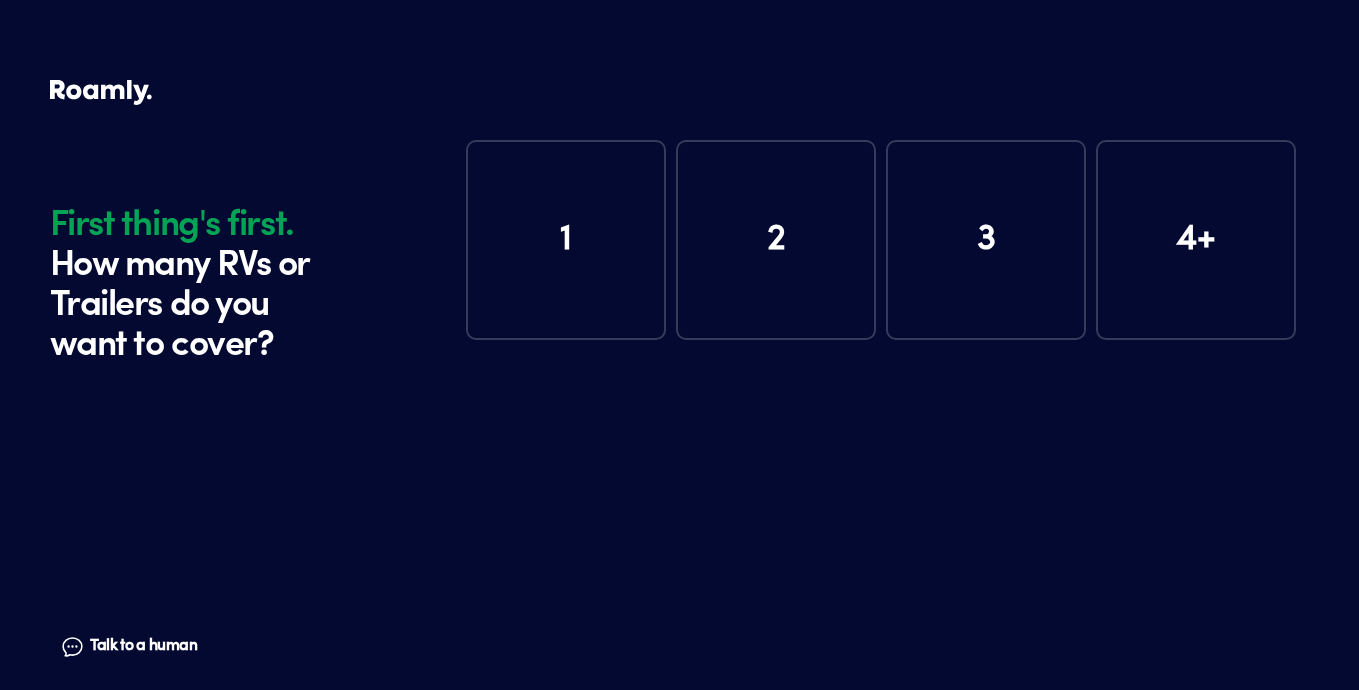 scroll, scrollTop: 0, scrollLeft: 0, axis: both 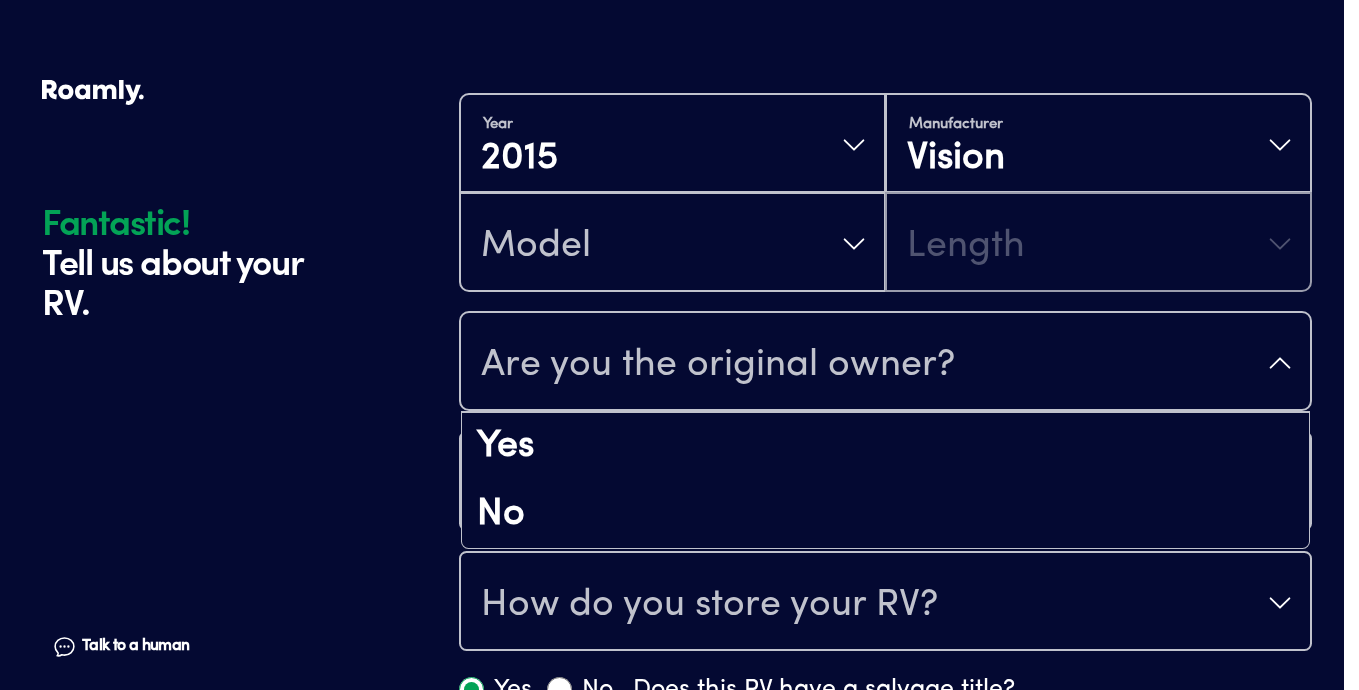 click on "Are you the original owner?" at bounding box center [885, 363] 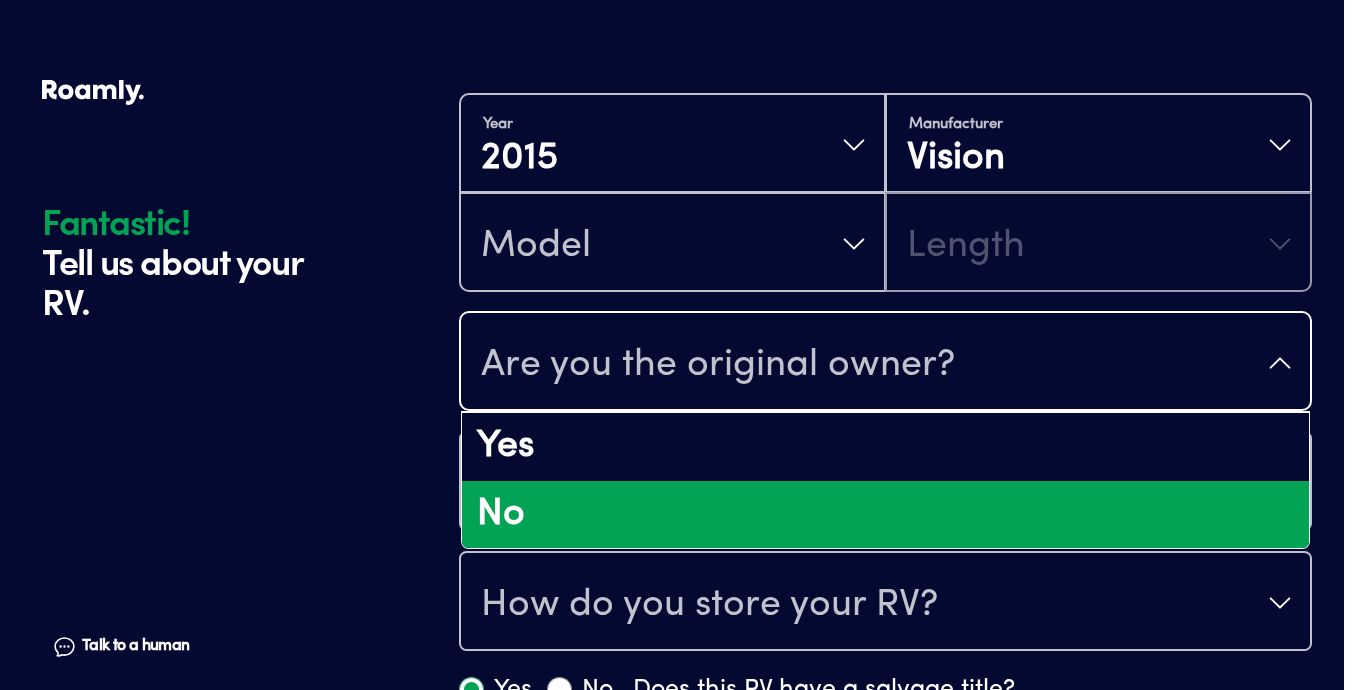 click on "No" at bounding box center [885, 515] 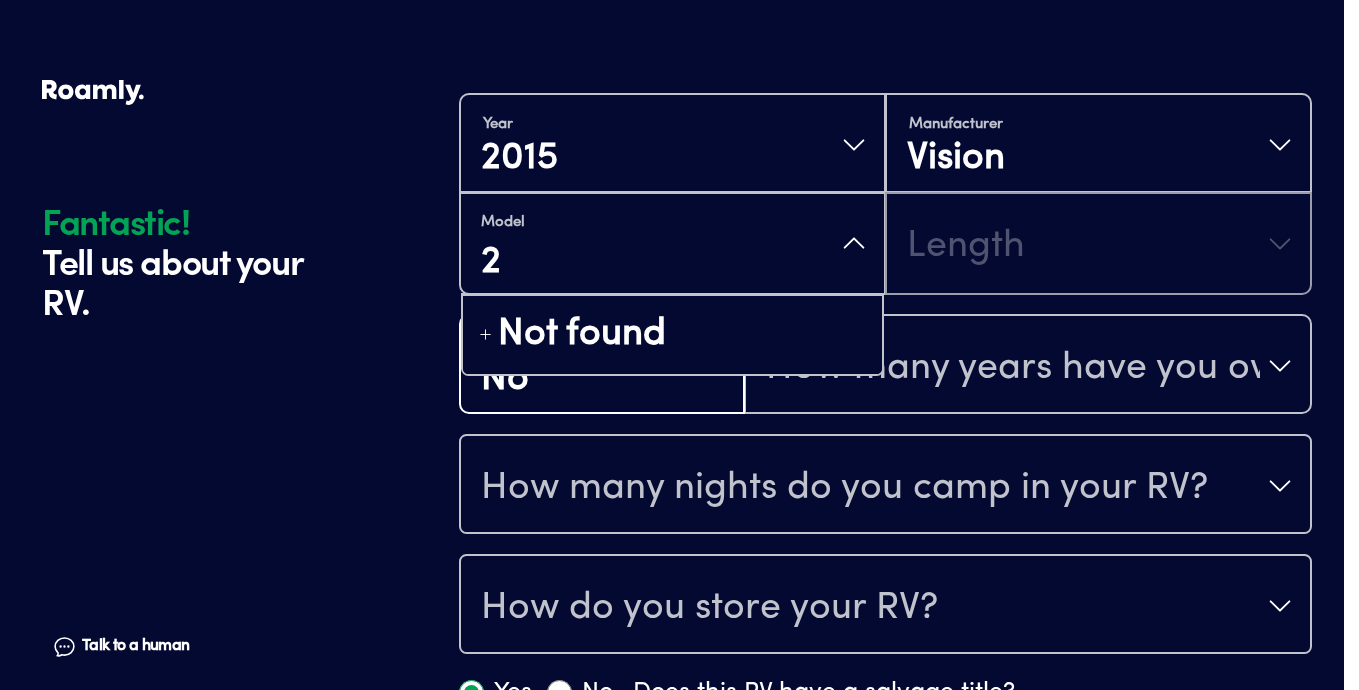 type on "20" 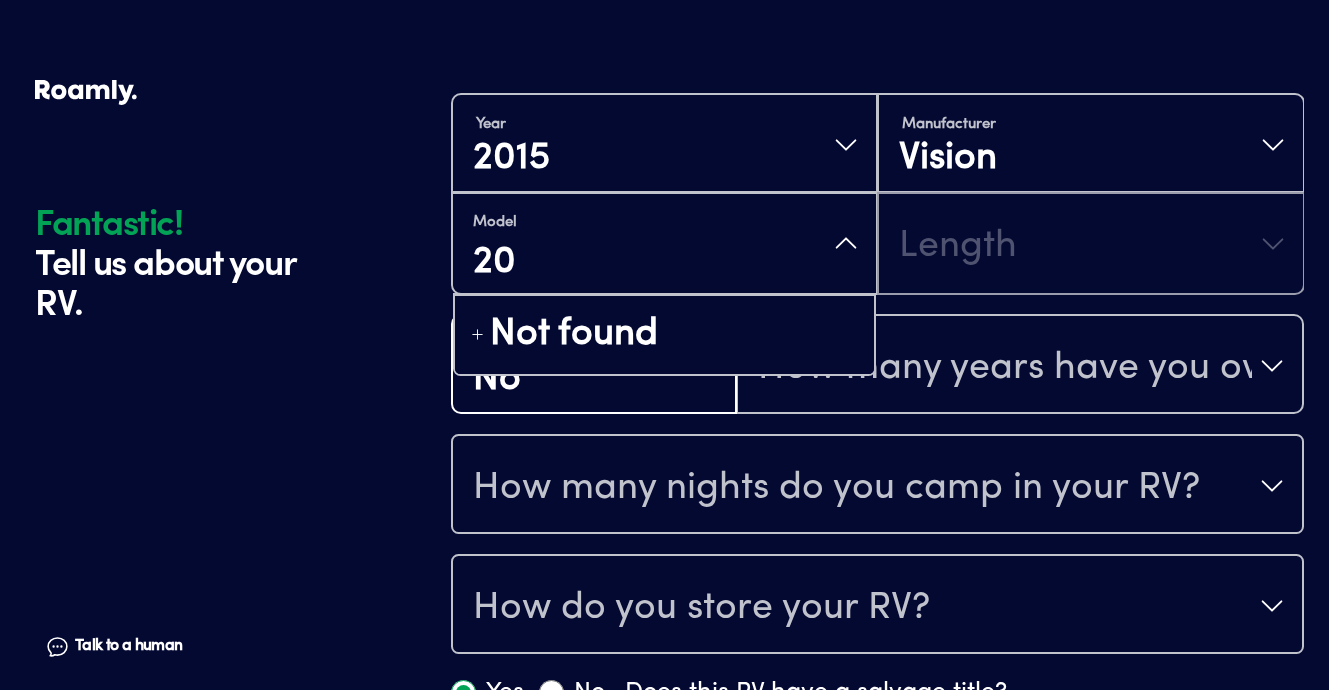 click on "Year [DATE] Manufacturer Vision Model 20 Not found Length" at bounding box center (877, 194) 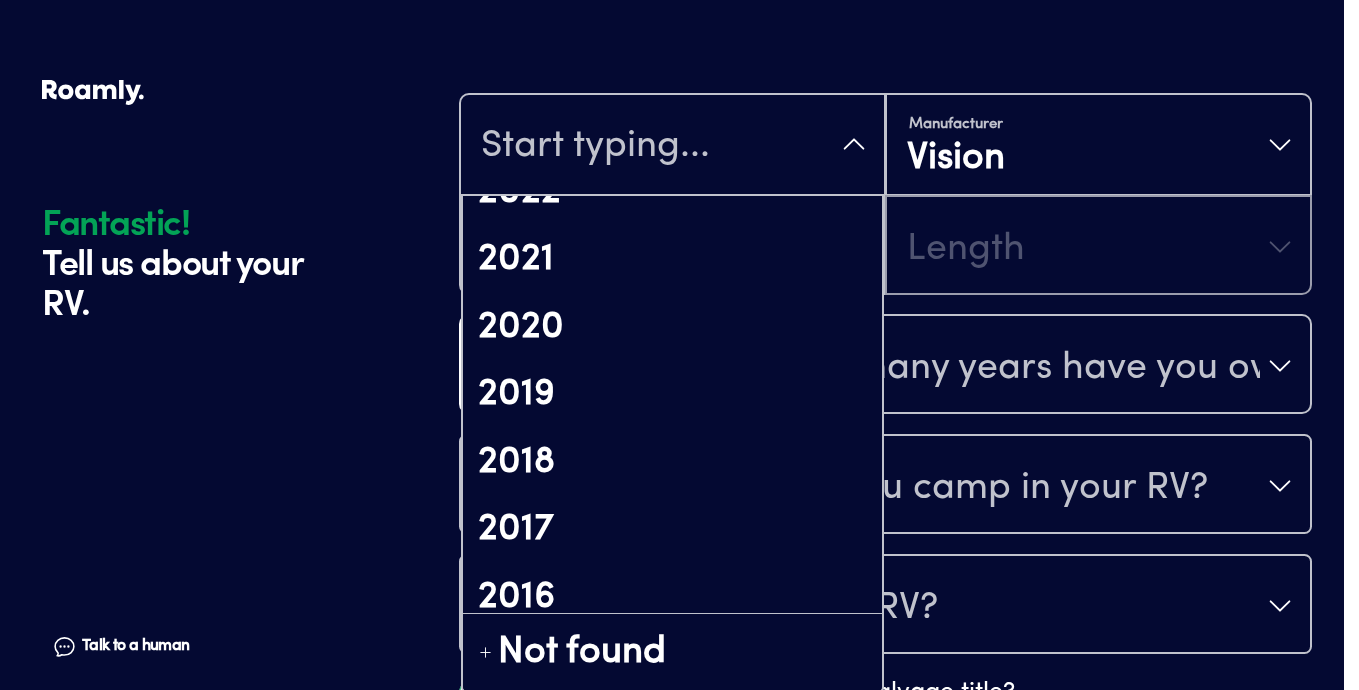 scroll, scrollTop: 372, scrollLeft: 0, axis: vertical 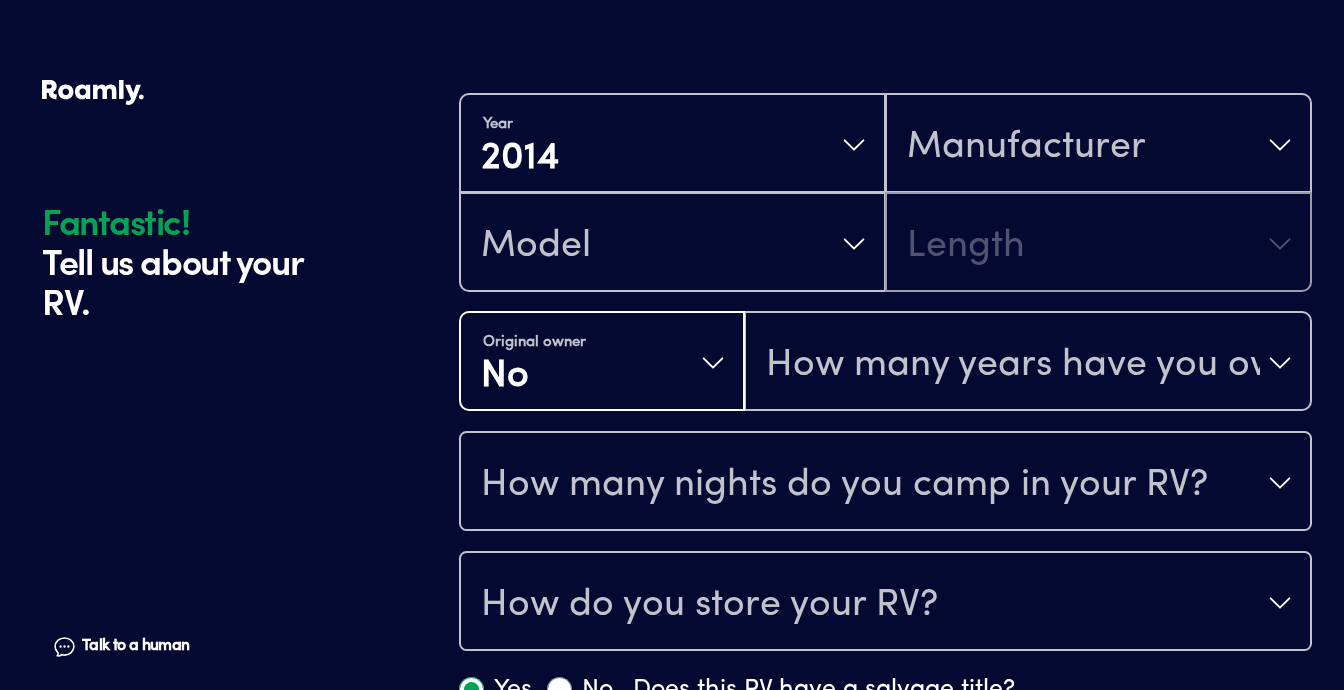 drag, startPoint x: 545, startPoint y: 511, endPoint x: 554, endPoint y: 504, distance: 11.401754 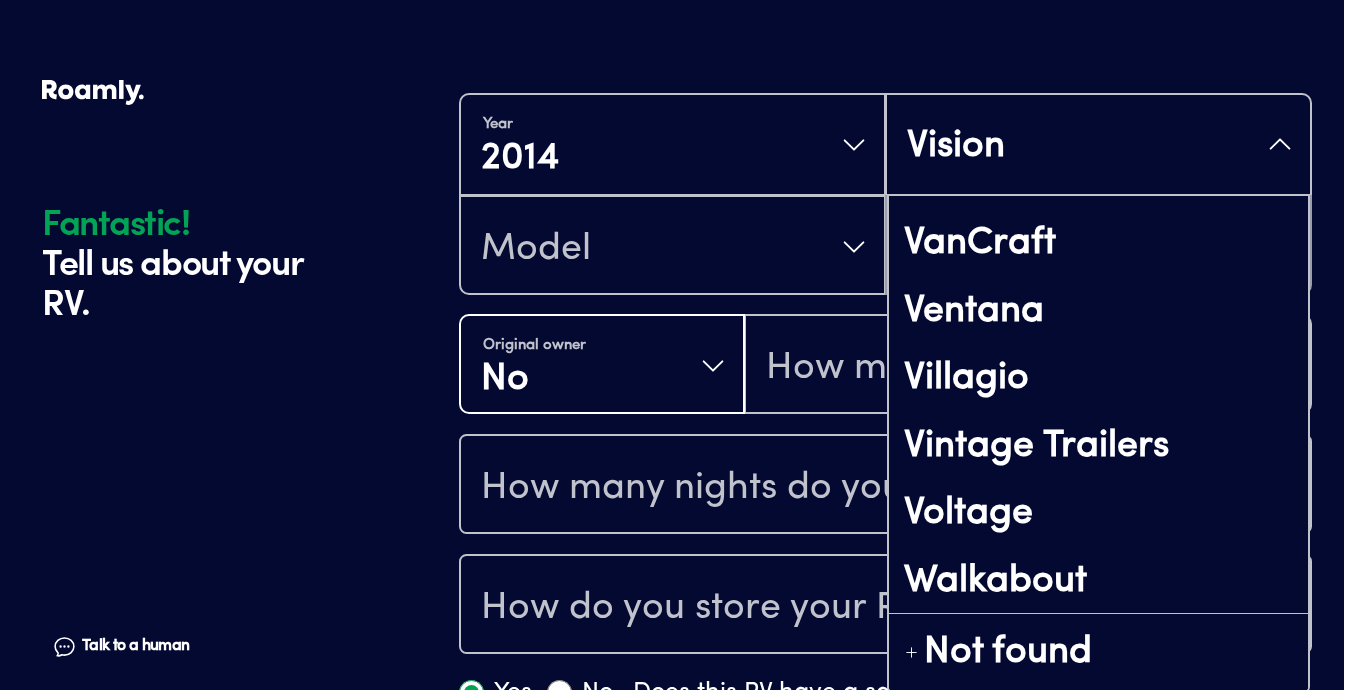 scroll, scrollTop: 15623, scrollLeft: 0, axis: vertical 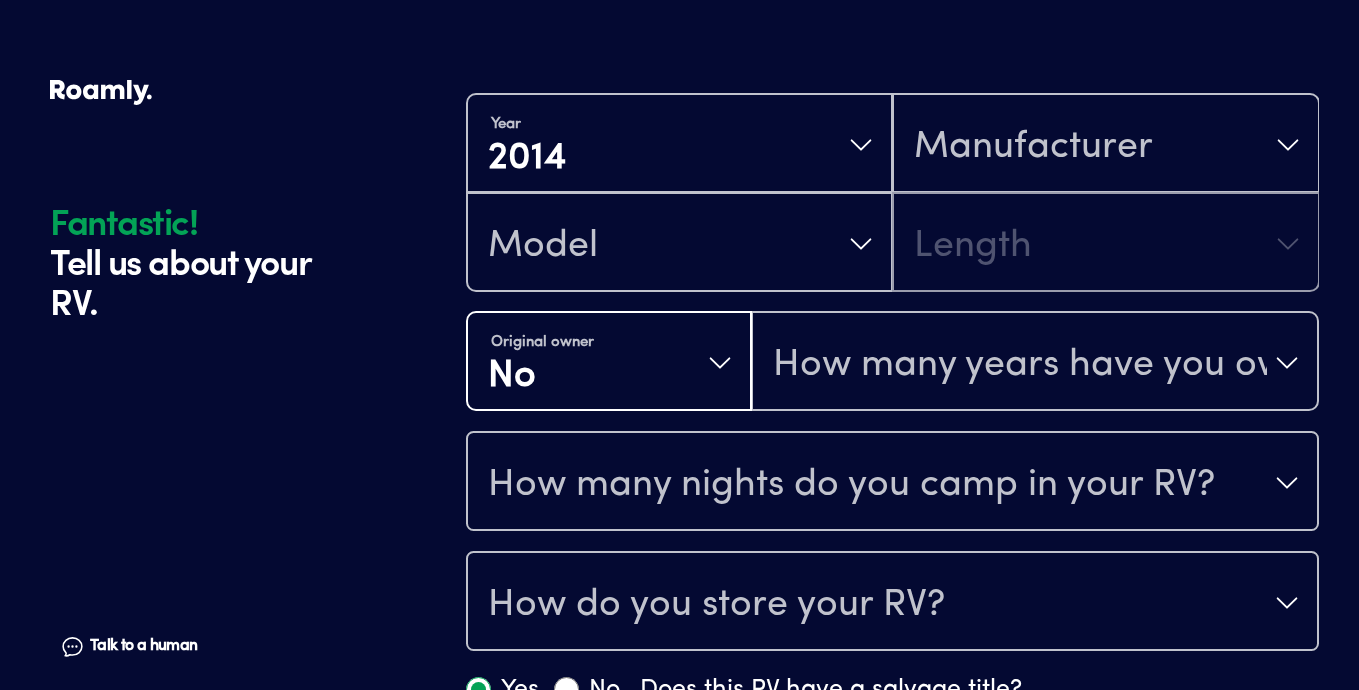 click on "Year [DATE] Manufacturer Model Length" at bounding box center [892, 193] 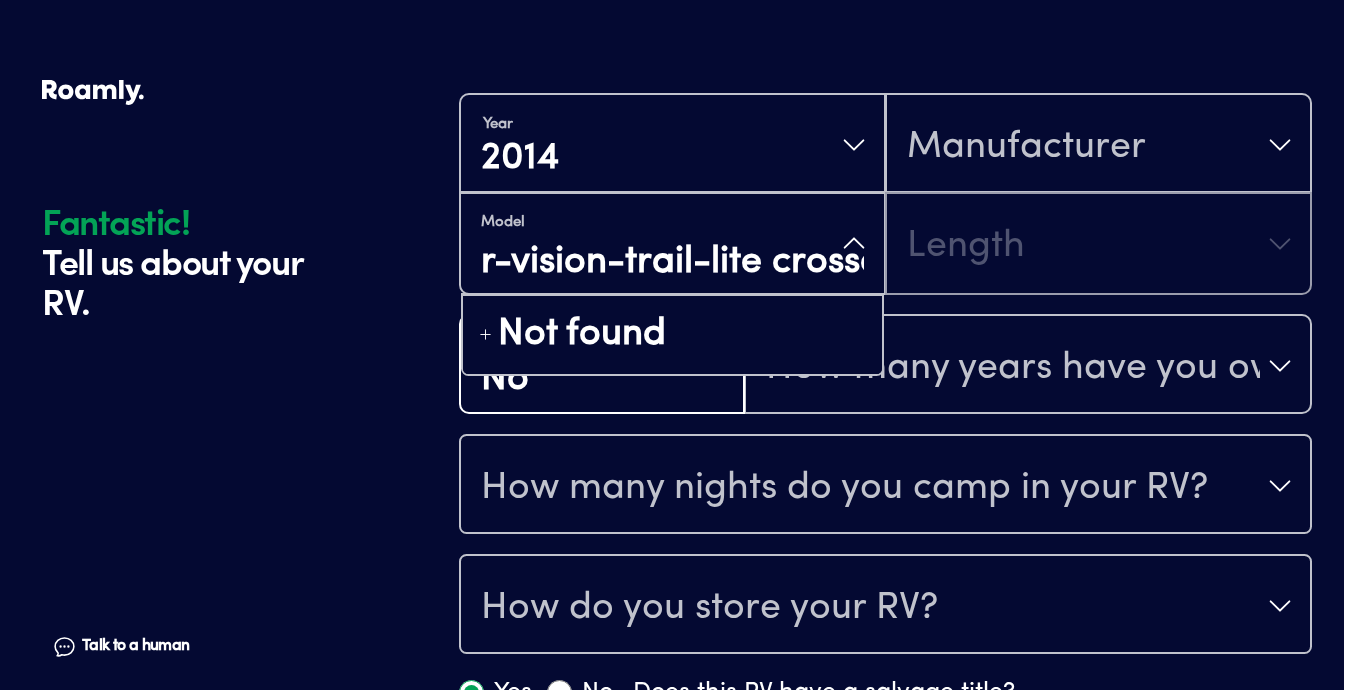 type on "r-vision-trail-lite crossover" 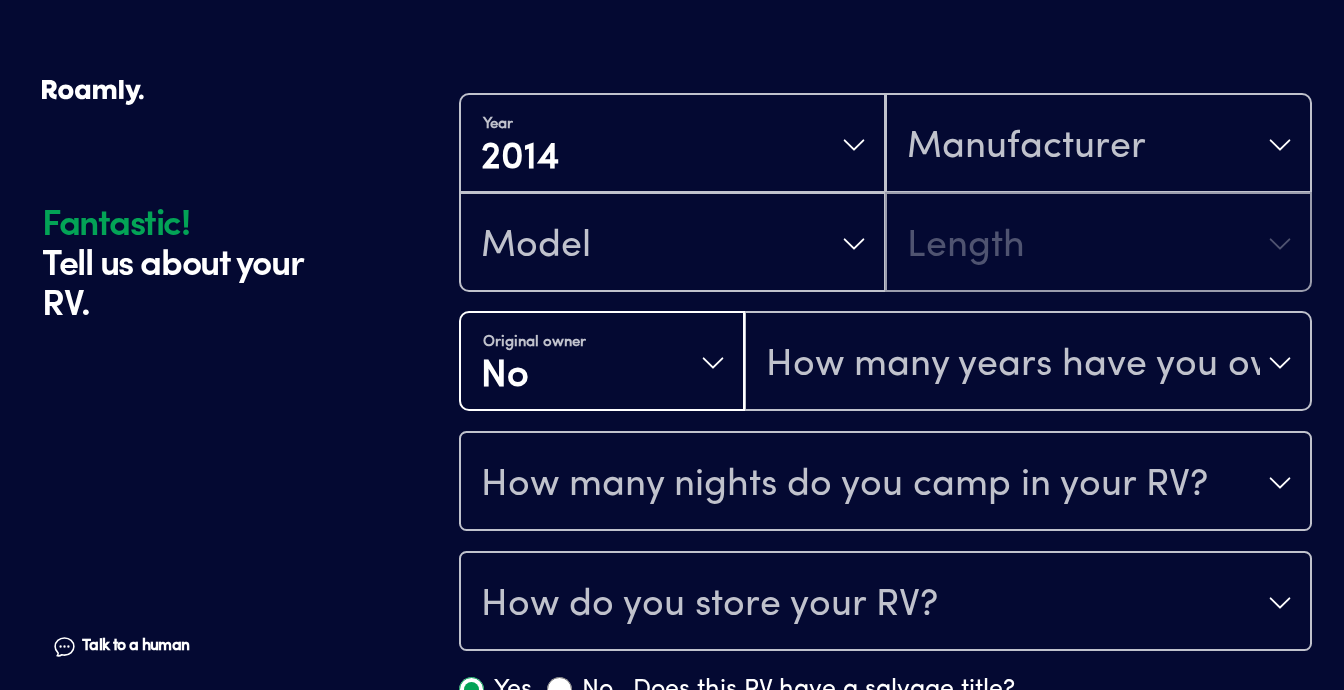 click on "Model Length" at bounding box center [885, 242] 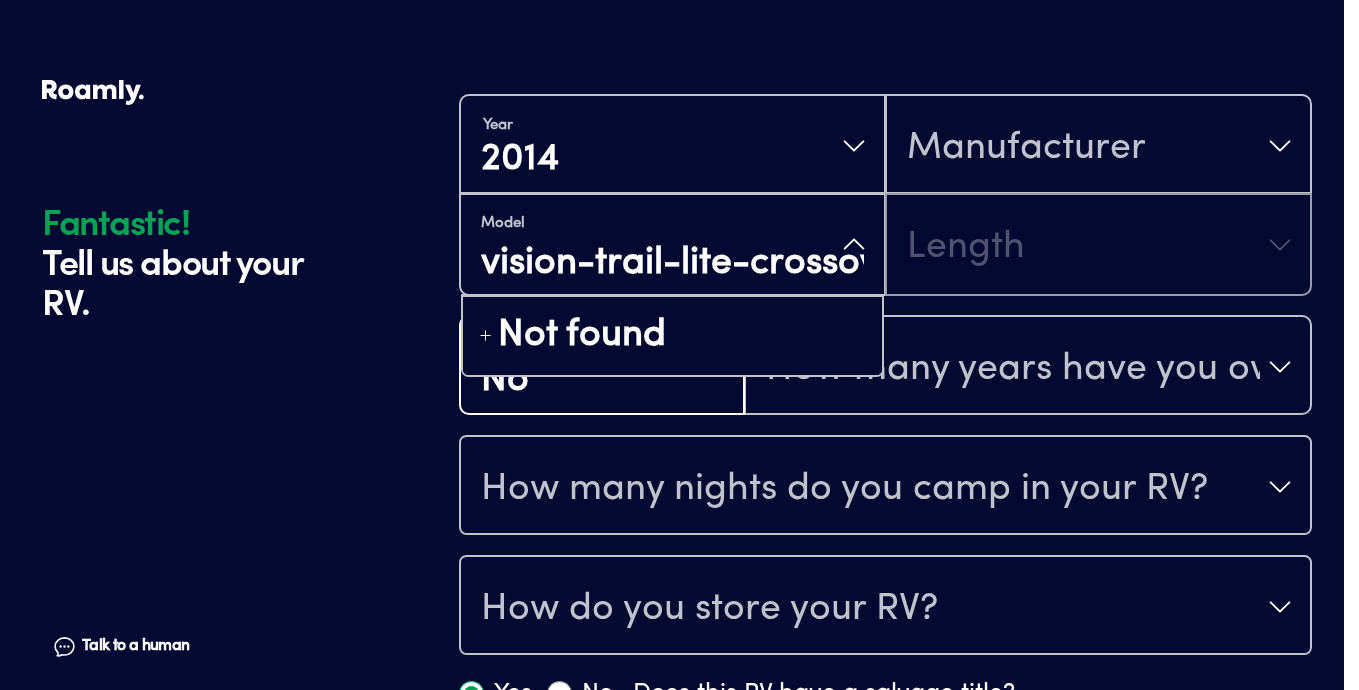 type on "vision-trail-lite-crossover" 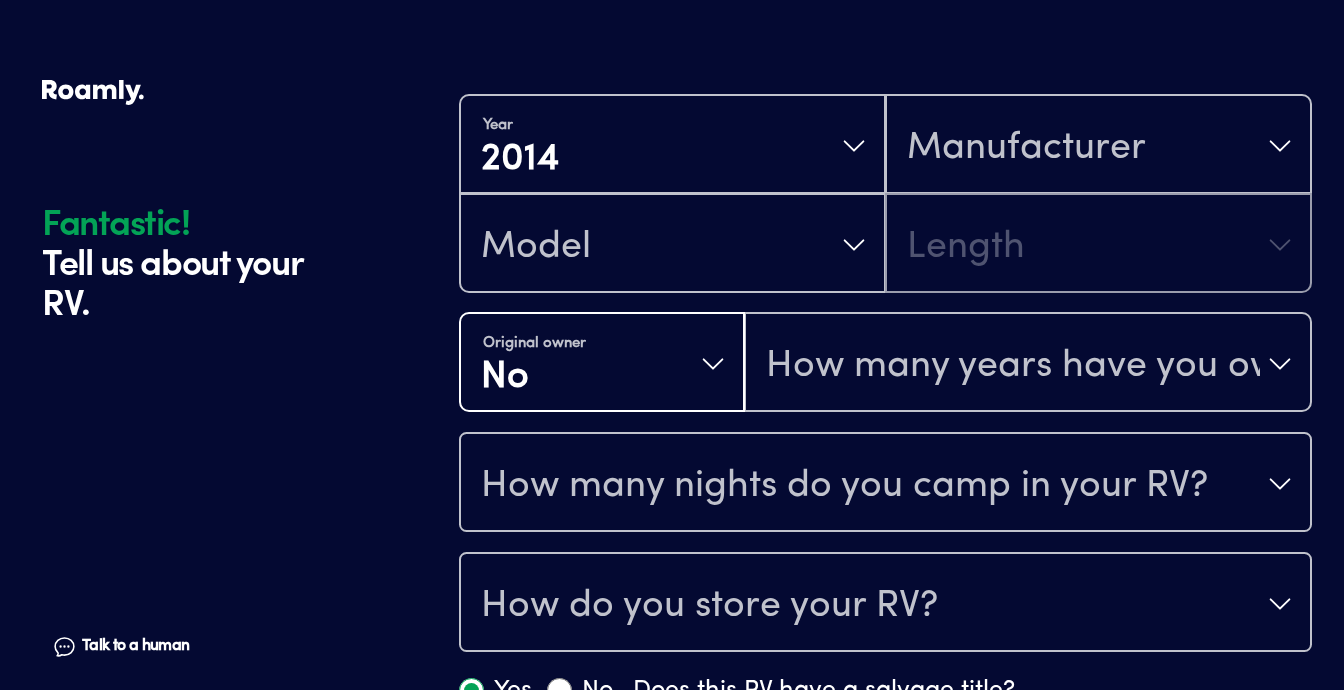 click on "Model Length" at bounding box center (885, 243) 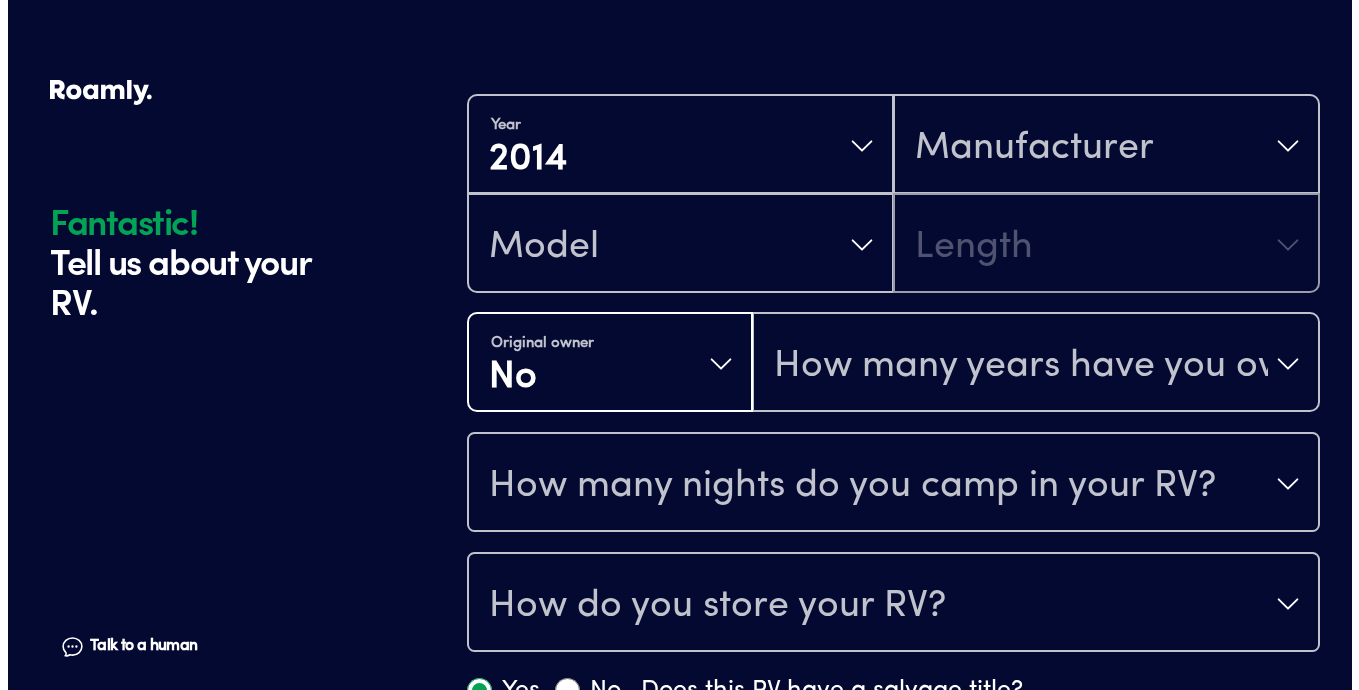 scroll, scrollTop: 437, scrollLeft: 0, axis: vertical 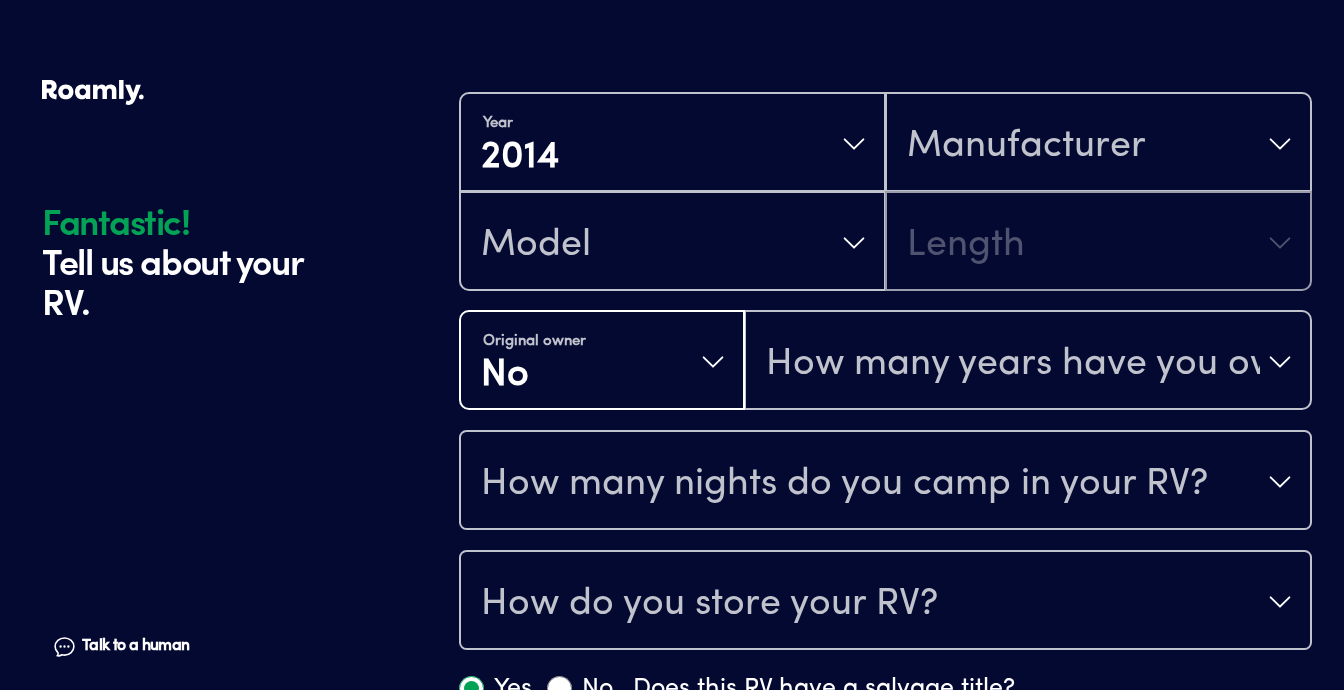 click on "Year [DATE] Manufacturer Model Length" at bounding box center [885, 192] 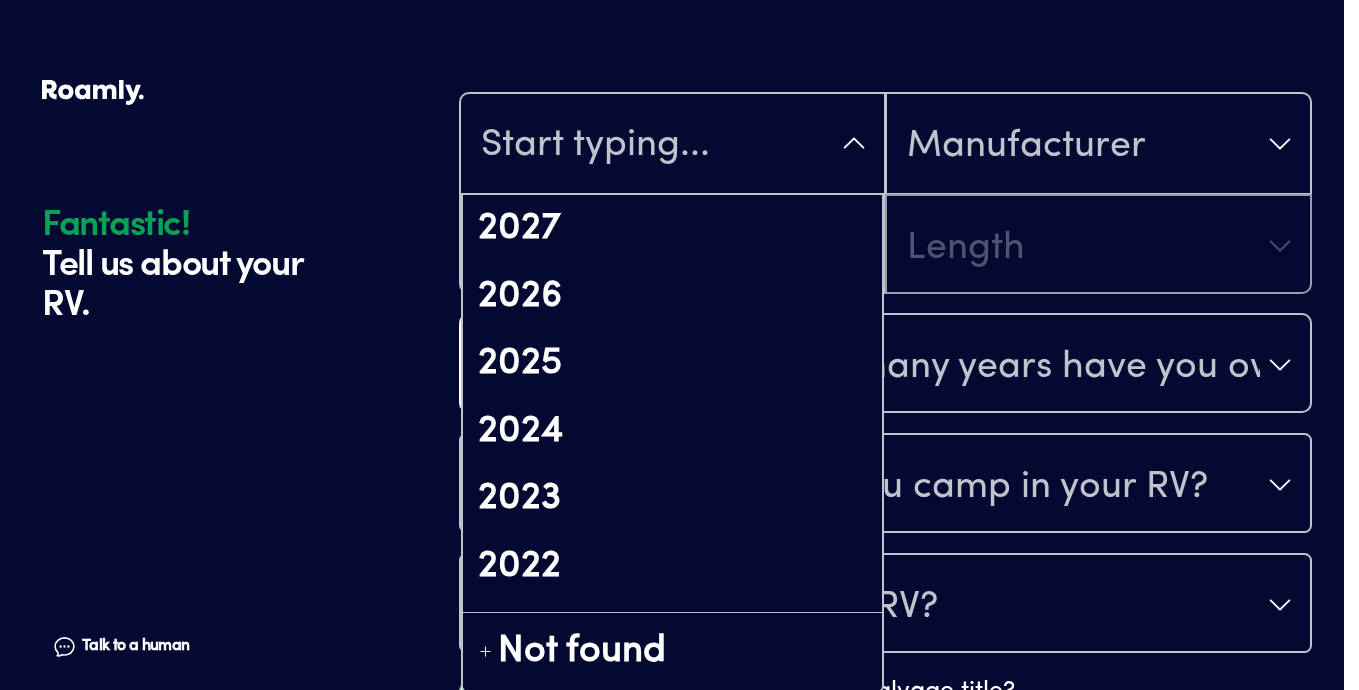 scroll, scrollTop: 442, scrollLeft: 0, axis: vertical 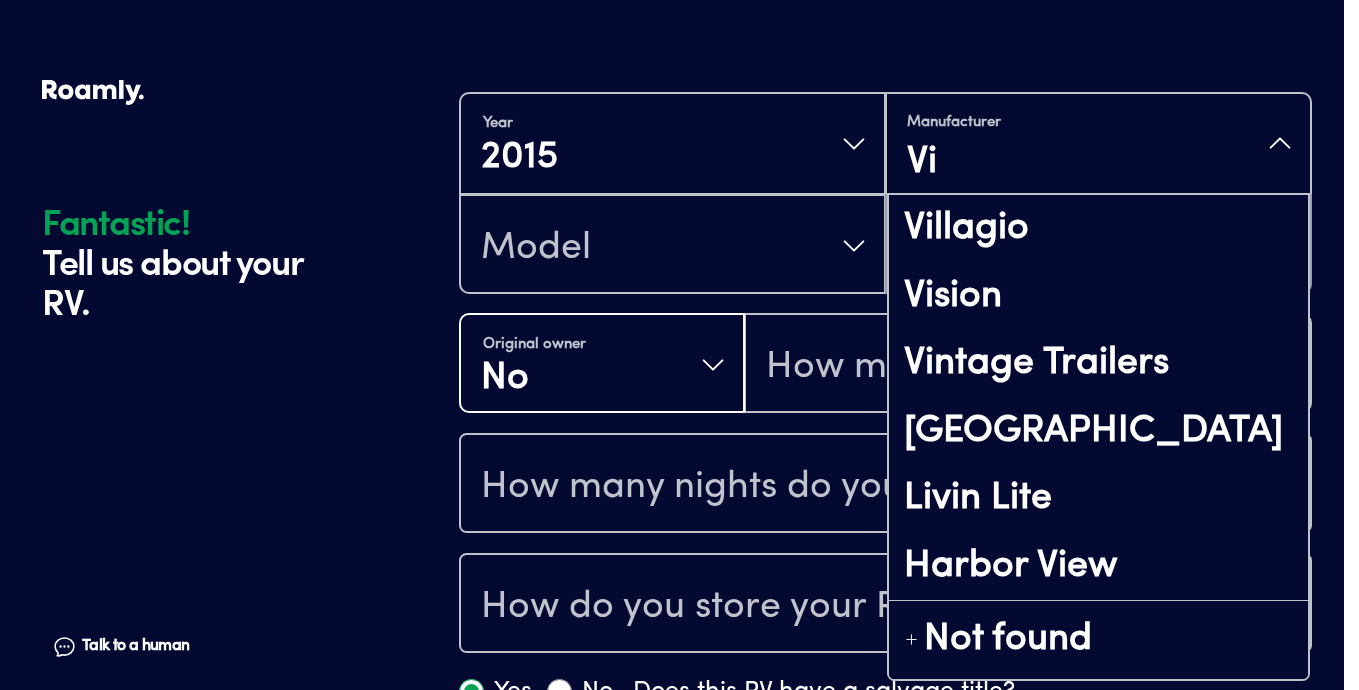 type on "V" 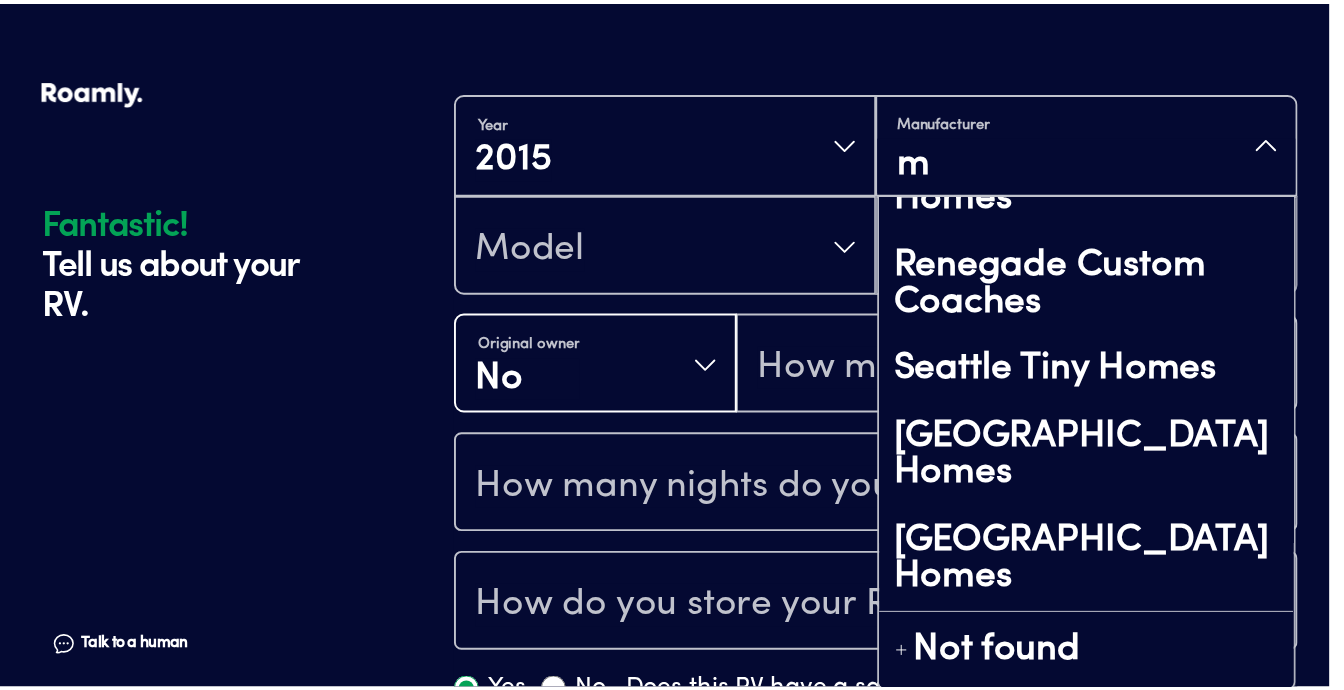 scroll, scrollTop: 0, scrollLeft: 0, axis: both 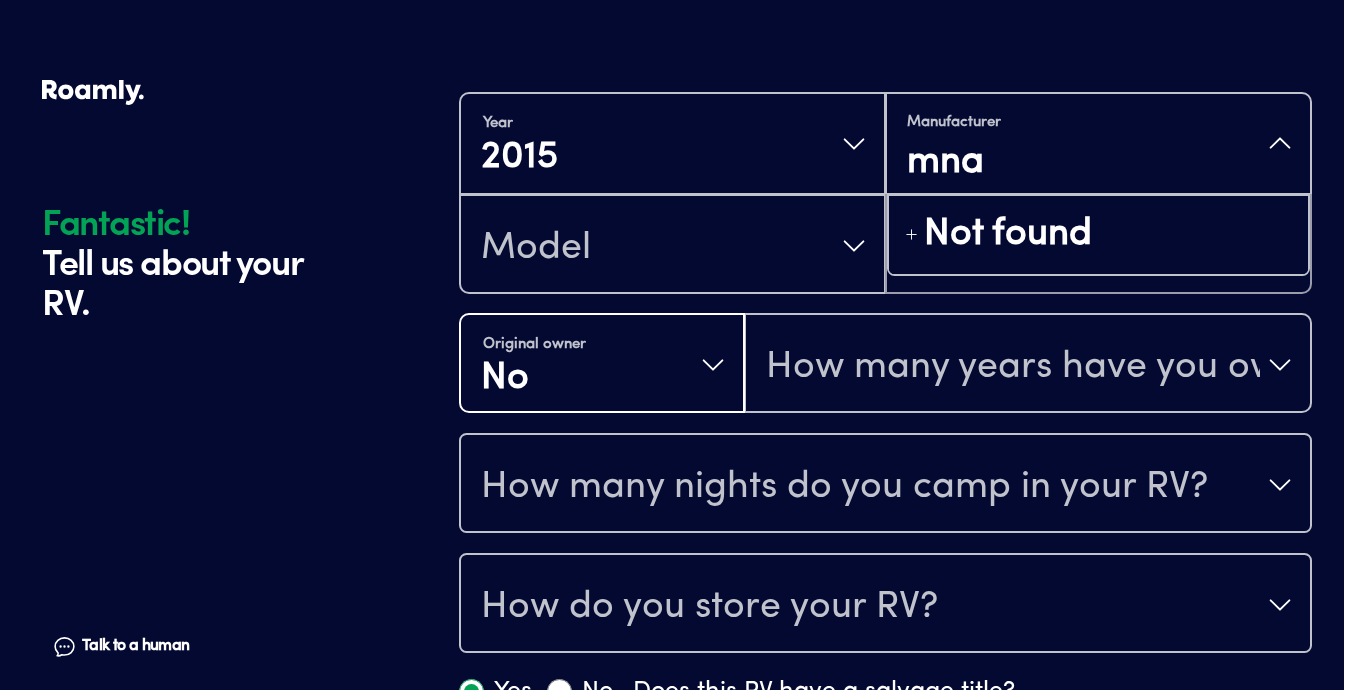 type on "mnac" 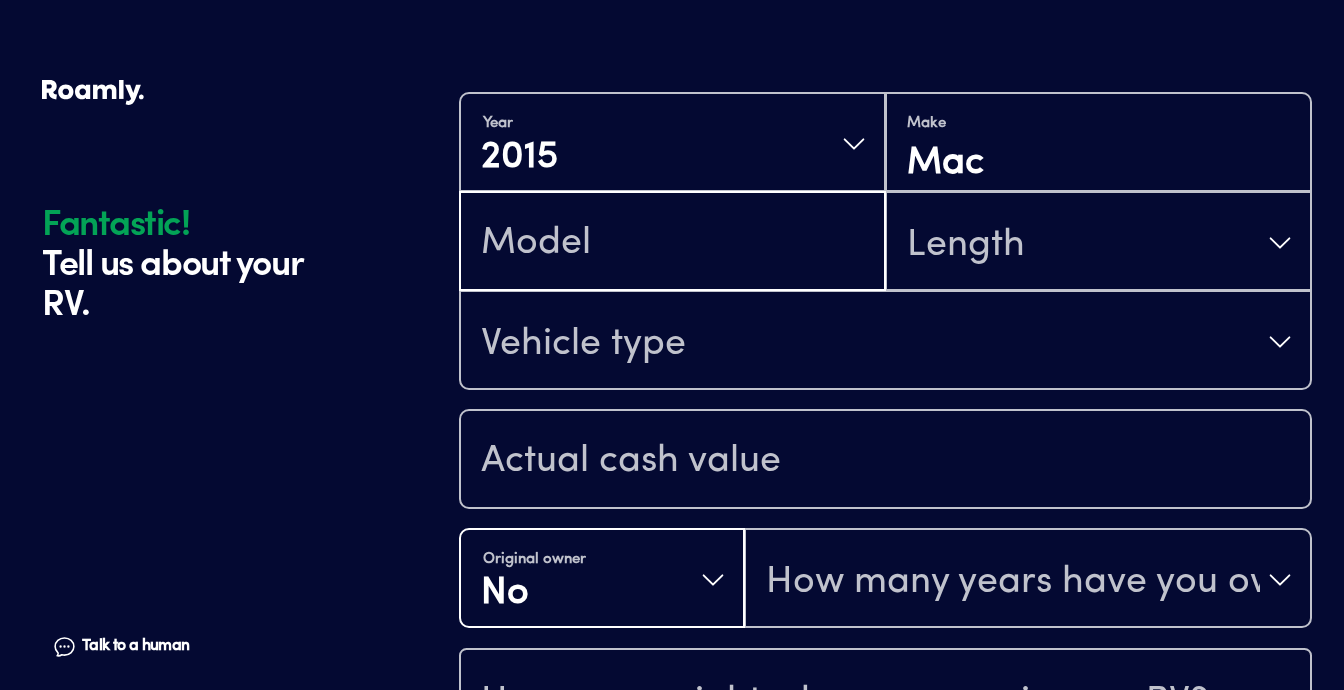click at bounding box center [672, 243] 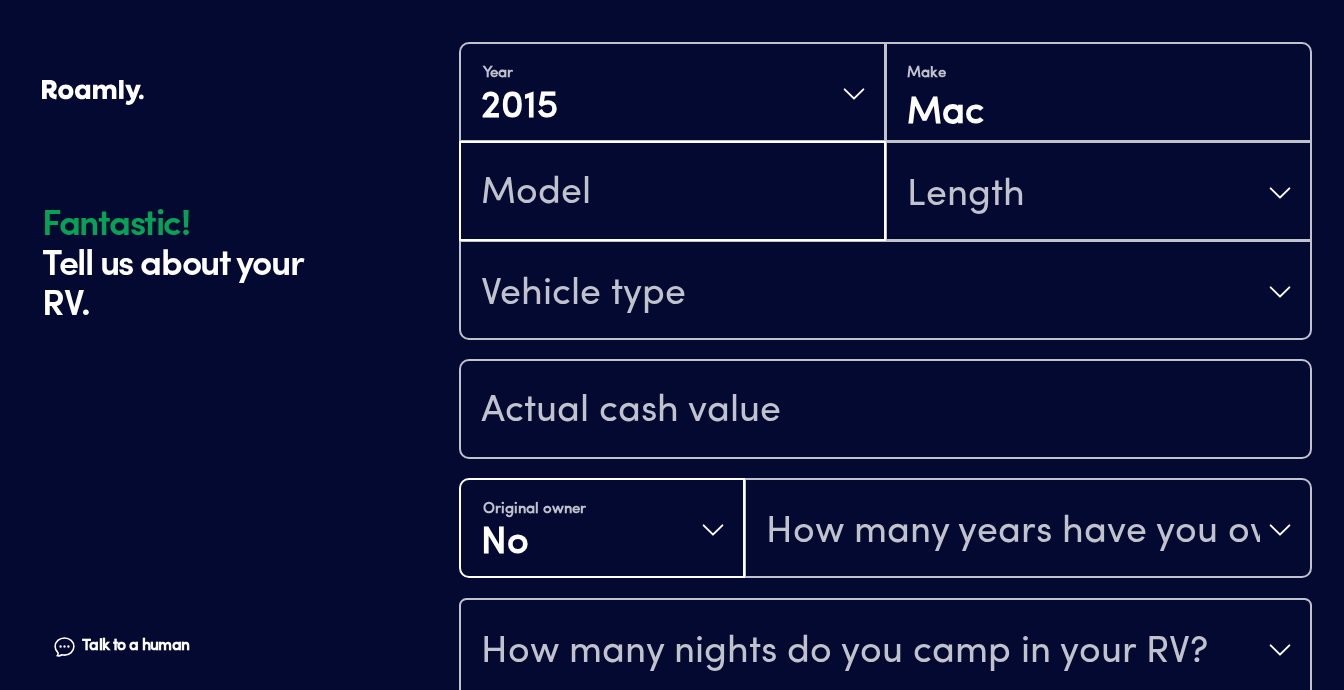 scroll, scrollTop: 502, scrollLeft: 0, axis: vertical 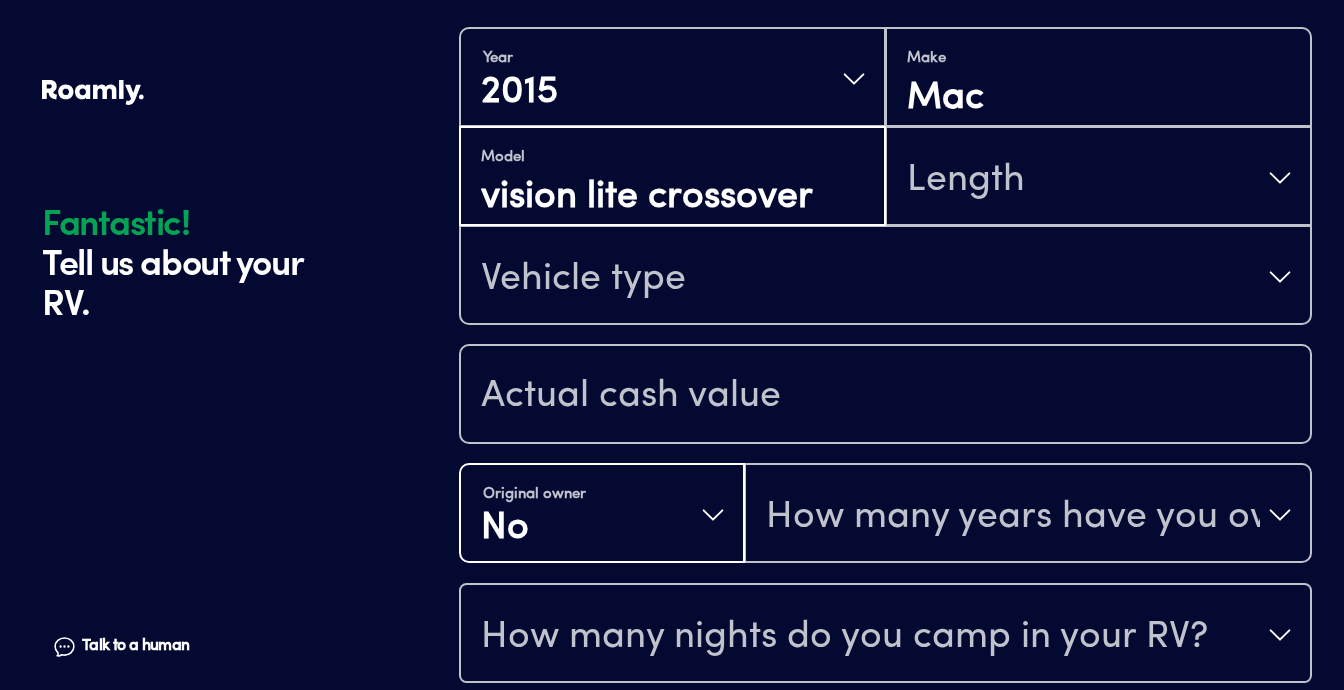 type on "vision lite crossover" 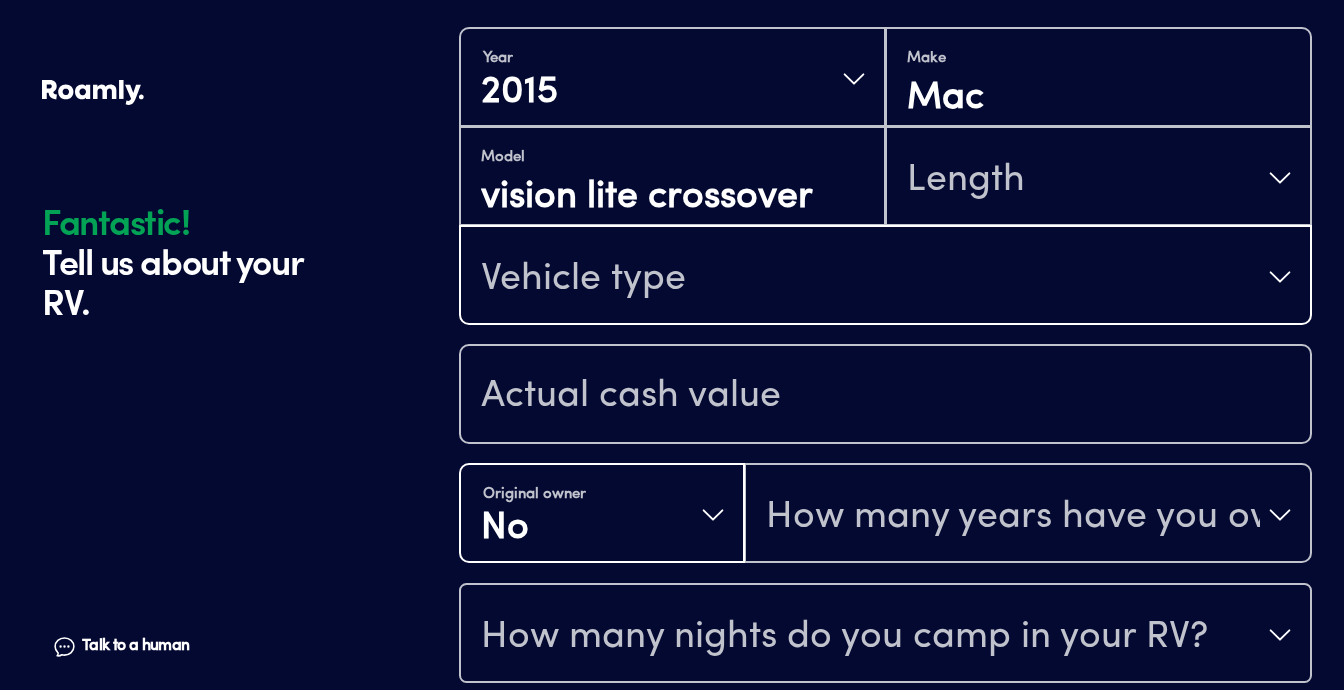 type 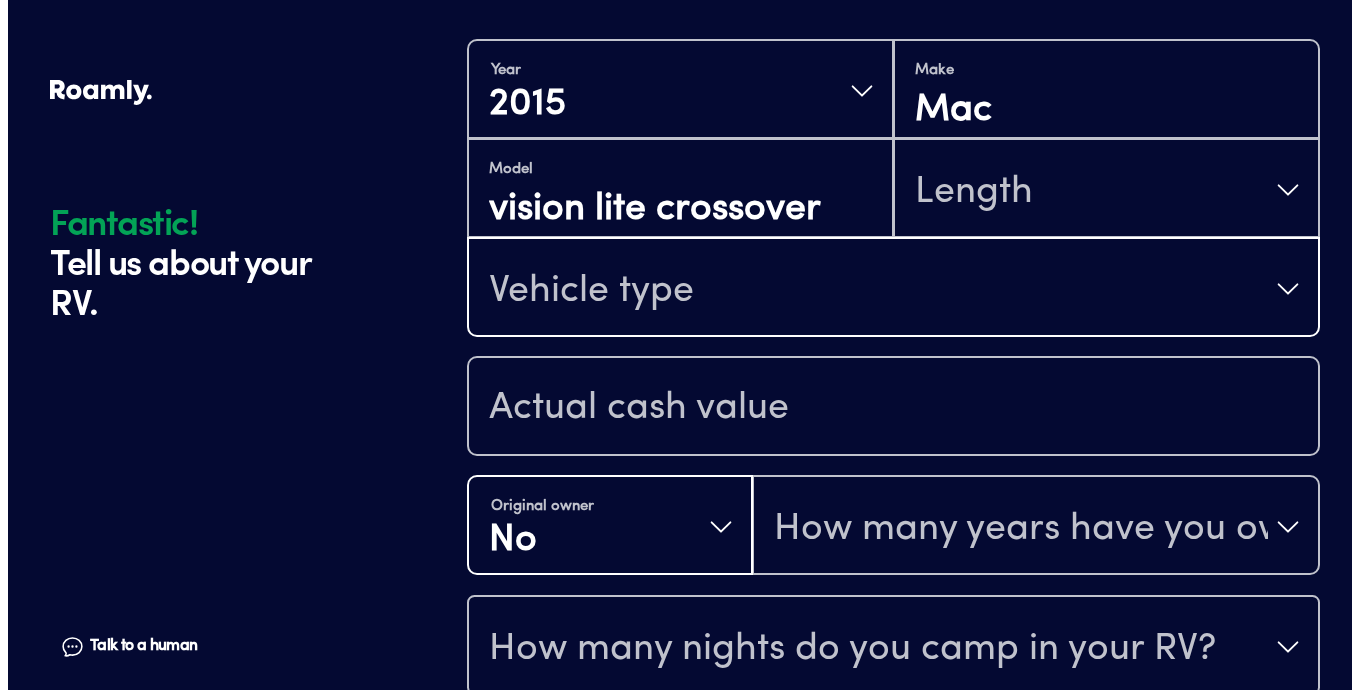 scroll, scrollTop: 479, scrollLeft: 0, axis: vertical 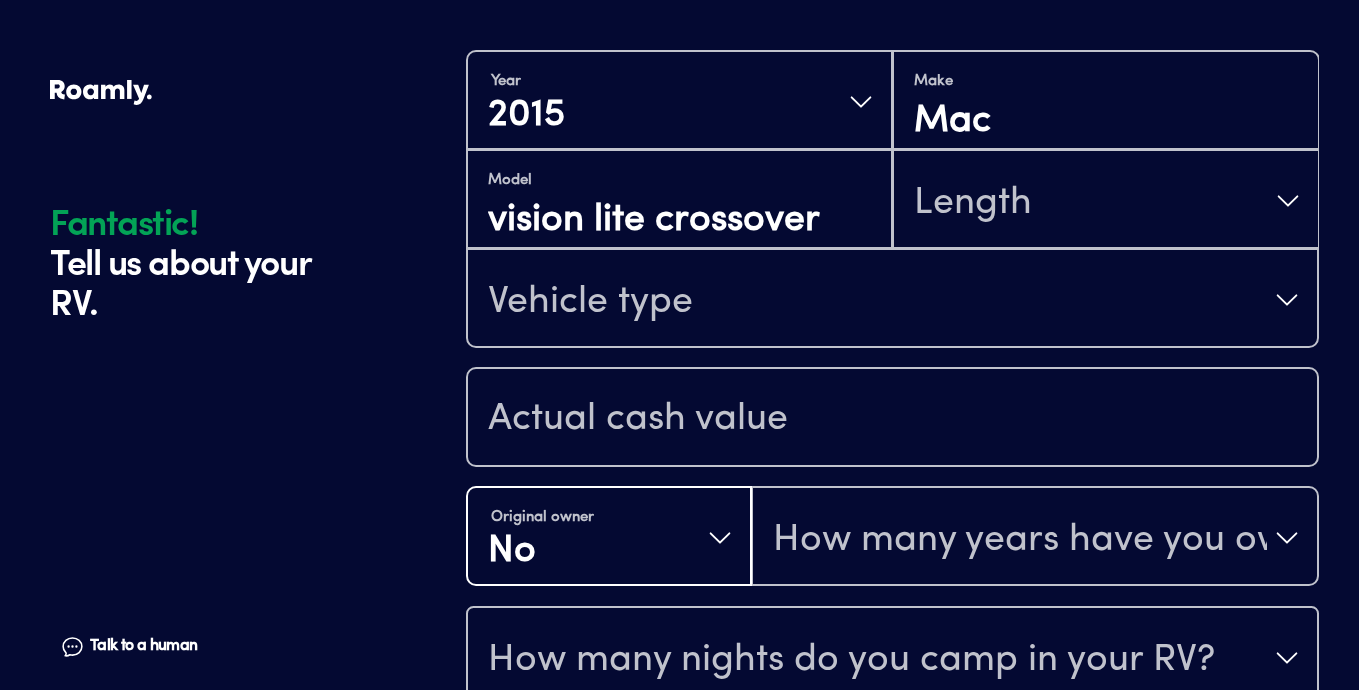 click on "Year [DATE] Make Mac Model vision lite crossover Length Vehicle type" at bounding box center (892, 199) 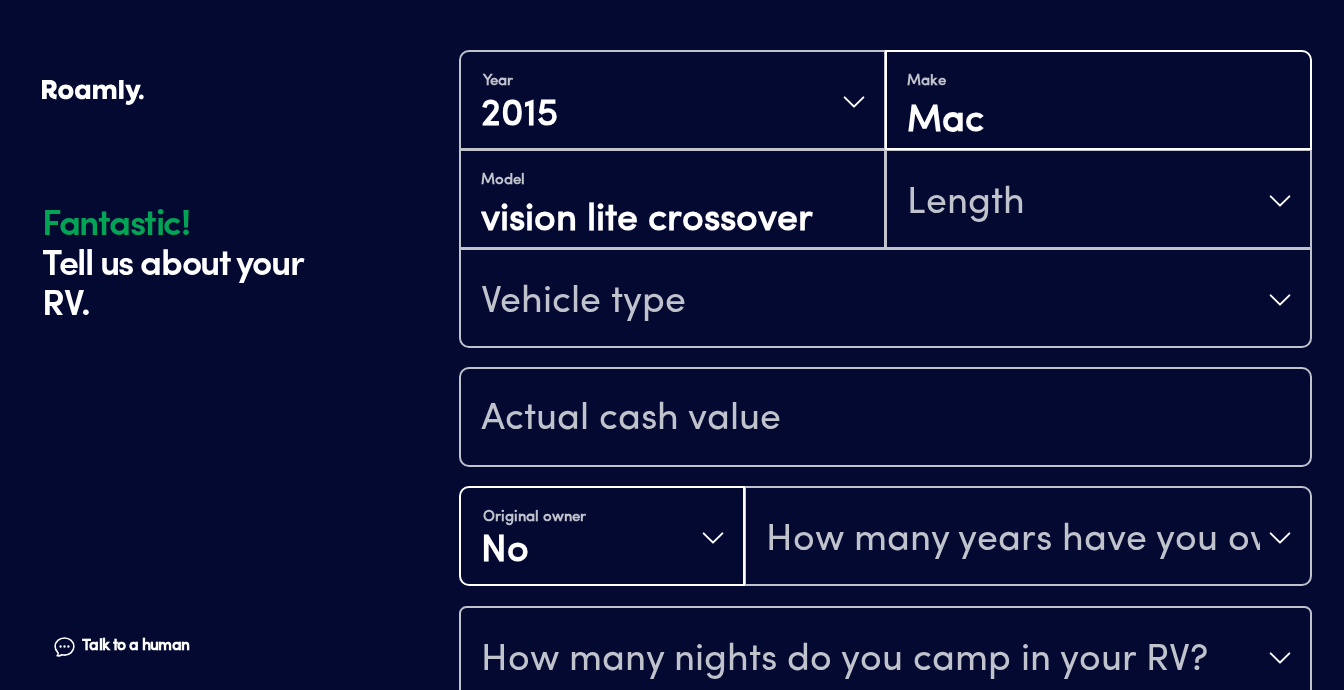 click on "Mac" at bounding box center (1098, 122) 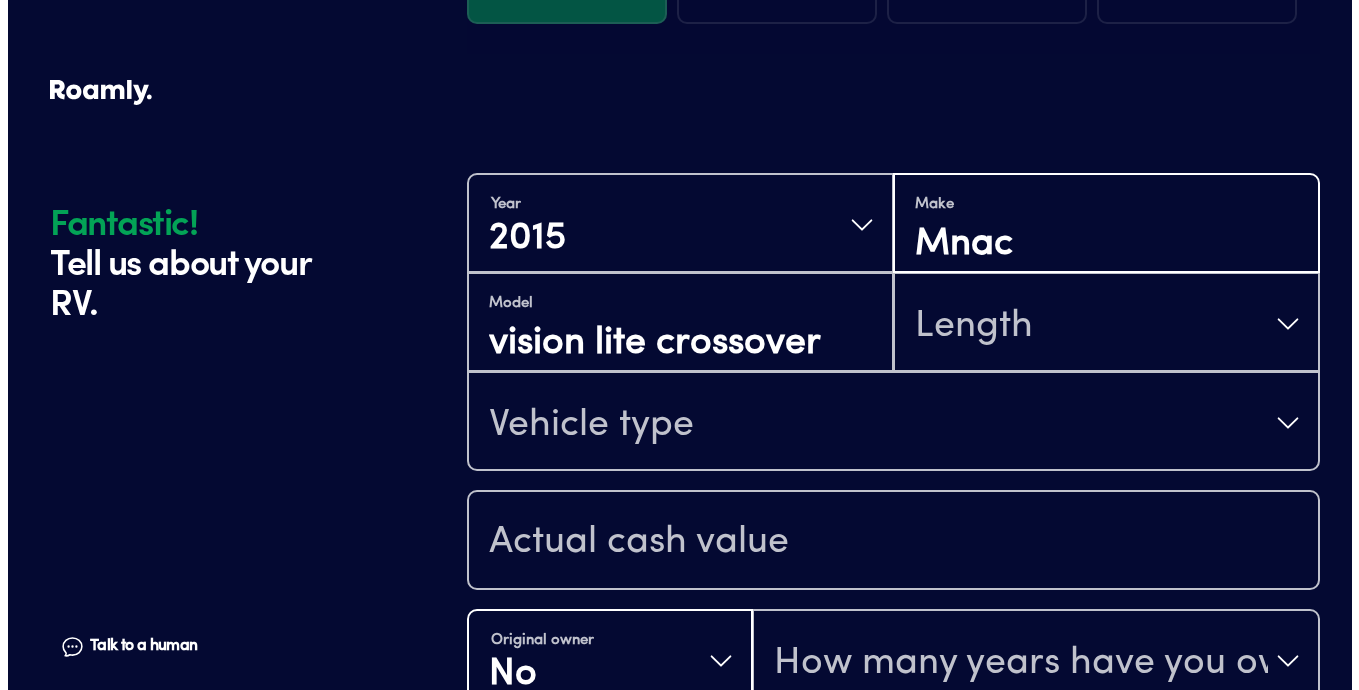 scroll, scrollTop: 286, scrollLeft: 0, axis: vertical 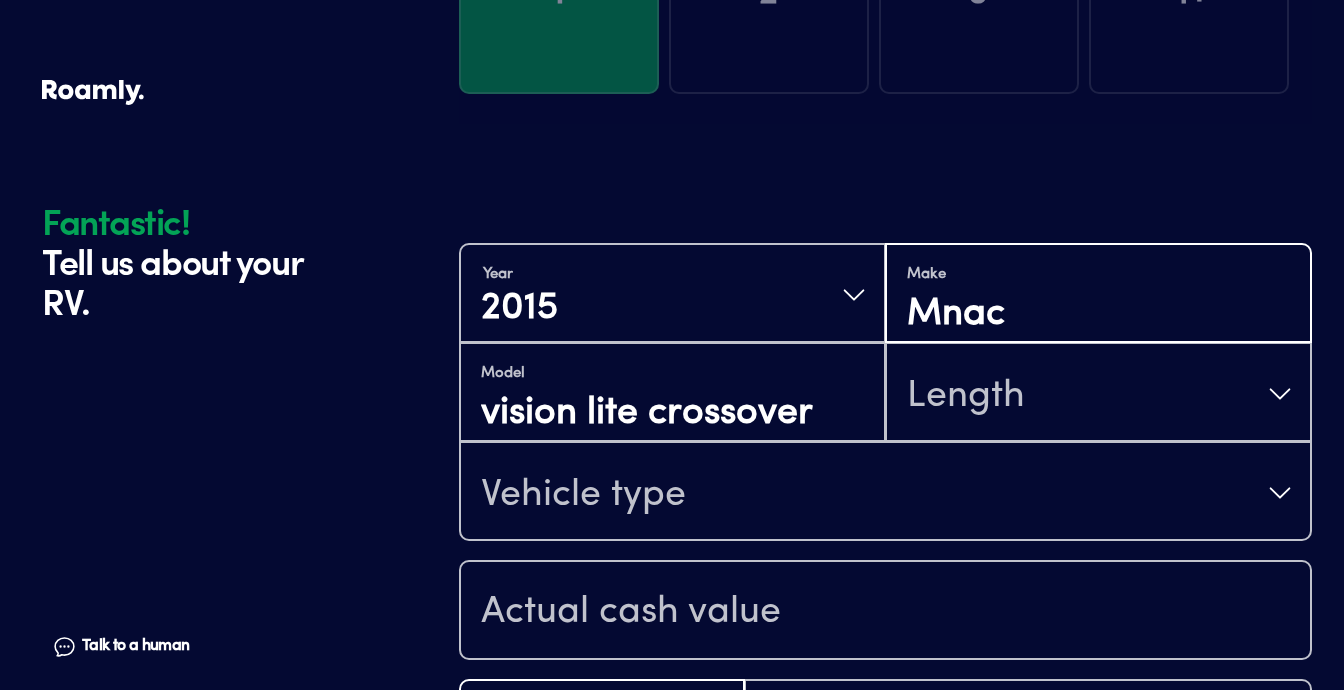 type on "Mnac" 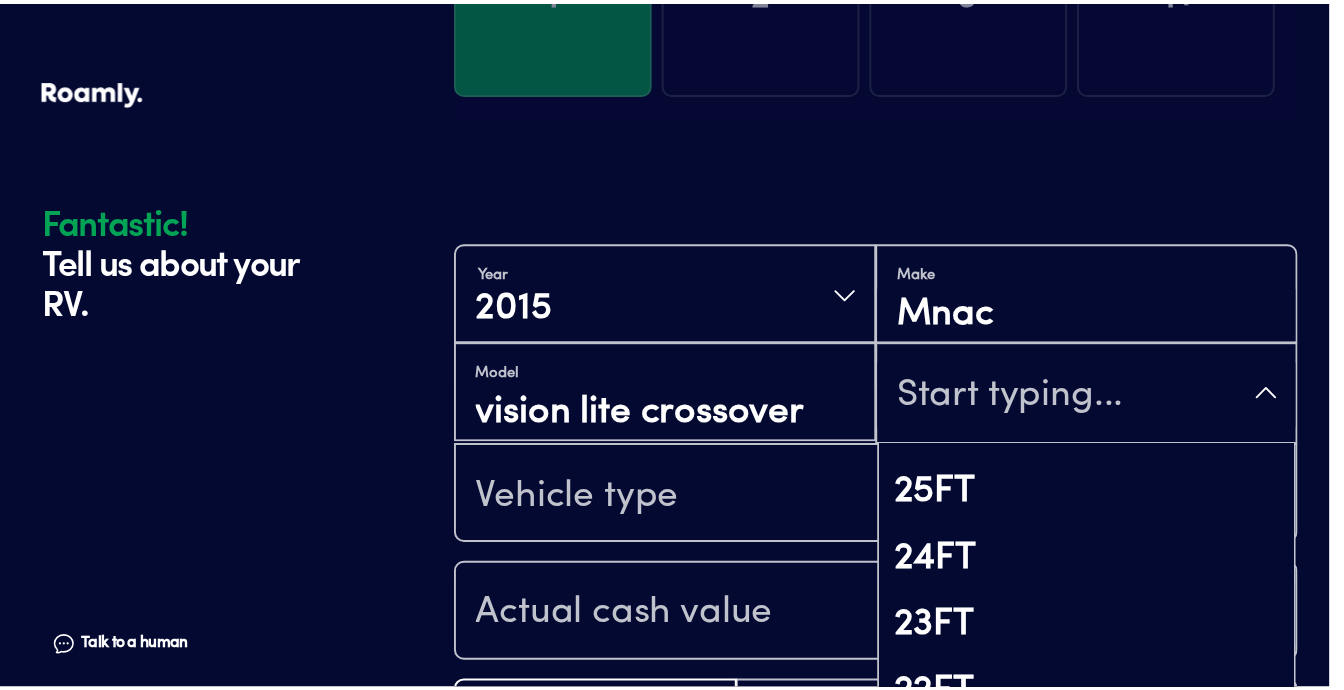 scroll, scrollTop: 1347, scrollLeft: 0, axis: vertical 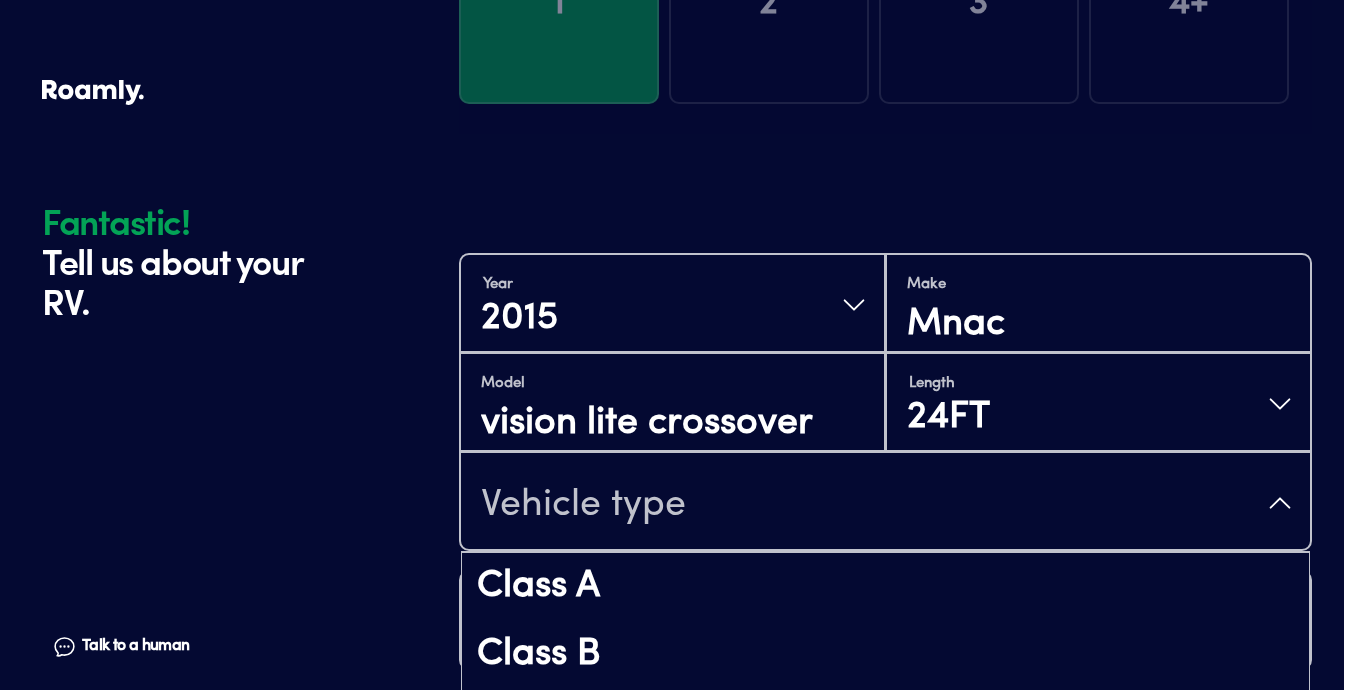 click on "Vehicle type" at bounding box center (583, 505) 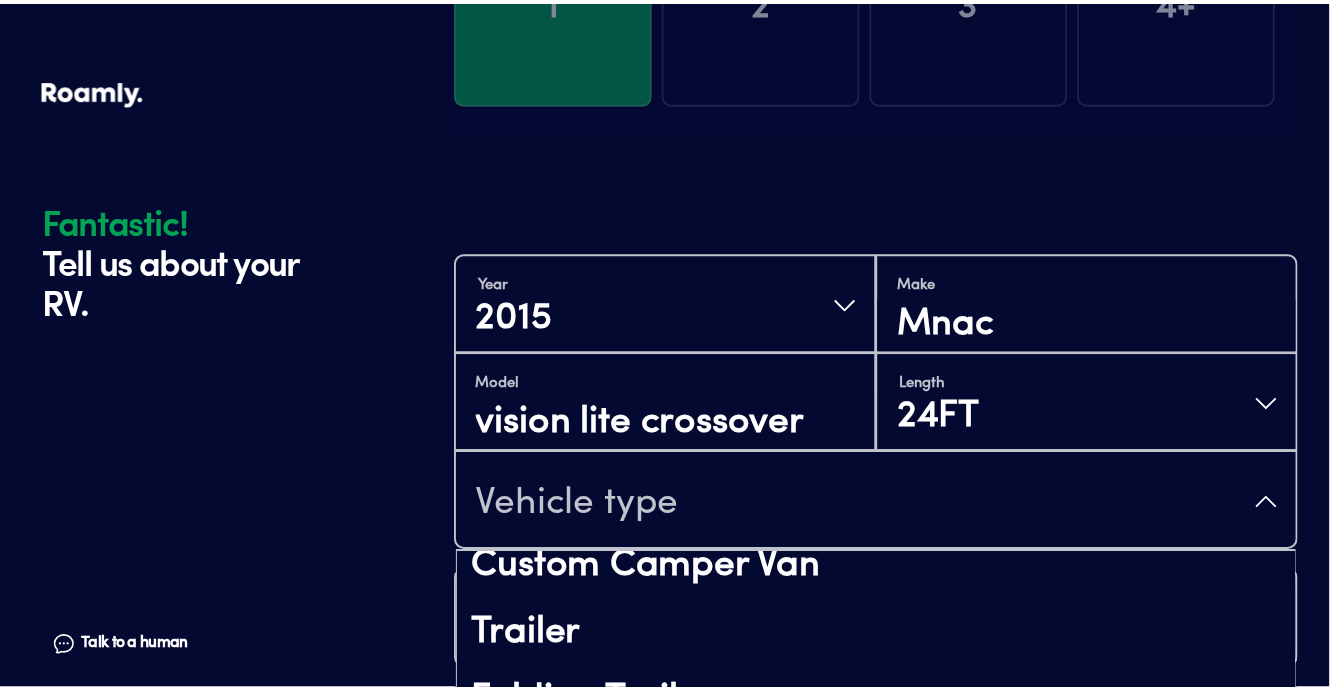 scroll, scrollTop: 239, scrollLeft: 0, axis: vertical 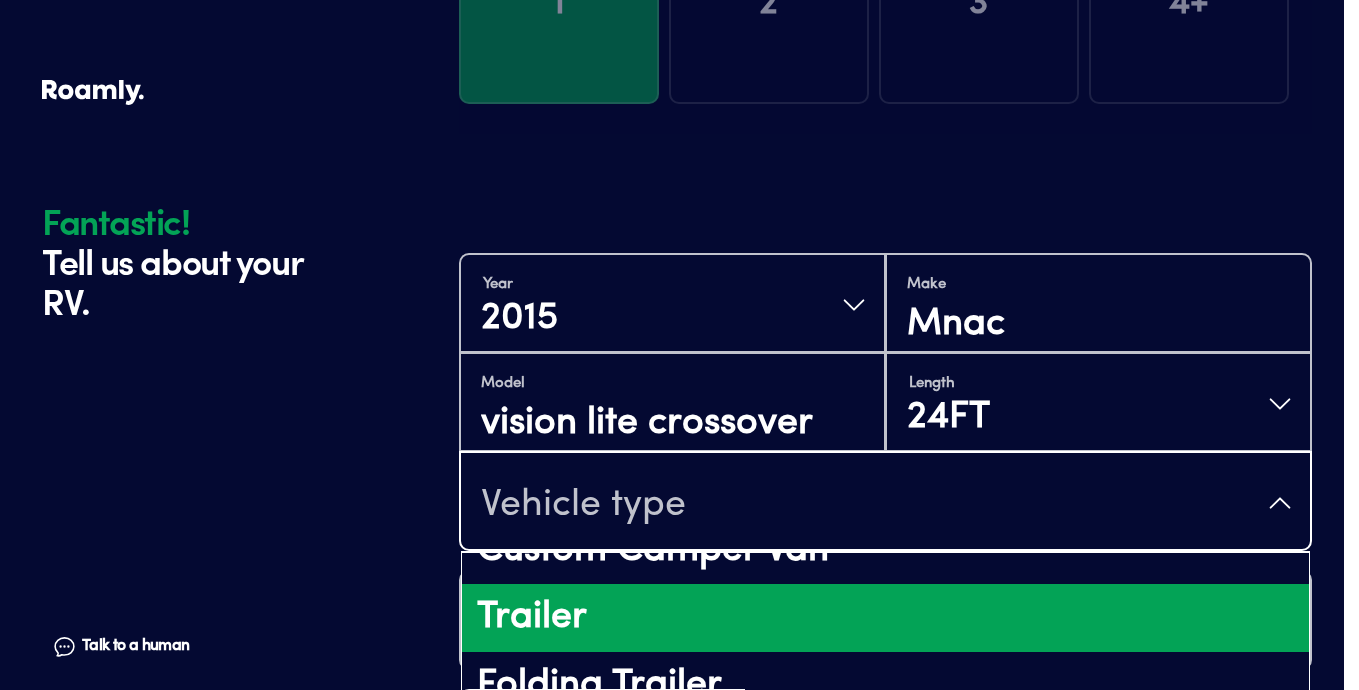 click on "Trailer" at bounding box center [885, 618] 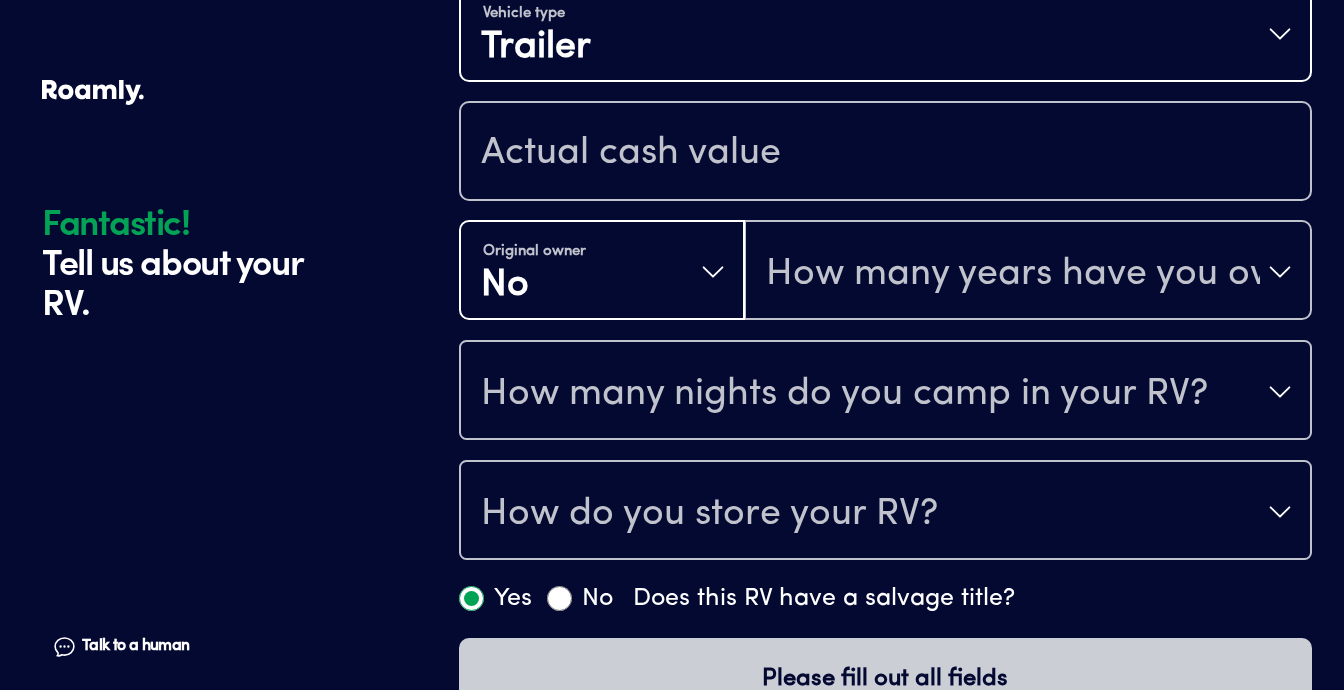 scroll, scrollTop: 752, scrollLeft: 0, axis: vertical 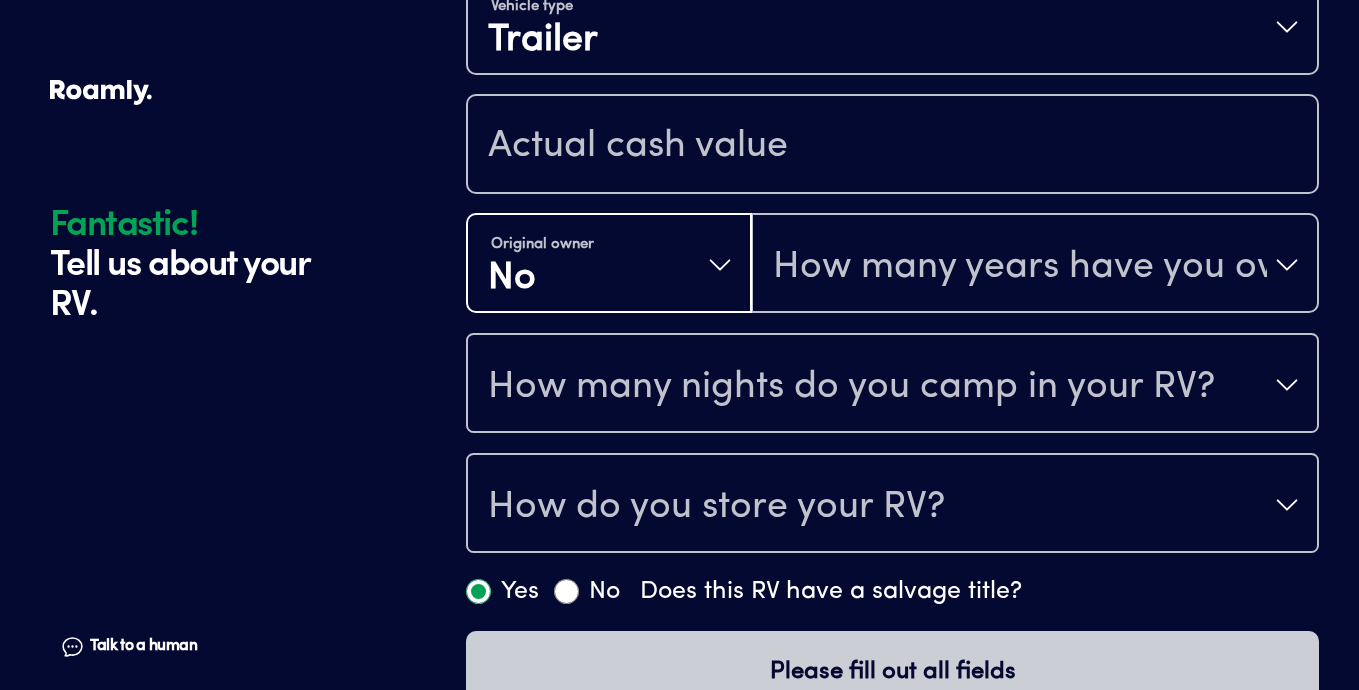 click on "How many years have you owned it?" at bounding box center (1020, 267) 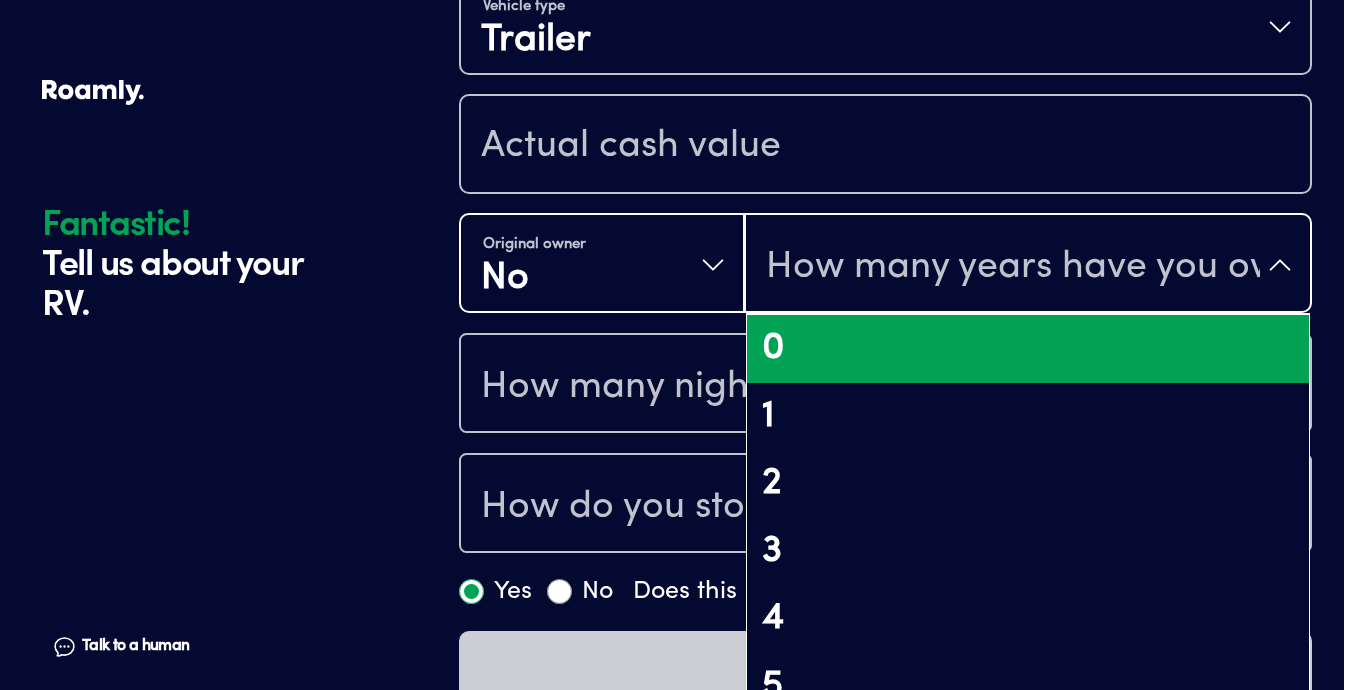 click on "0" at bounding box center [1028, 349] 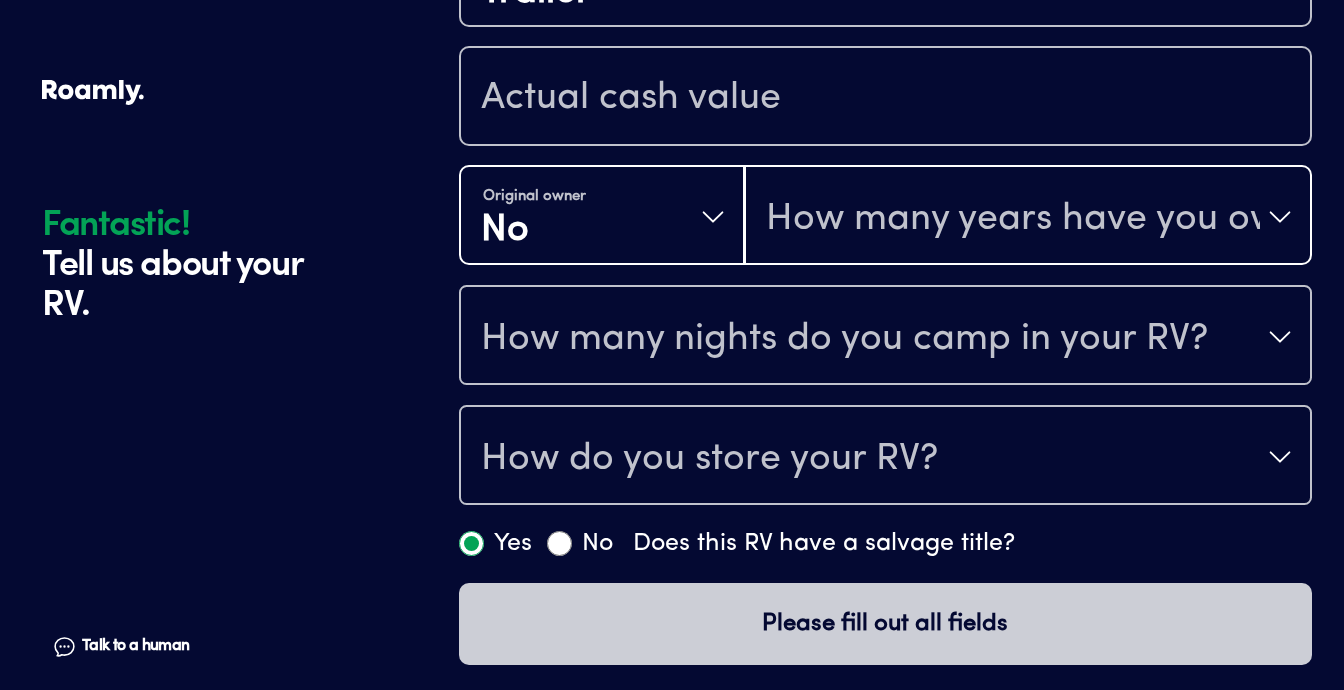 scroll, scrollTop: 804, scrollLeft: 0, axis: vertical 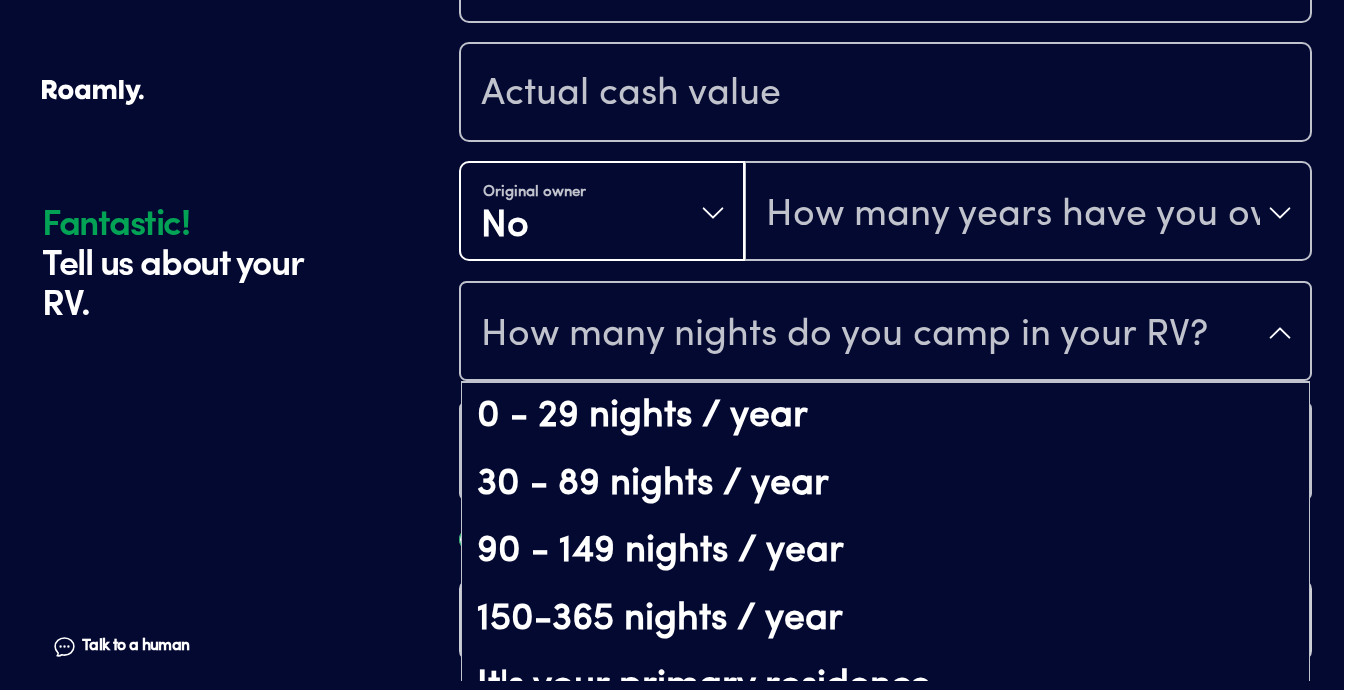 click on "How many nights do you camp in your RV?" at bounding box center [885, 333] 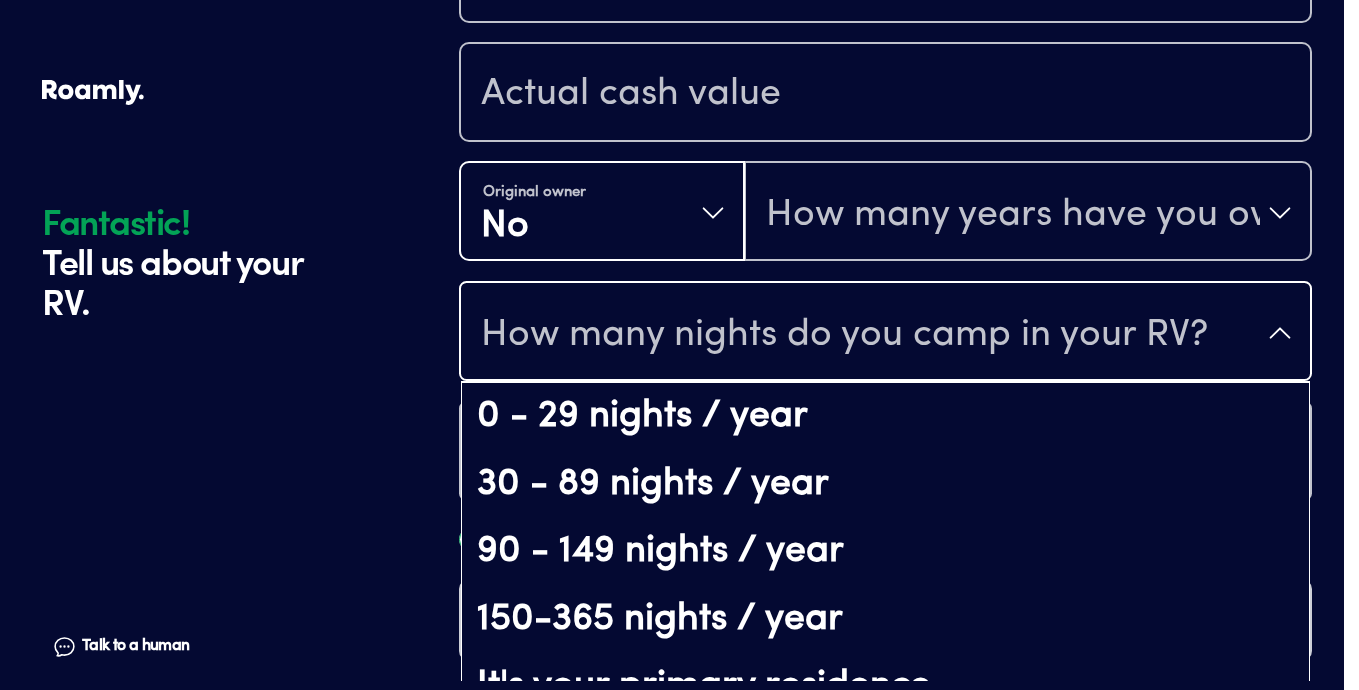 drag, startPoint x: 1312, startPoint y: 440, endPoint x: 1311, endPoint y: 481, distance: 41.01219 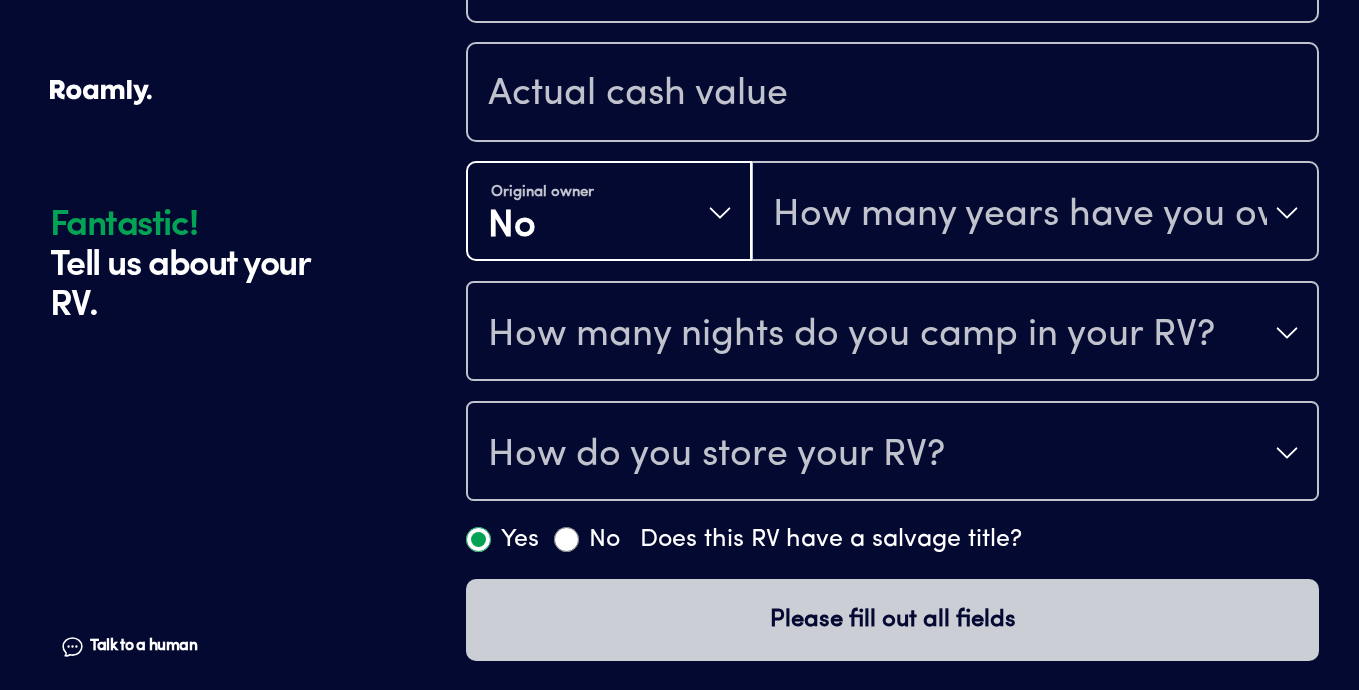 click on "How many nights do you camp in your RV?" at bounding box center [892, 333] 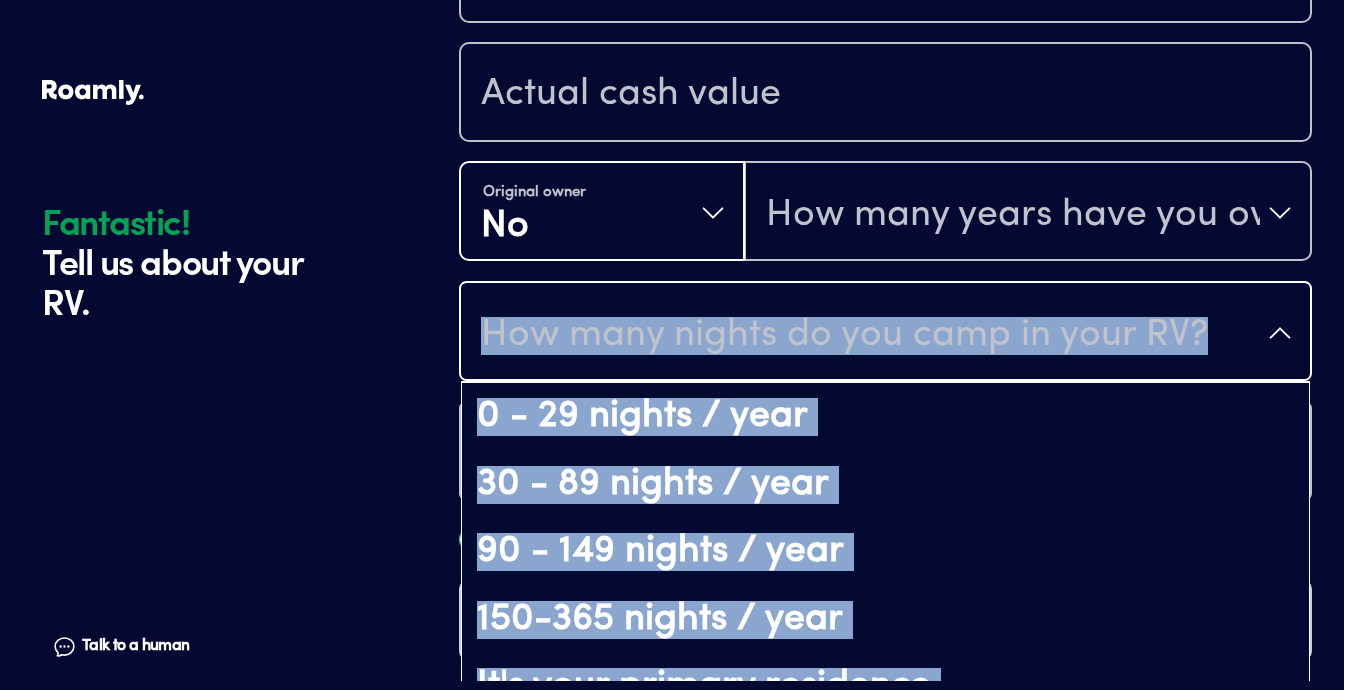 drag, startPoint x: 1349, startPoint y: 333, endPoint x: 1349, endPoint y: 418, distance: 85 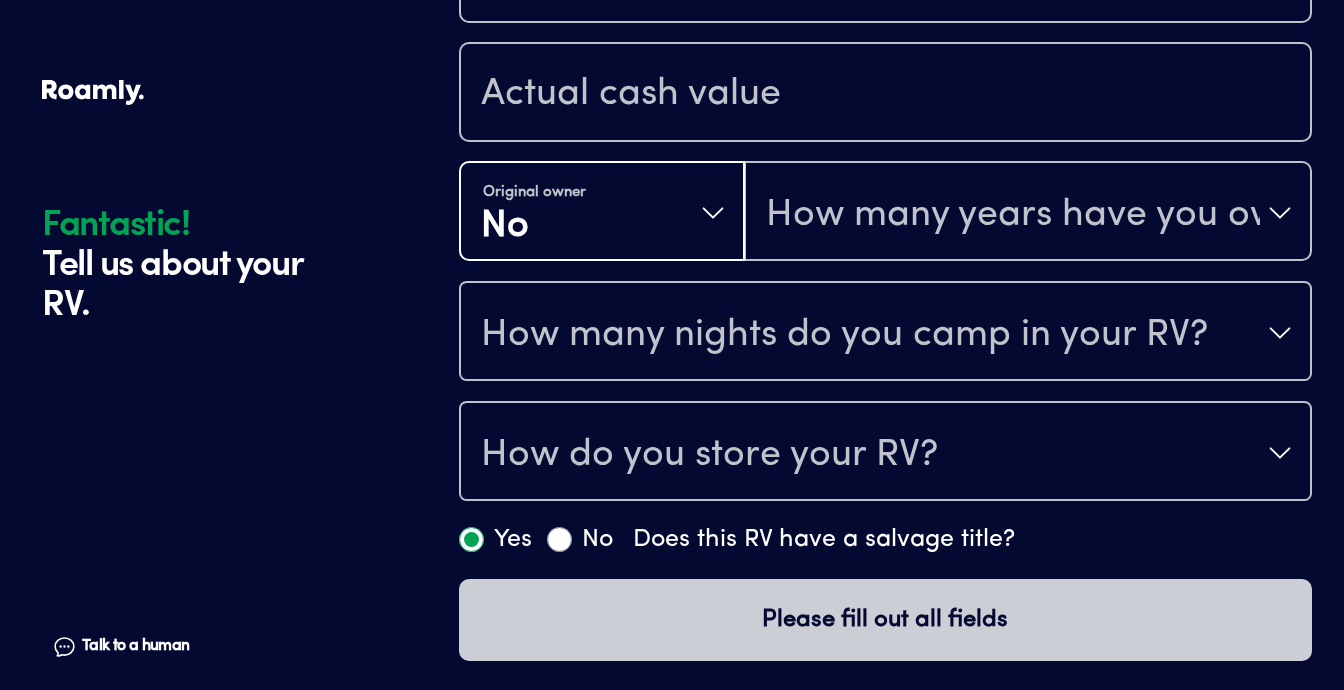 click on "Yes No Does this RV have a salvage title?" at bounding box center (885, 540) 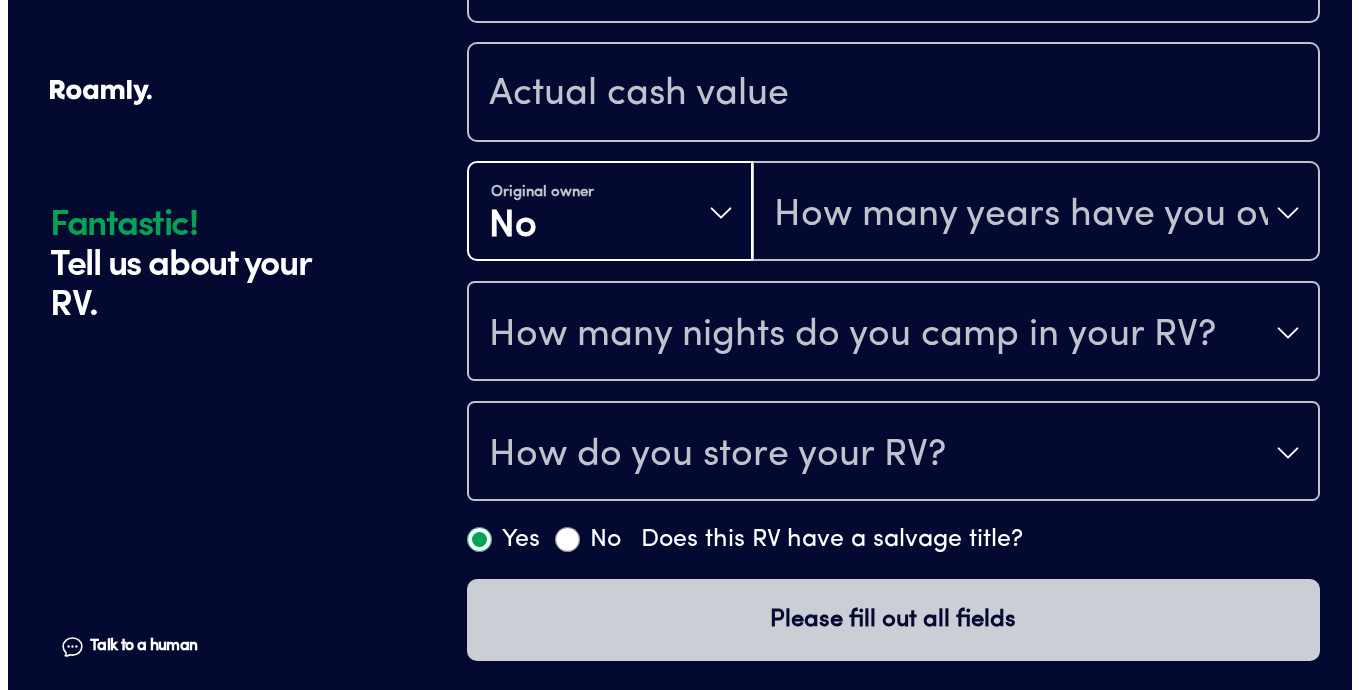 scroll, scrollTop: 800, scrollLeft: 0, axis: vertical 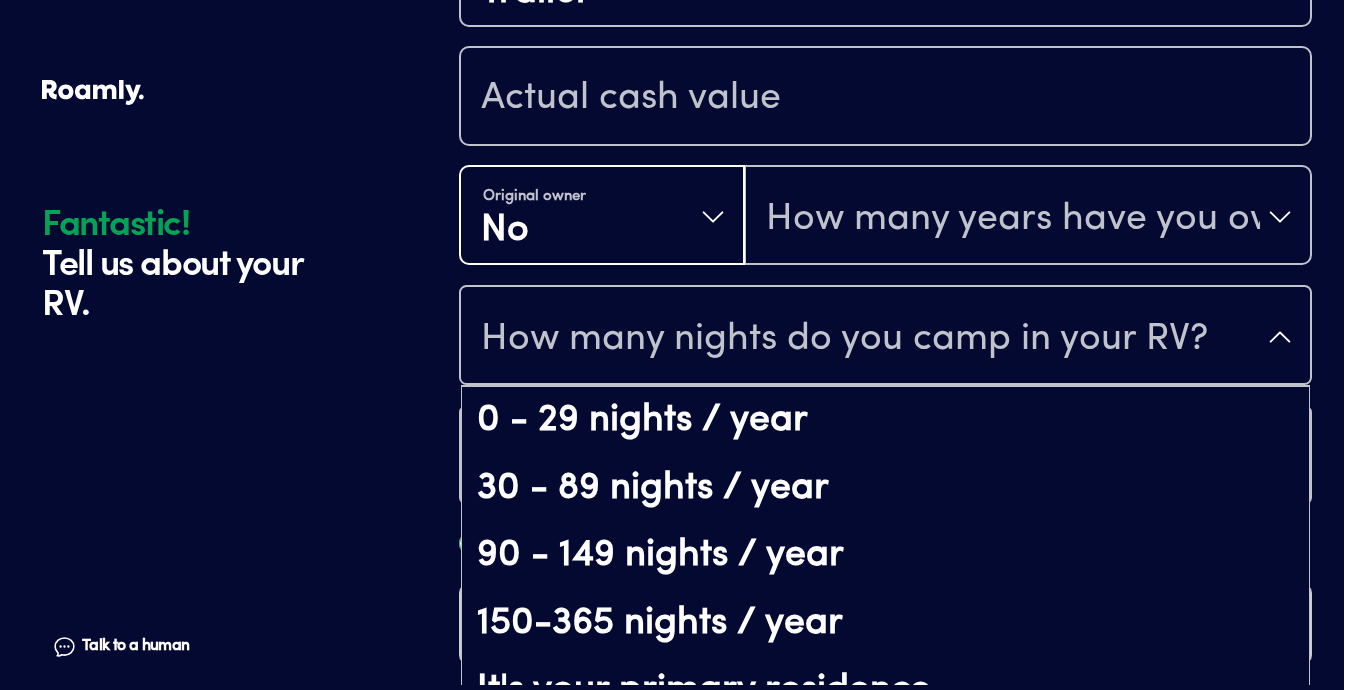 click on "How many nights do you camp in your RV?" at bounding box center (885, 337) 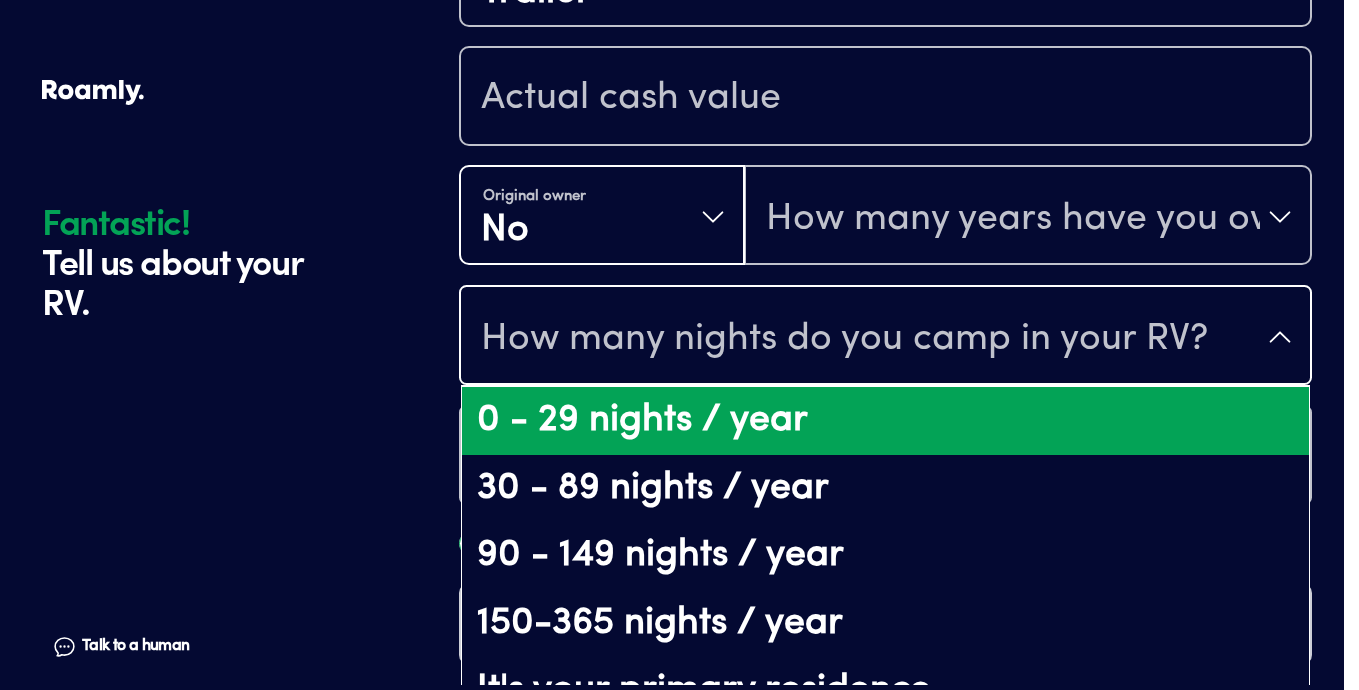 click on "0 - 29 nights / year" at bounding box center (885, 421) 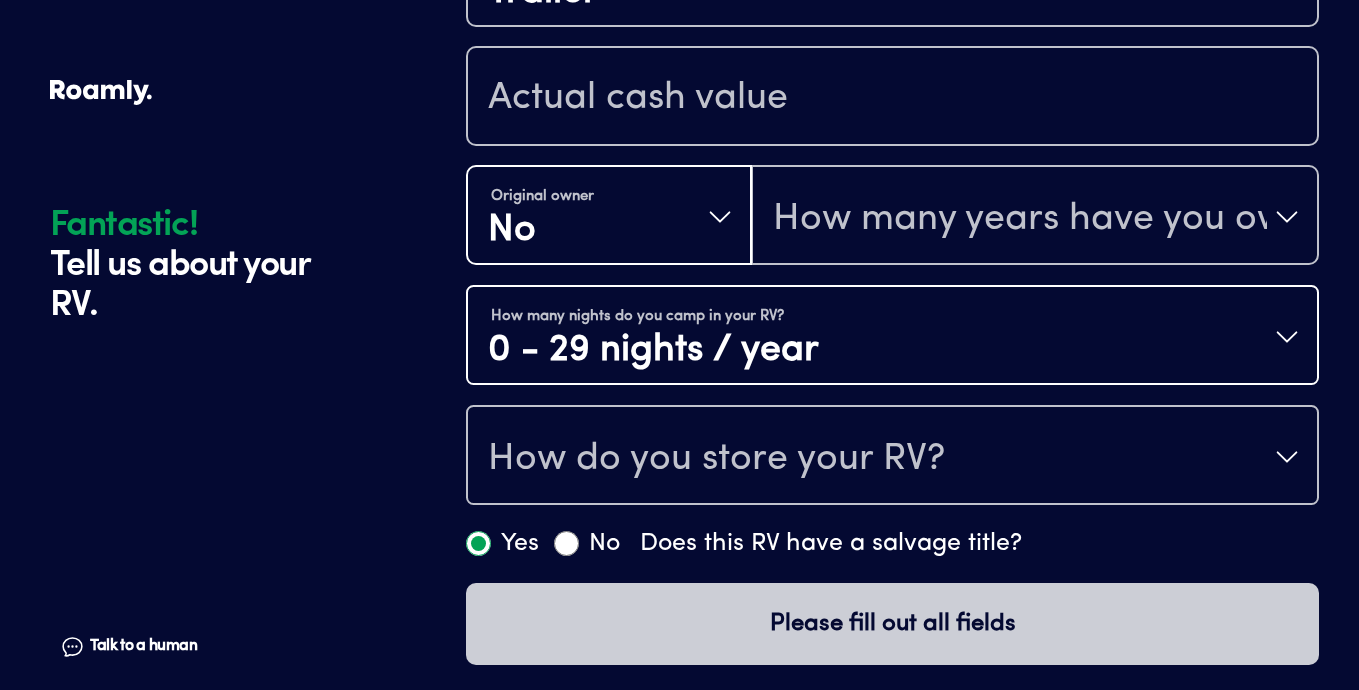 click on "How do you store your RV?" at bounding box center (892, 457) 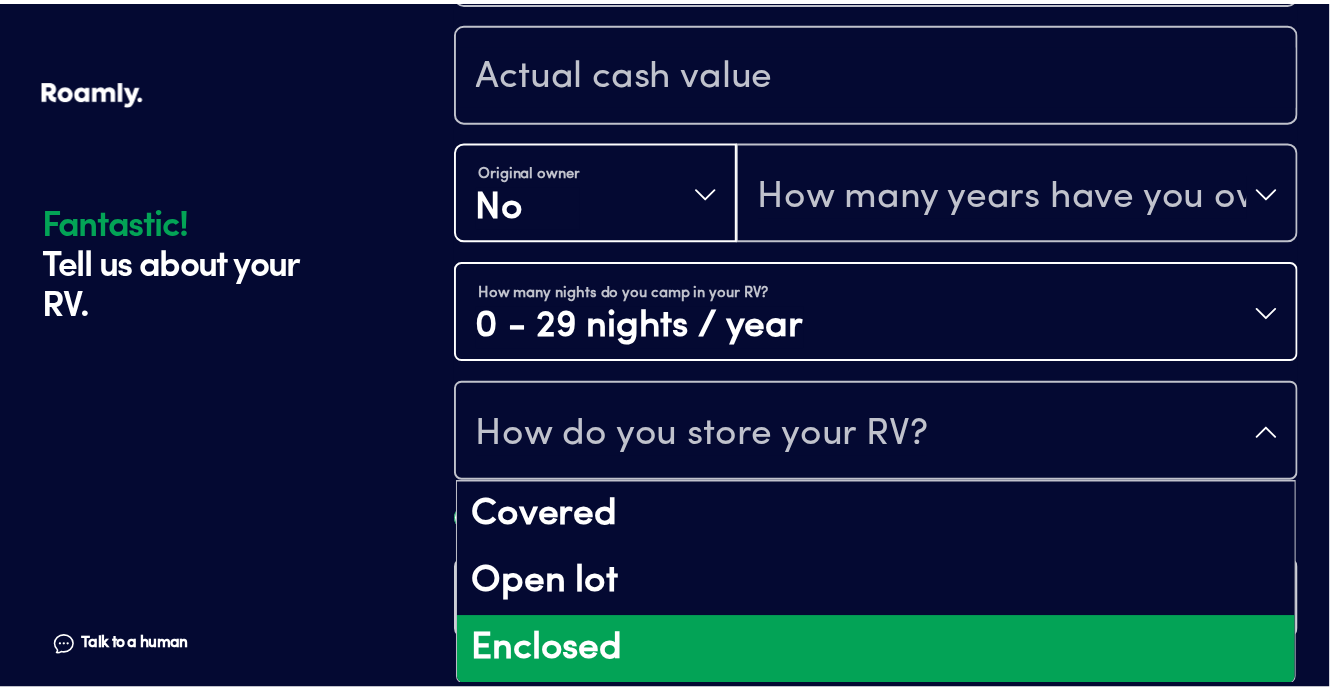 scroll, scrollTop: 23, scrollLeft: 0, axis: vertical 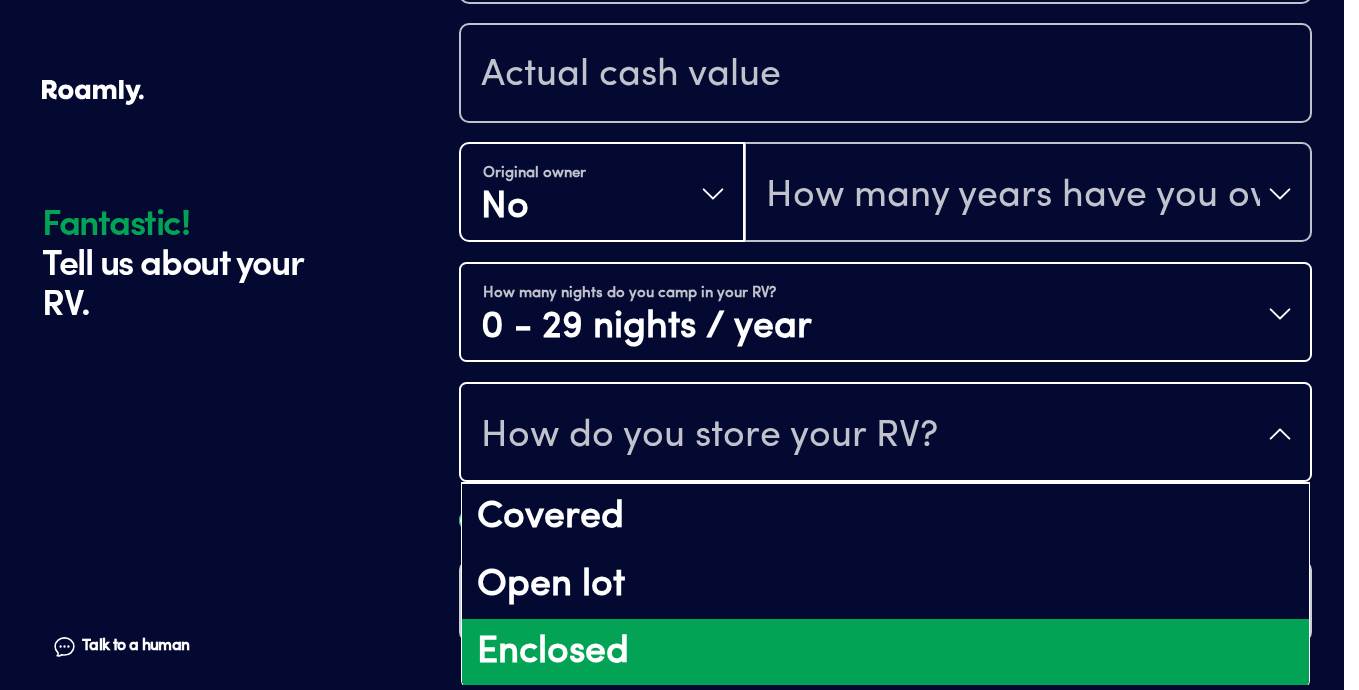 drag, startPoint x: 263, startPoint y: 498, endPoint x: 356, endPoint y: 457, distance: 101.636604 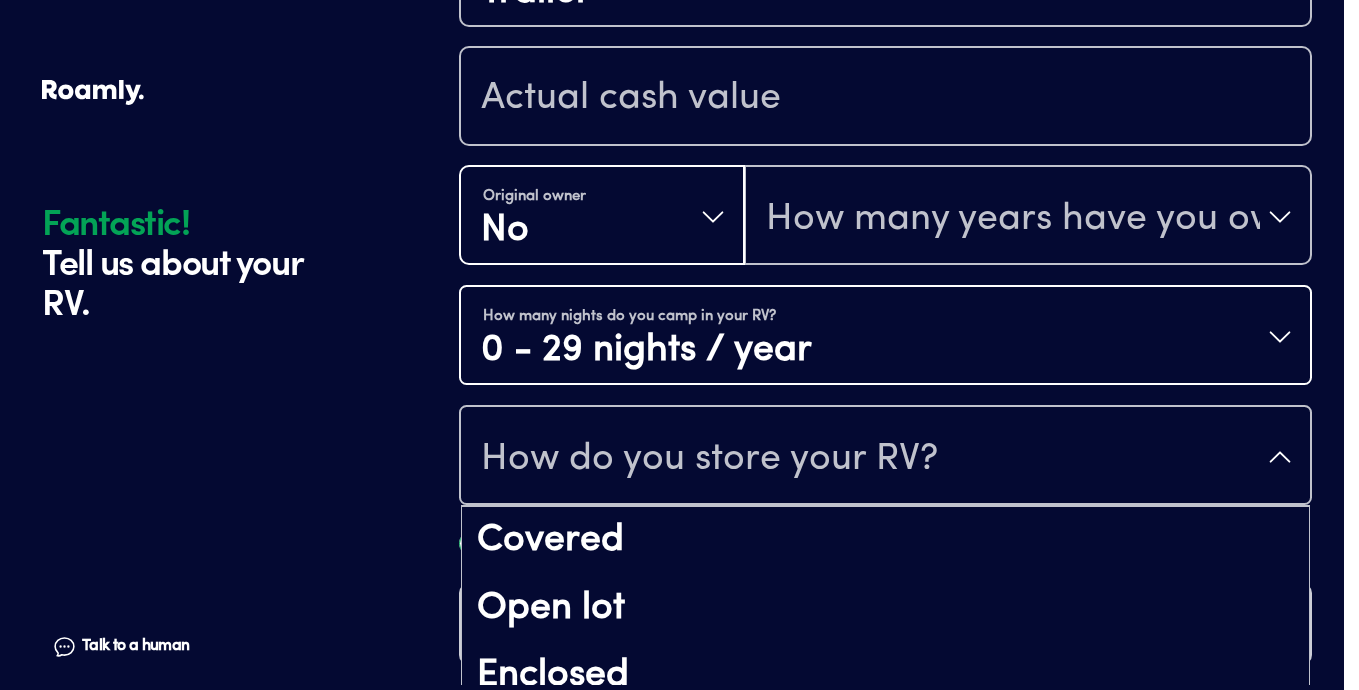 click on "How do you store your RV?" at bounding box center (885, 457) 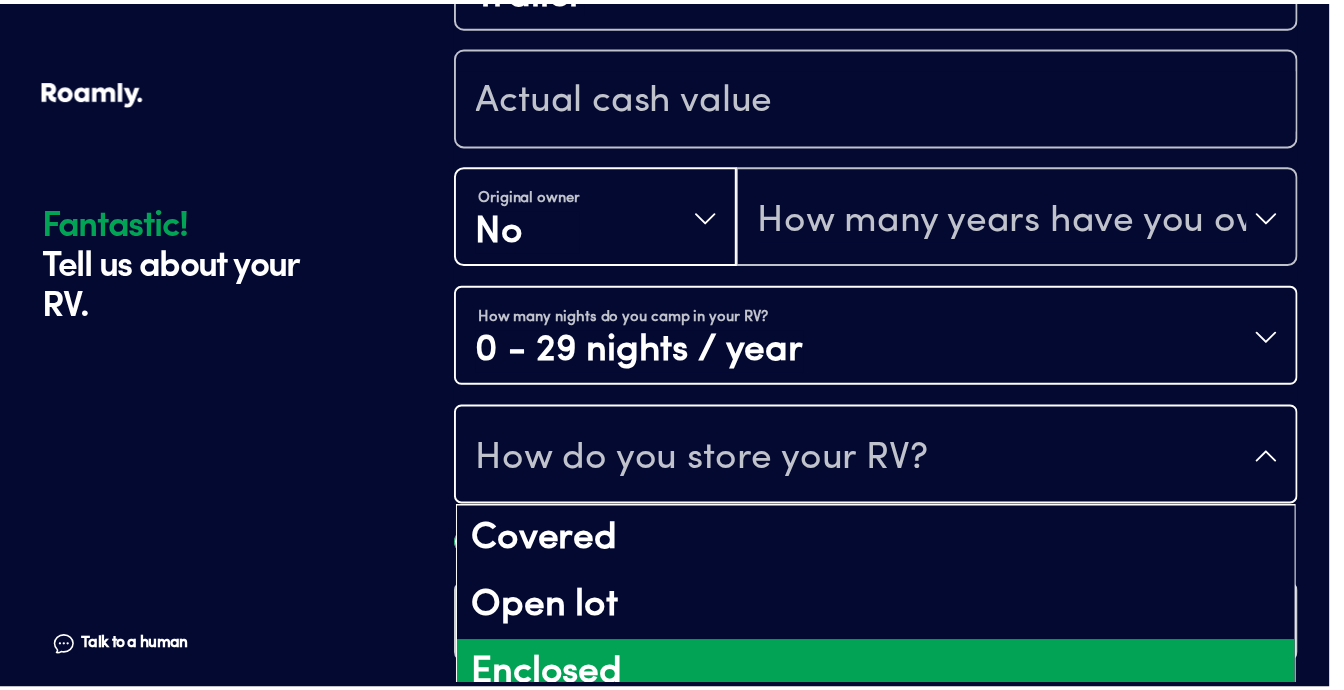 scroll, scrollTop: 24, scrollLeft: 0, axis: vertical 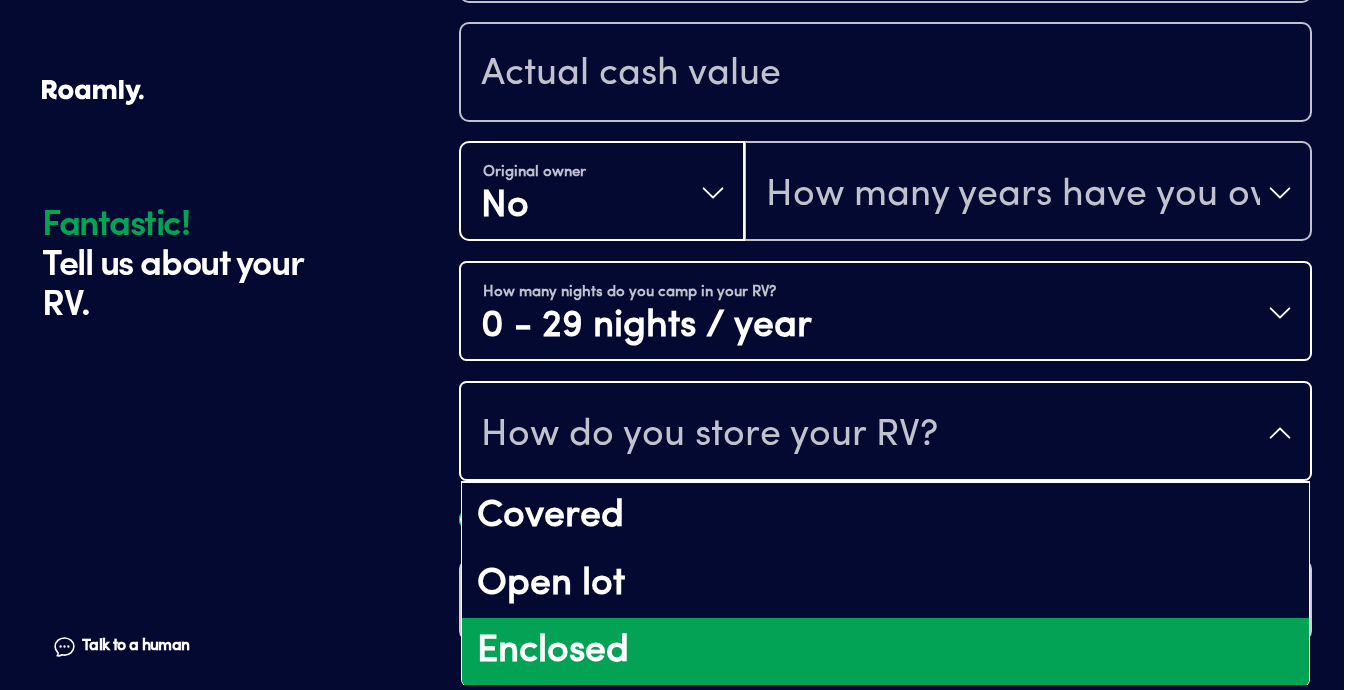 click on "Enclosed" at bounding box center (885, 652) 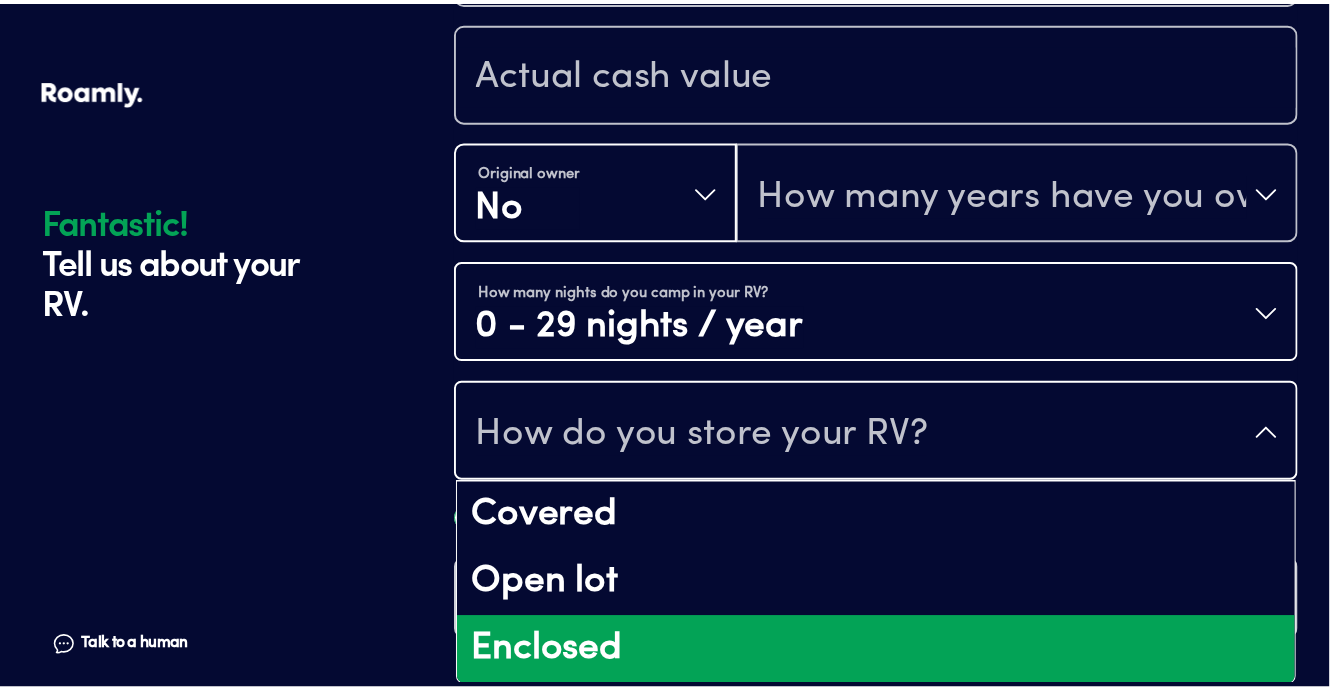 scroll, scrollTop: 0, scrollLeft: 0, axis: both 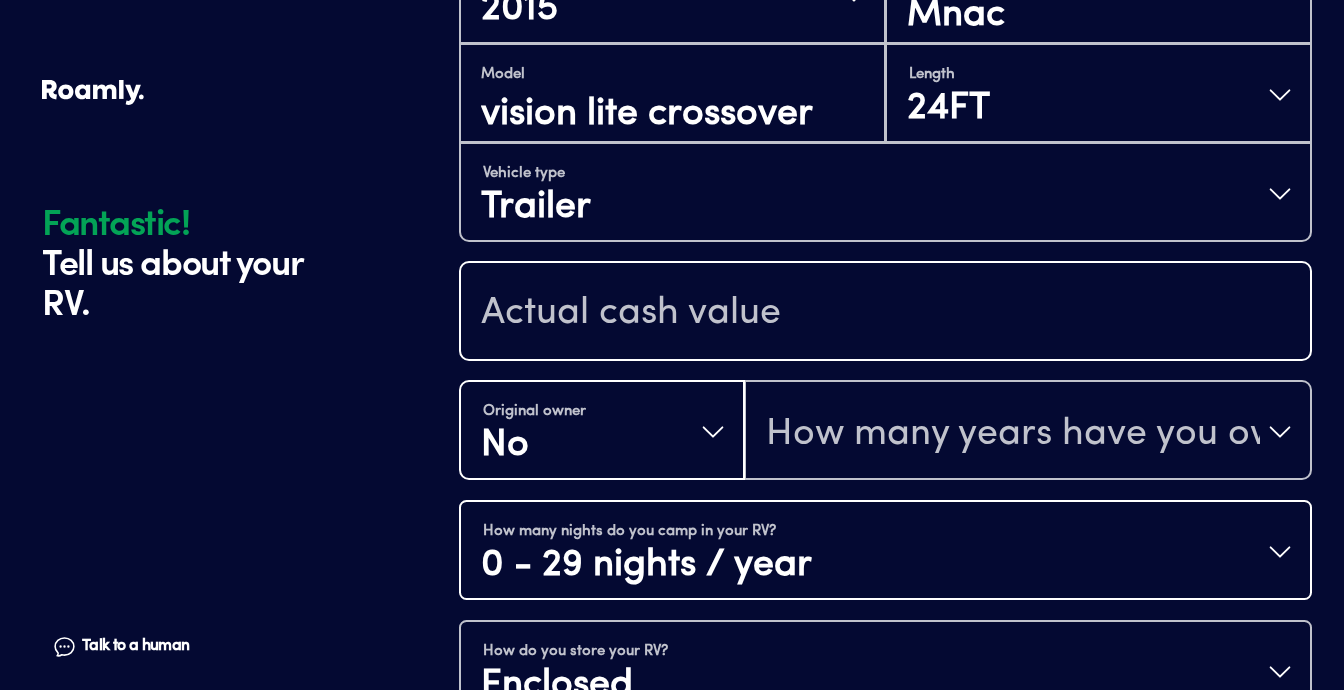 click at bounding box center [885, 313] 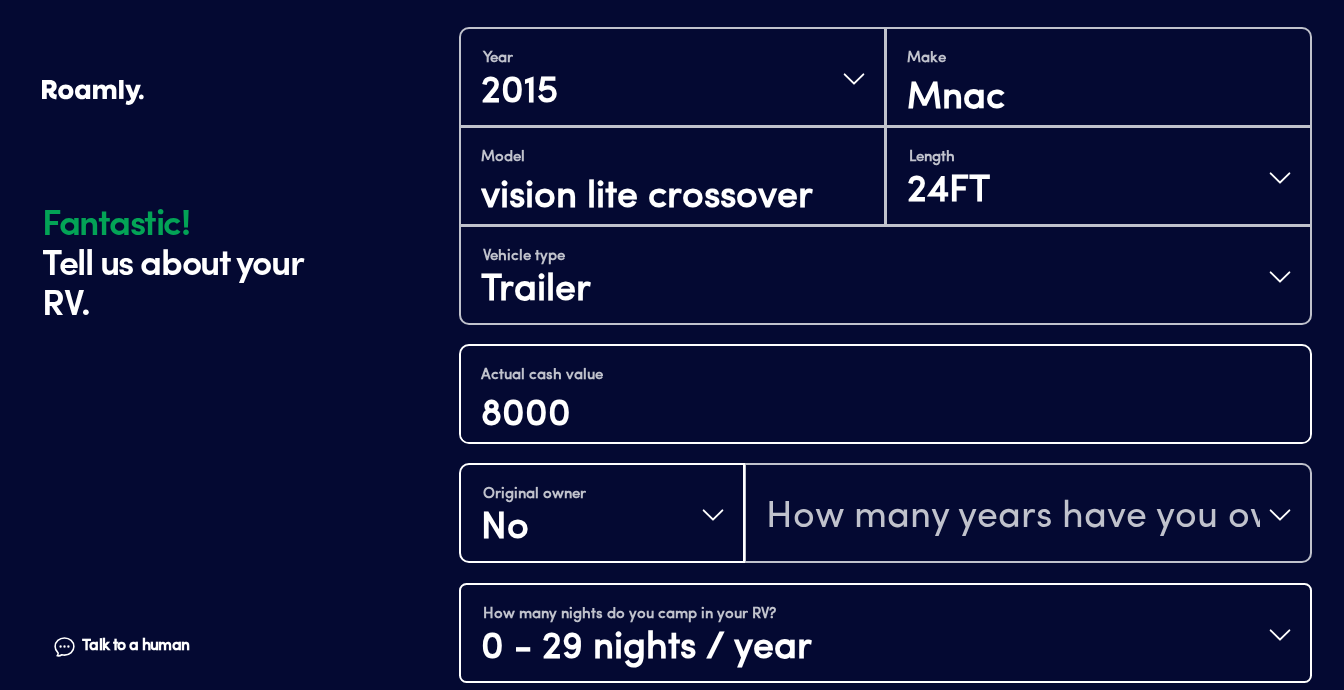 scroll, scrollTop: 500, scrollLeft: 0, axis: vertical 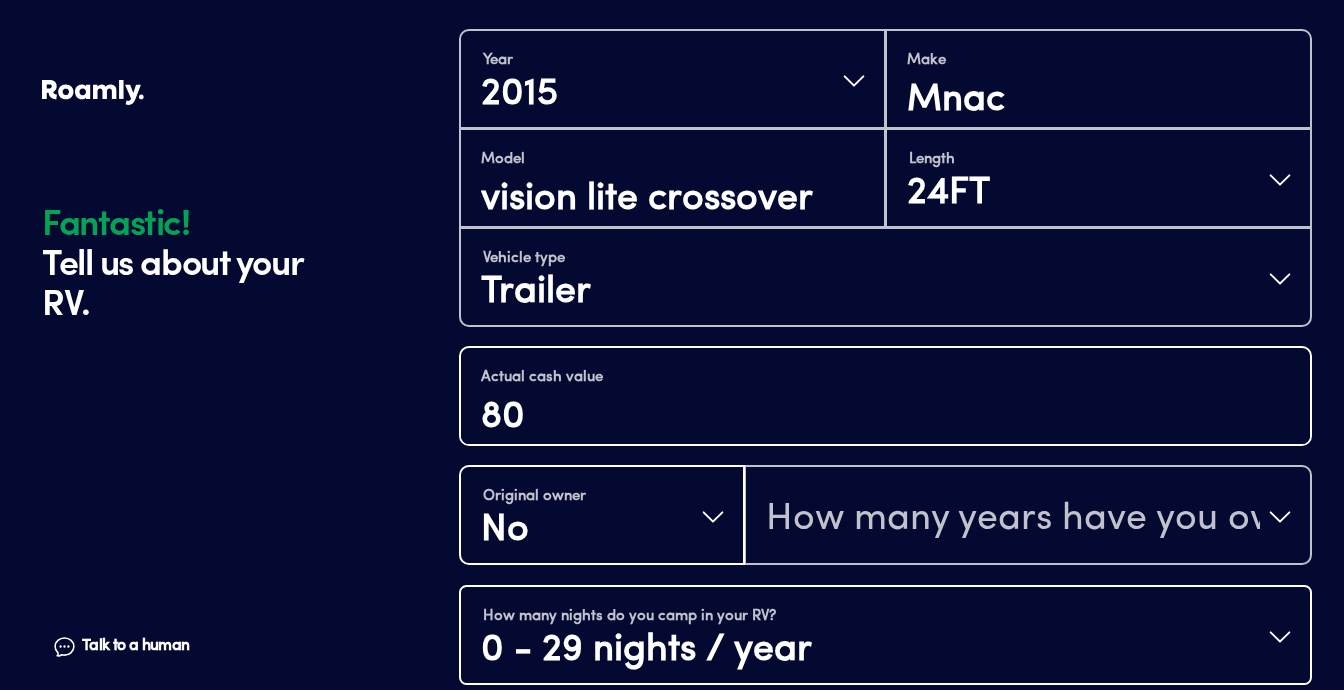type on "8" 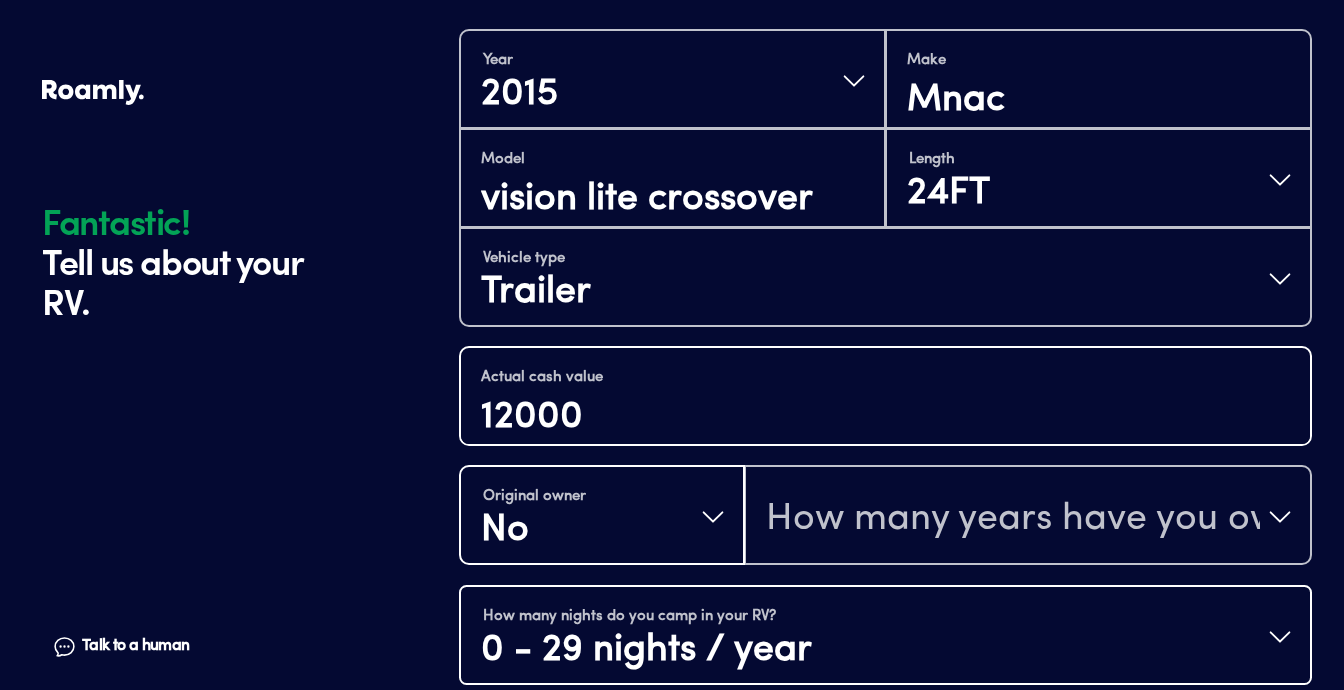 type on "12000" 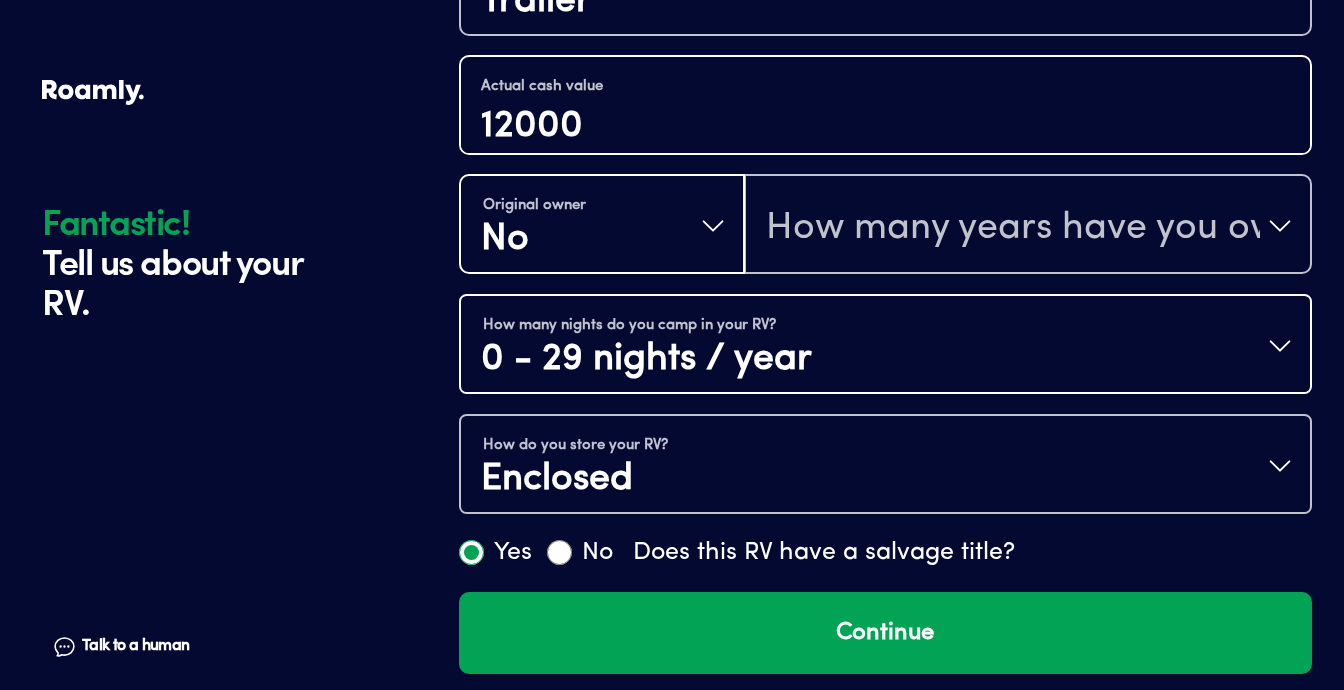 scroll, scrollTop: 804, scrollLeft: 0, axis: vertical 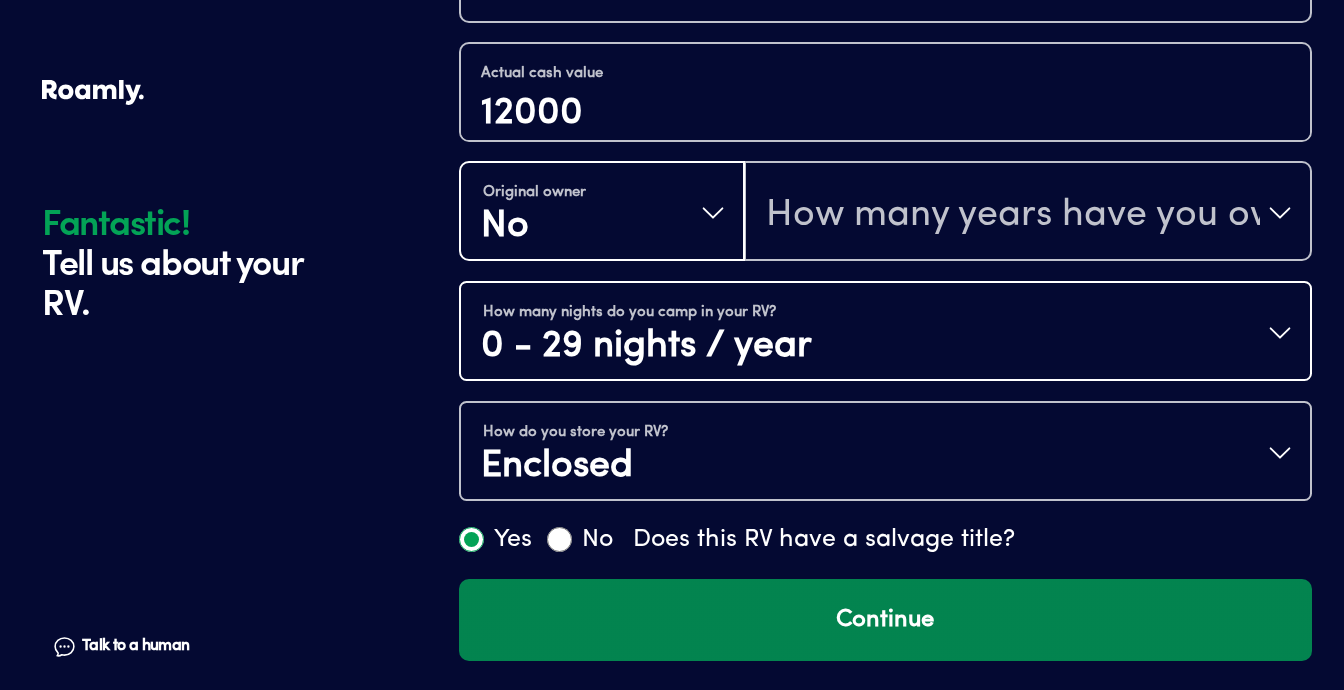 click on "Continue" at bounding box center (885, 620) 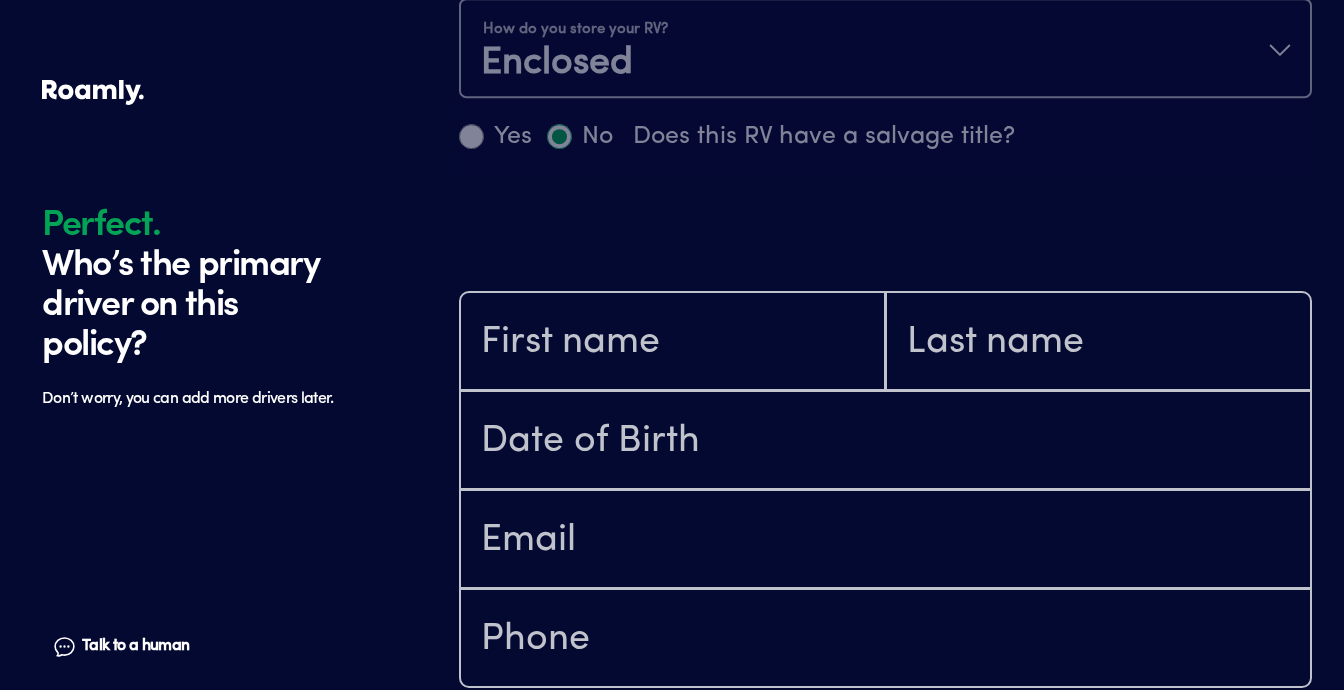 scroll, scrollTop: 1402, scrollLeft: 0, axis: vertical 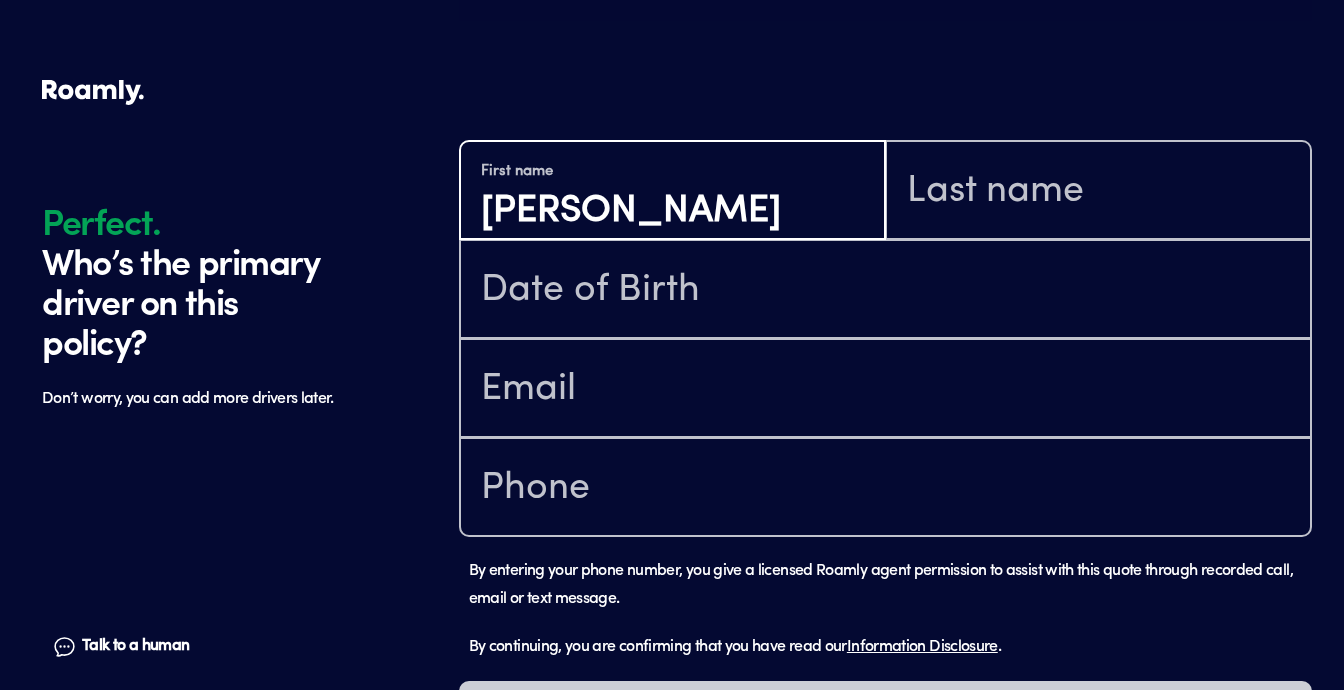 type on "[PERSON_NAME]" 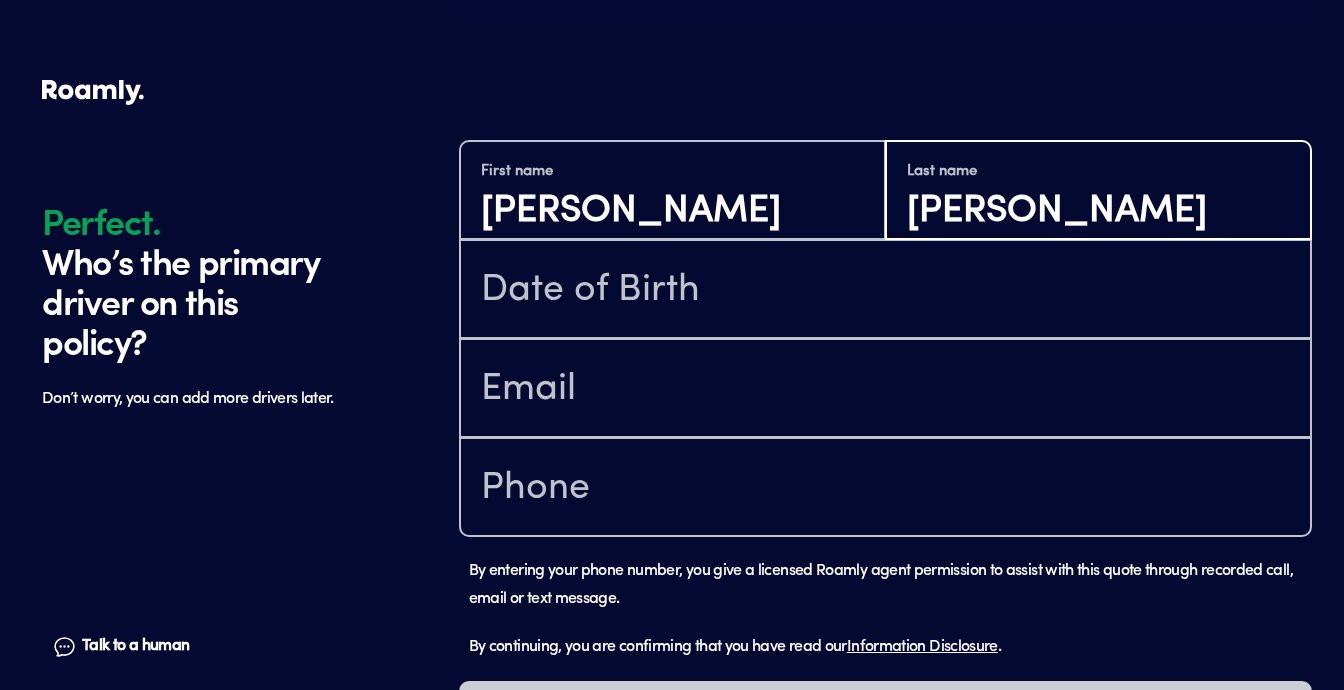 type on "[PERSON_NAME]" 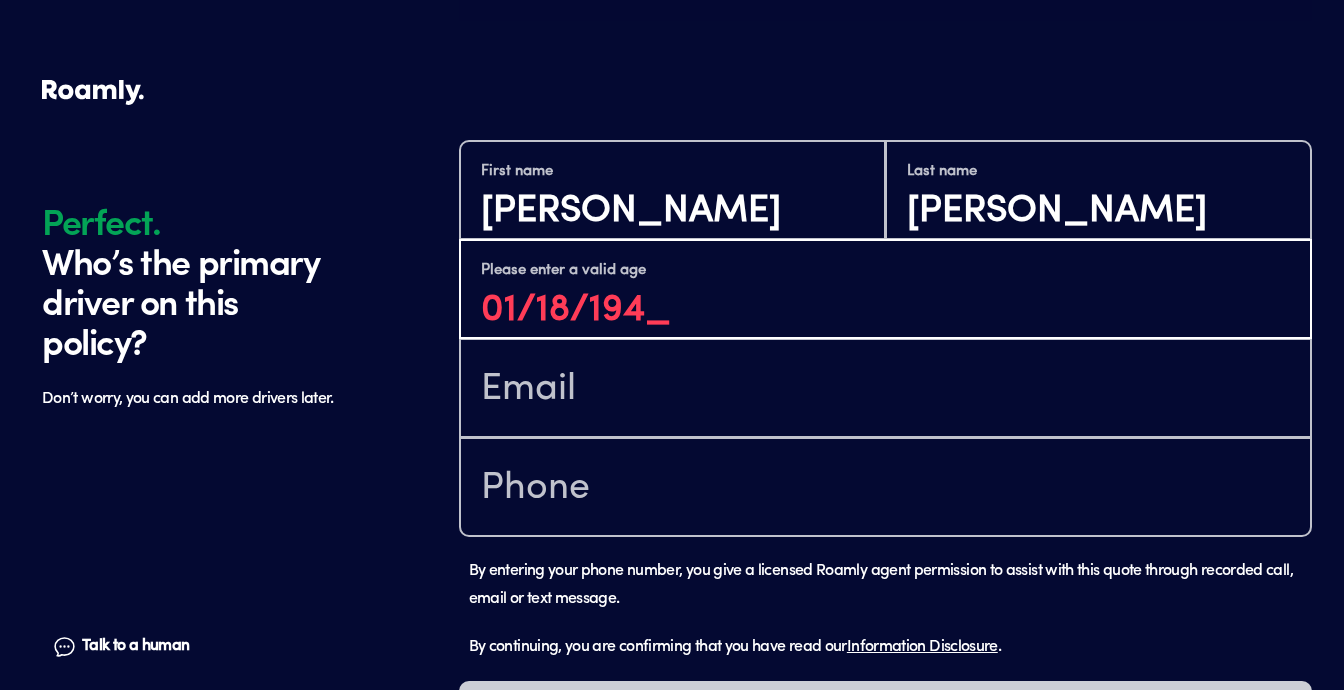 type on "[DATE]" 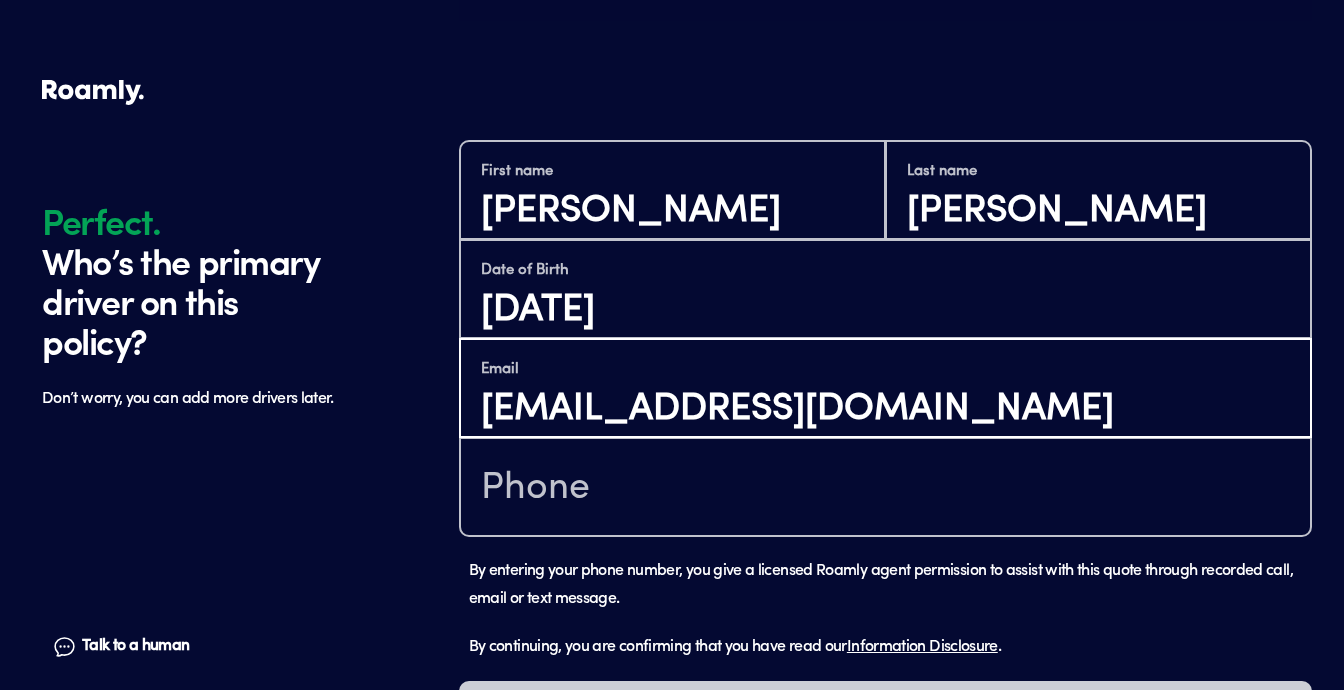 type on "[EMAIL_ADDRESS][DOMAIN_NAME]" 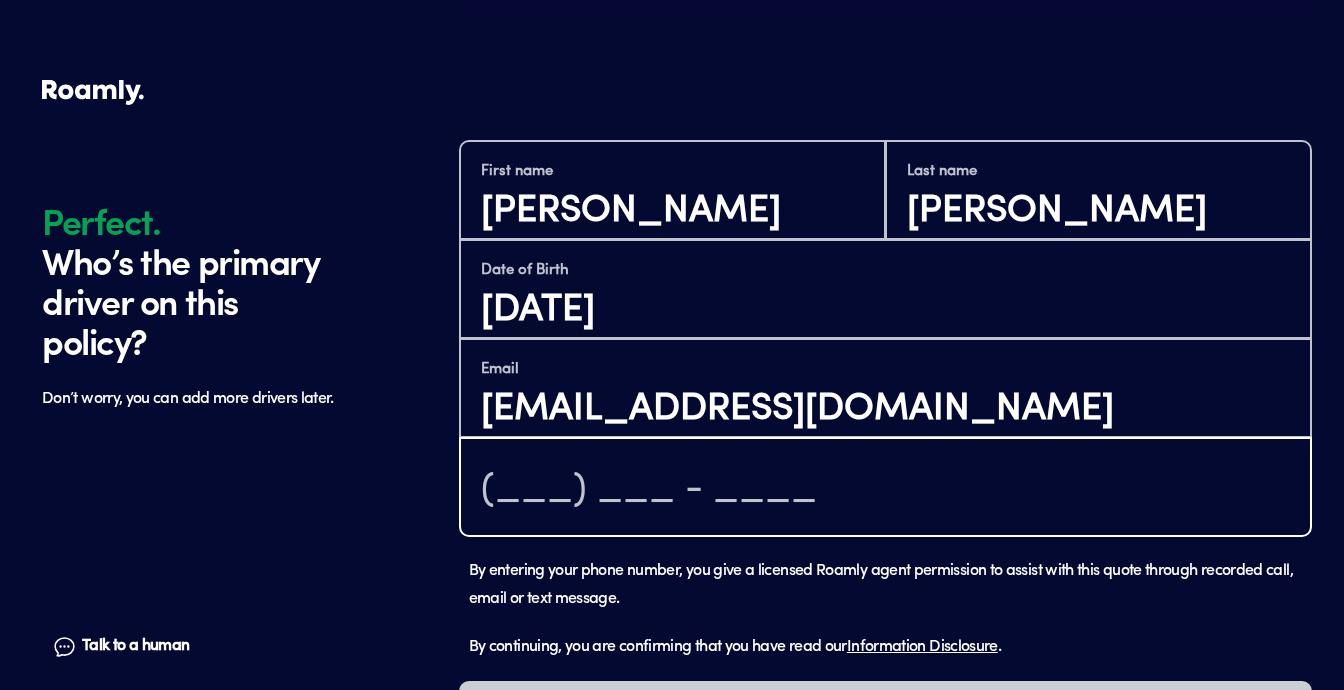 scroll, scrollTop: 1399, scrollLeft: 0, axis: vertical 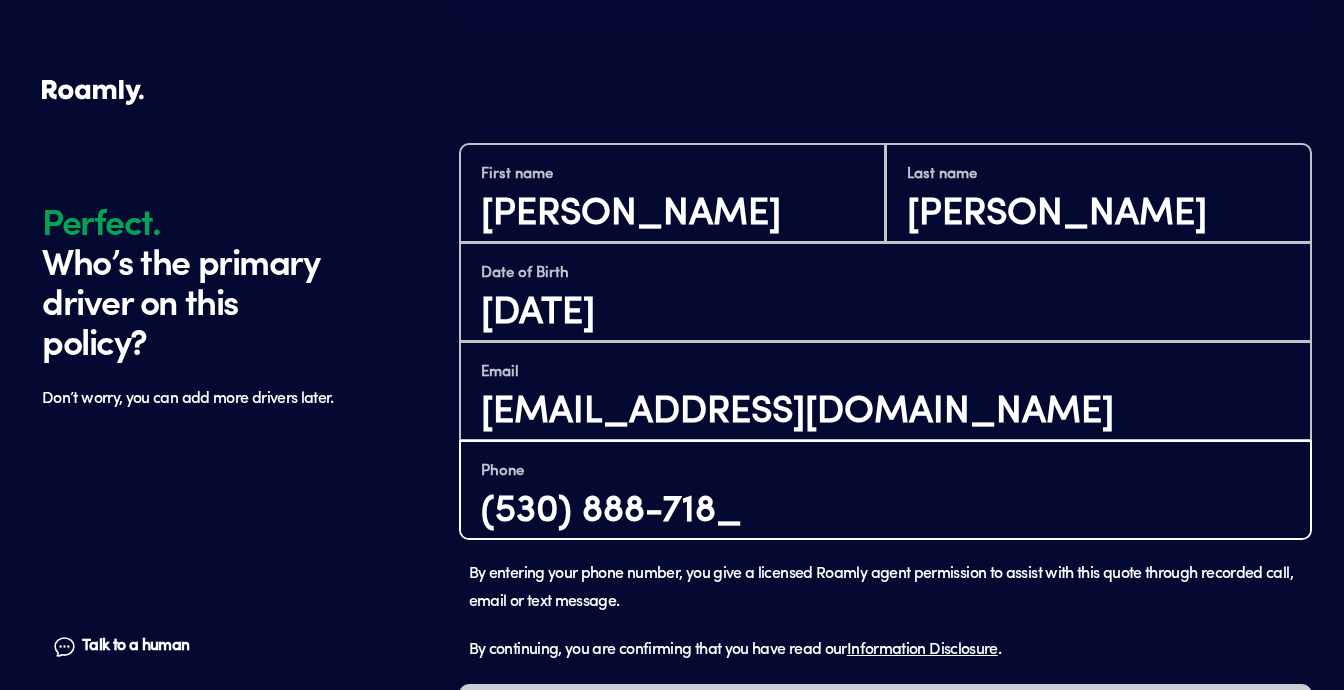 type on "[PHONE_NUMBER]" 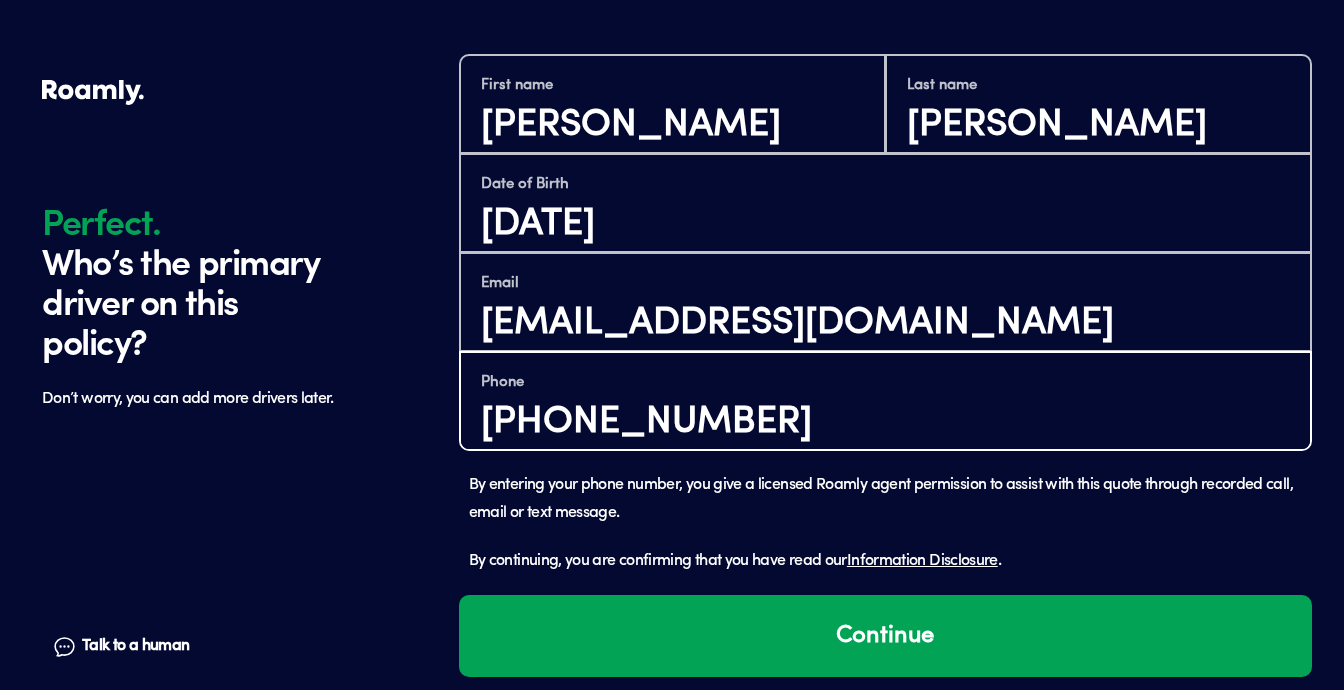 scroll, scrollTop: 1504, scrollLeft: 0, axis: vertical 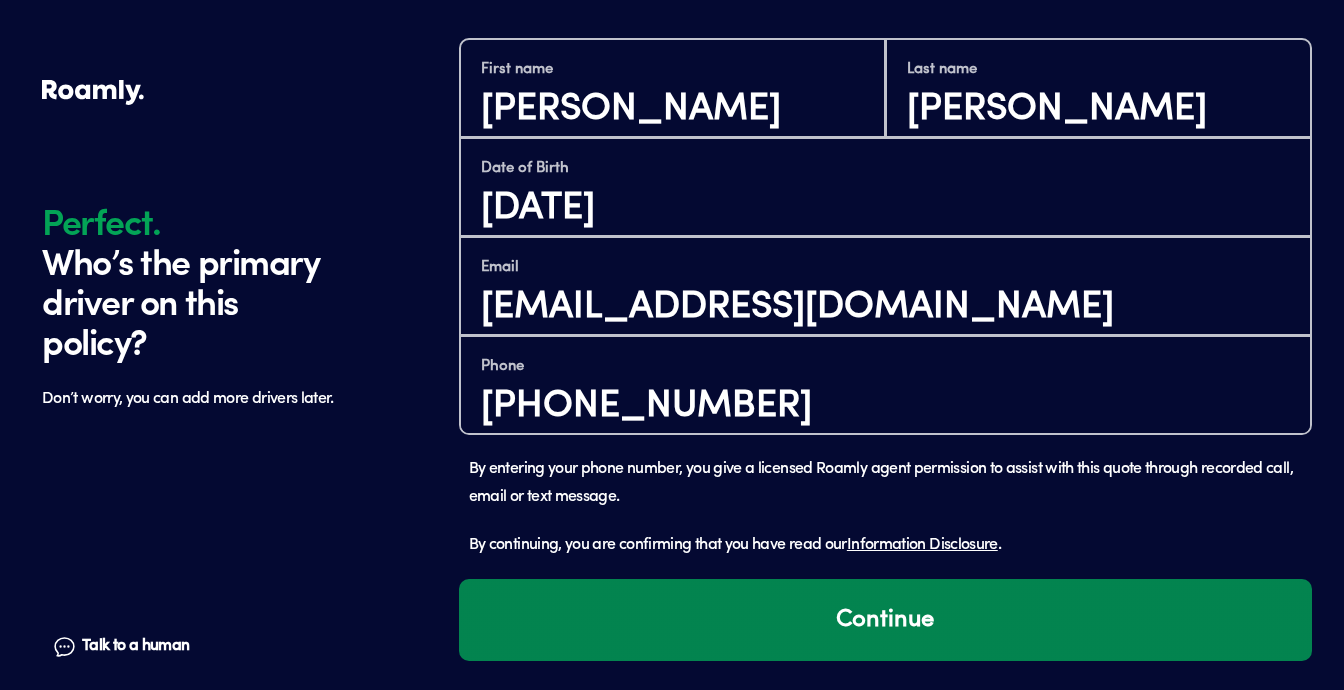 click on "Continue" at bounding box center (885, 620) 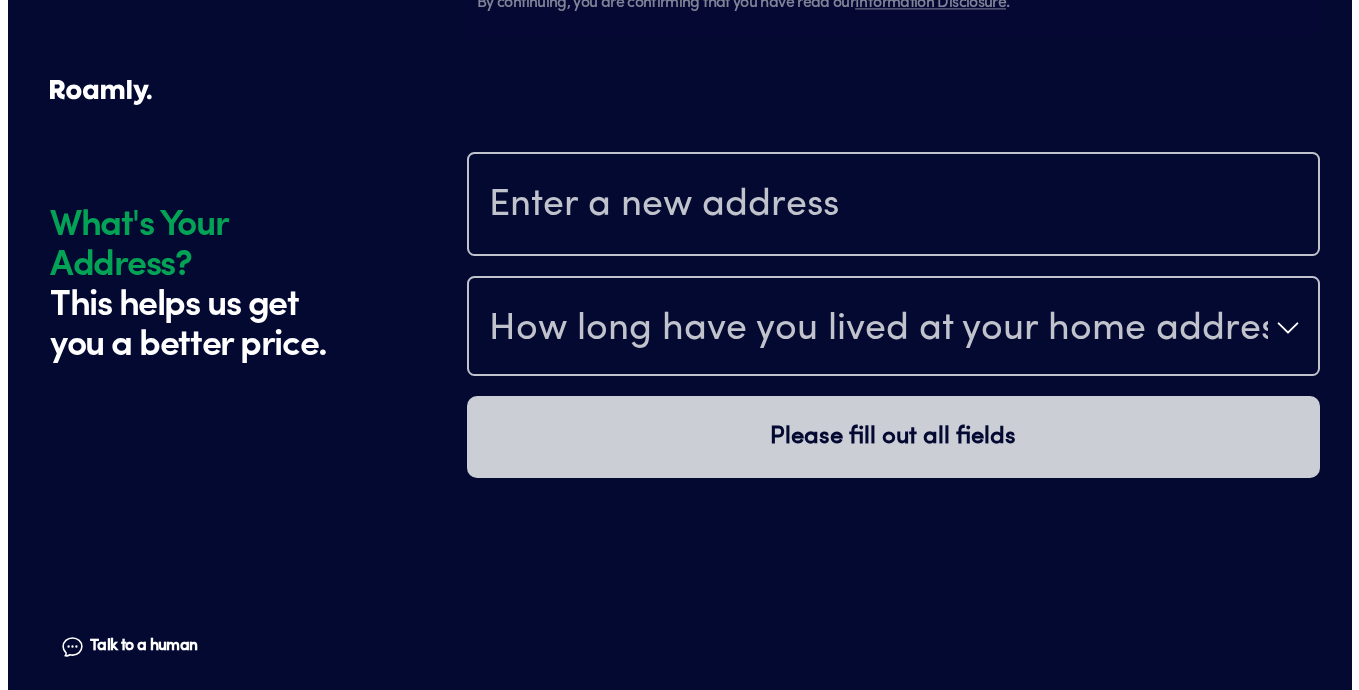 scroll, scrollTop: 2094, scrollLeft: 0, axis: vertical 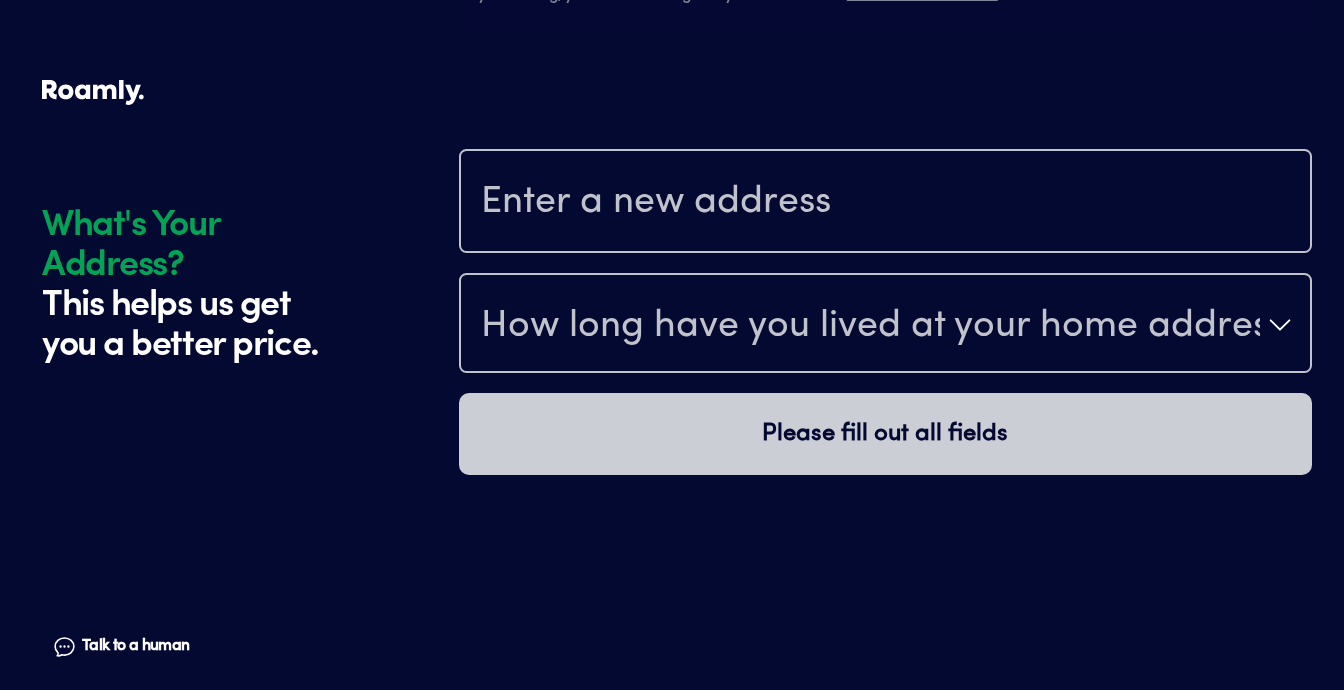 click at bounding box center (885, 203) 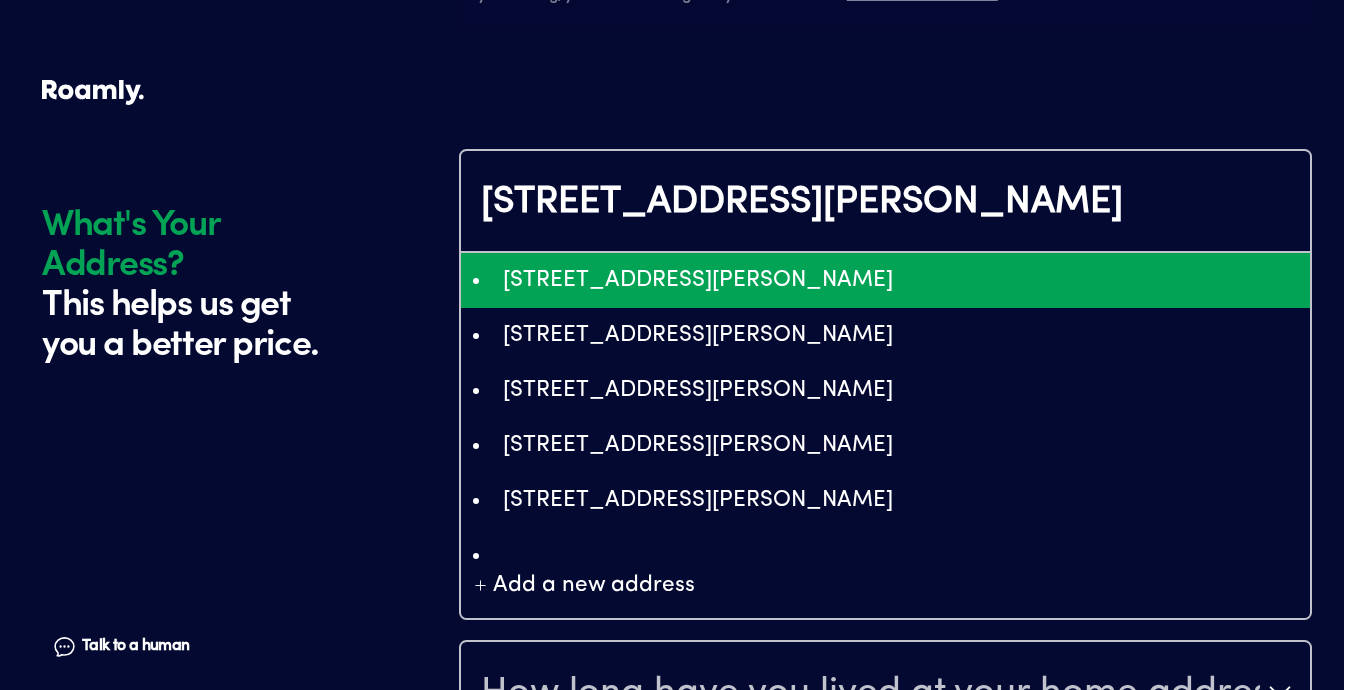 type on "ChIJERA62PYDm4AR81O3IxUx7i0" 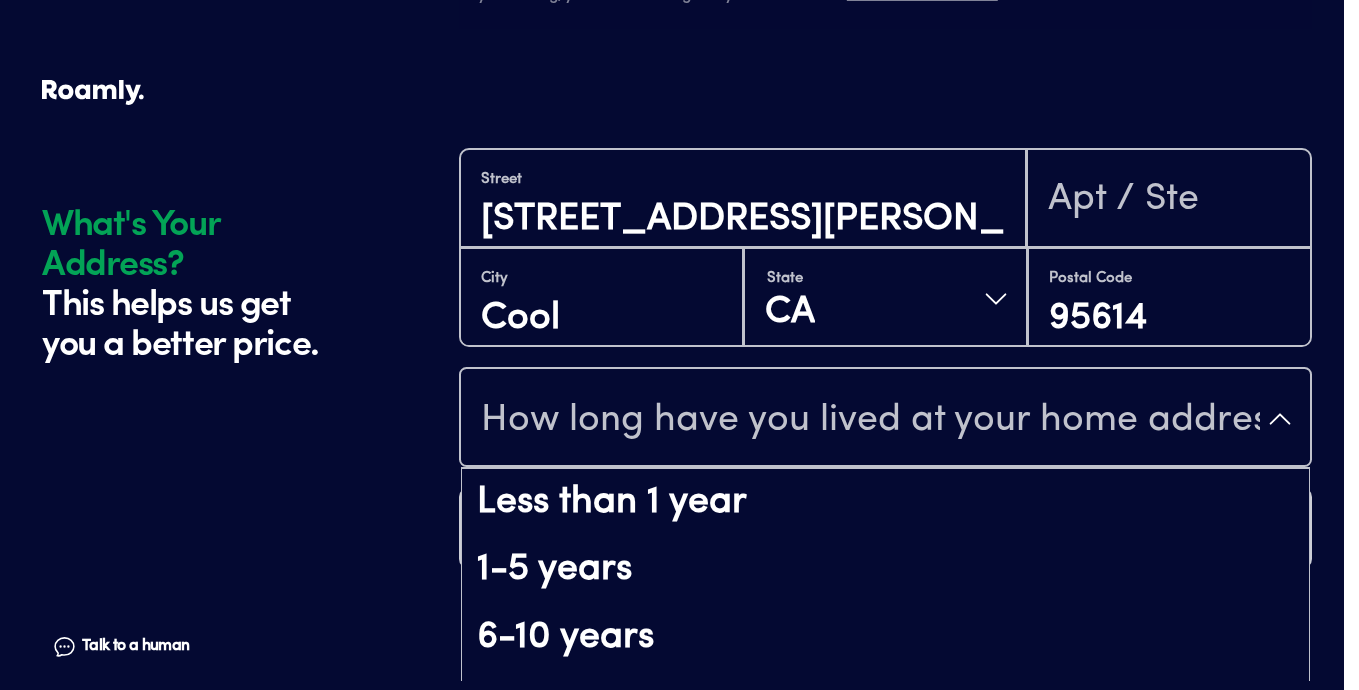 click on "How long have you lived at your home address?" at bounding box center (870, 421) 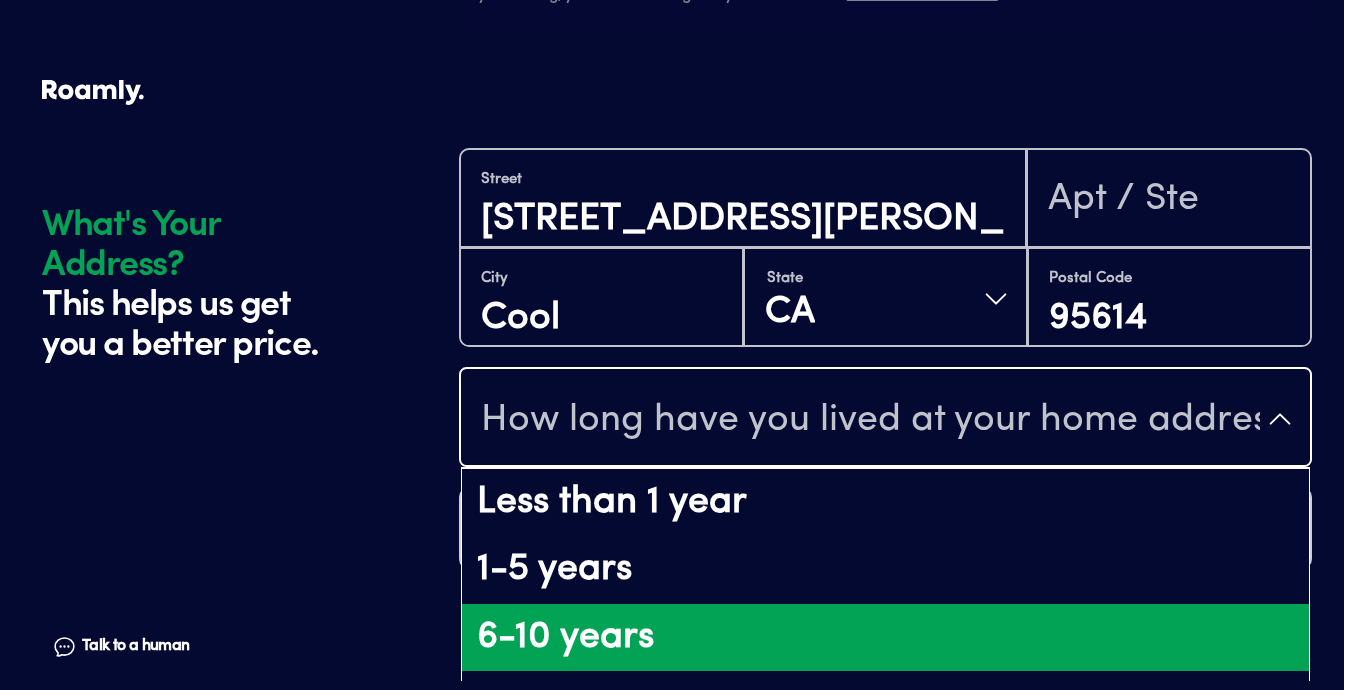 click on "6-10 years" at bounding box center [885, 638] 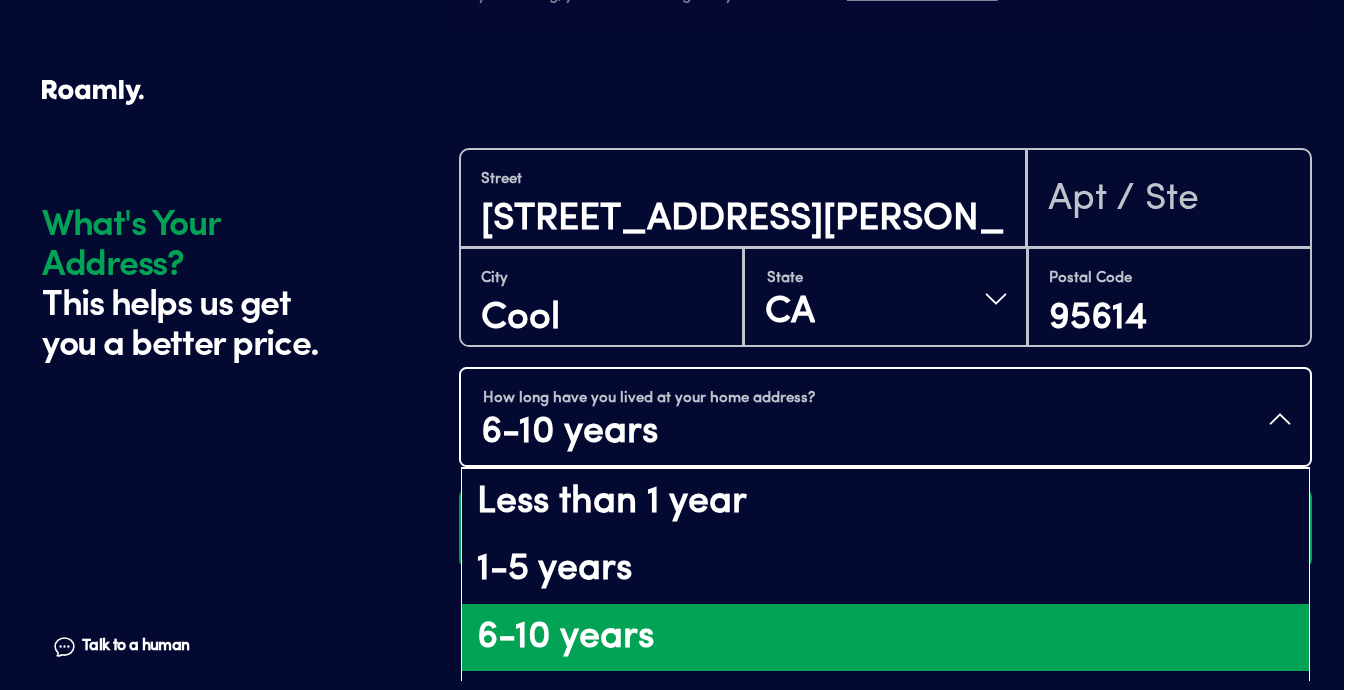 click on "How long have you lived at your home address? 6-10 years" at bounding box center (885, 419) 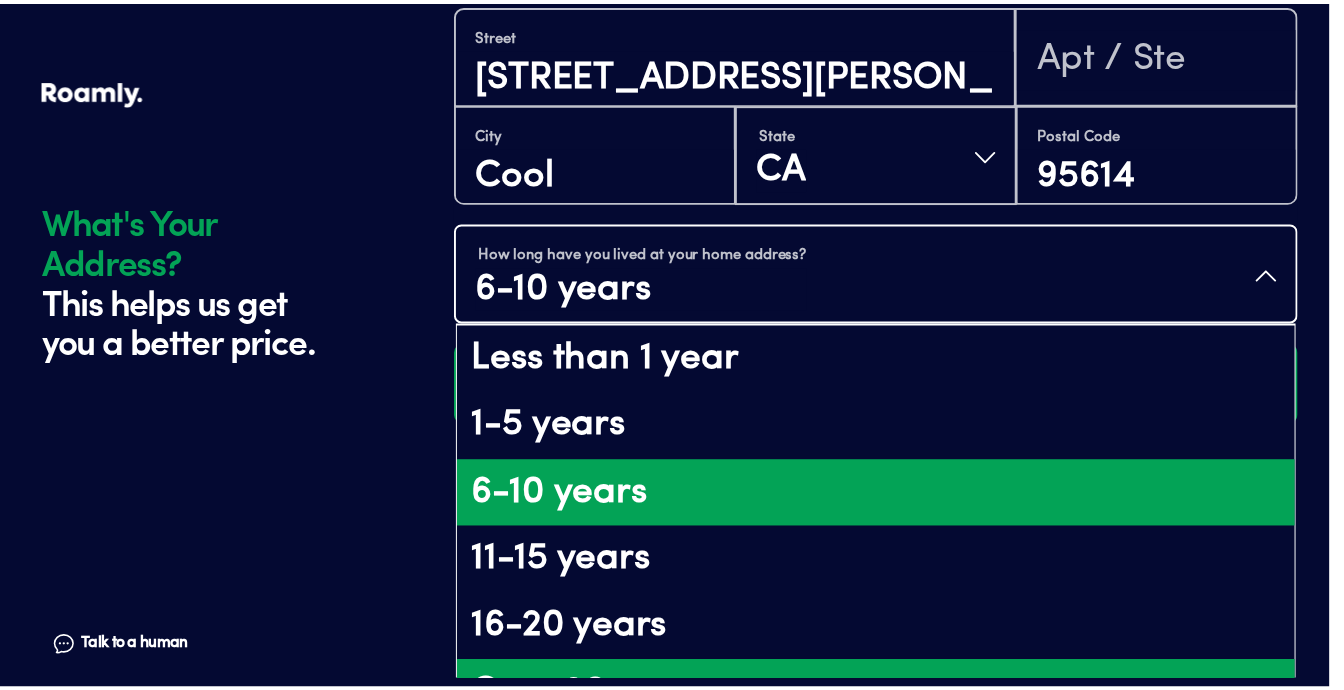 scroll, scrollTop: 190, scrollLeft: 0, axis: vertical 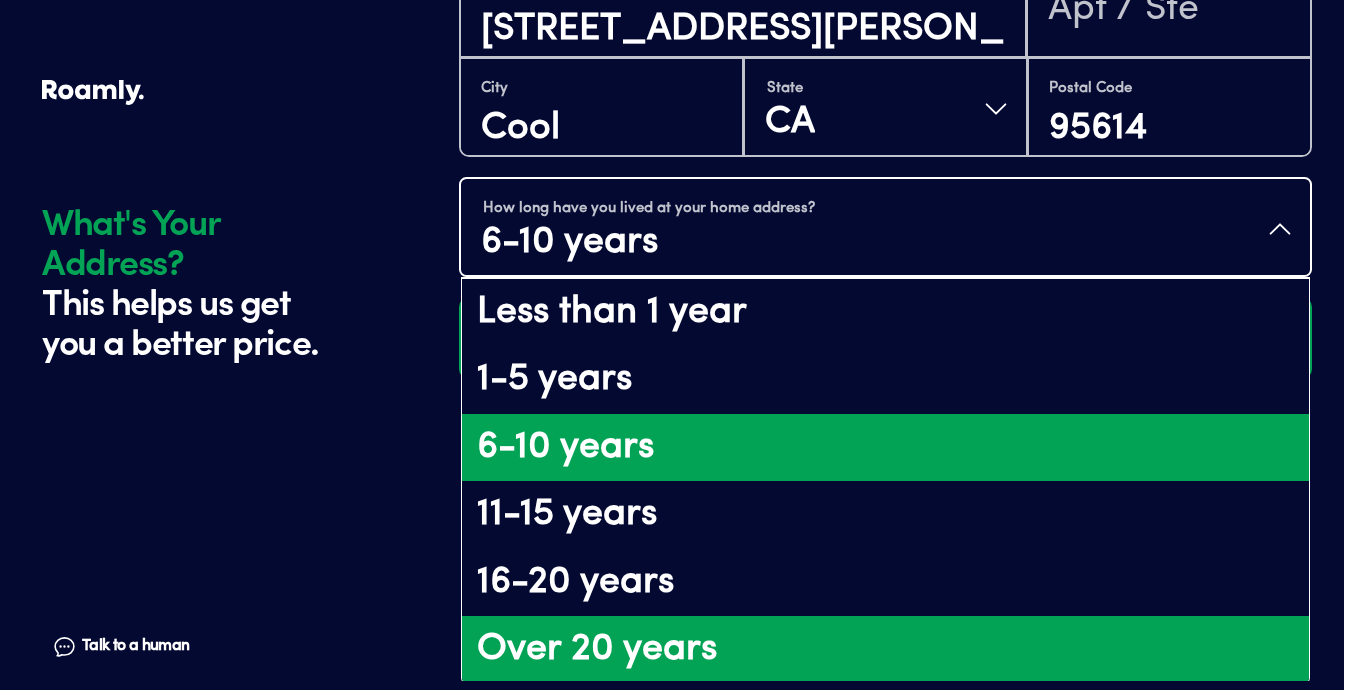 click on "Over 20 years" at bounding box center (885, 650) 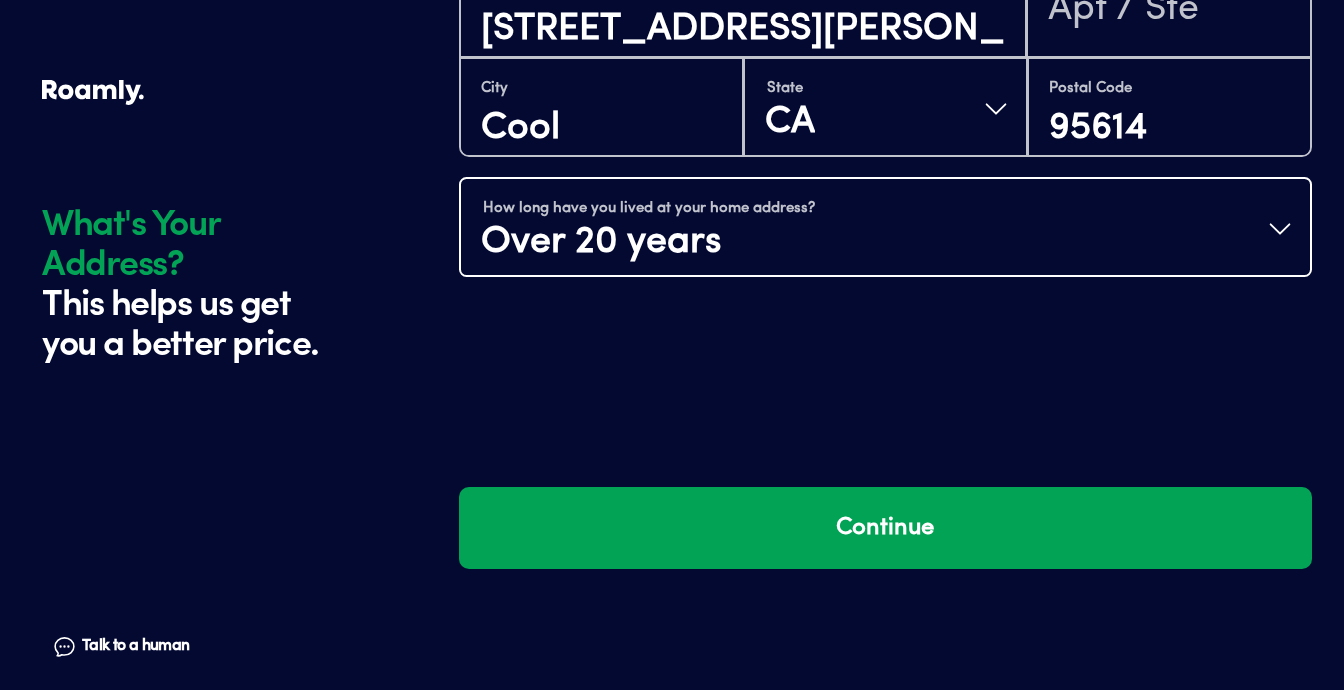 scroll, scrollTop: 0, scrollLeft: 0, axis: both 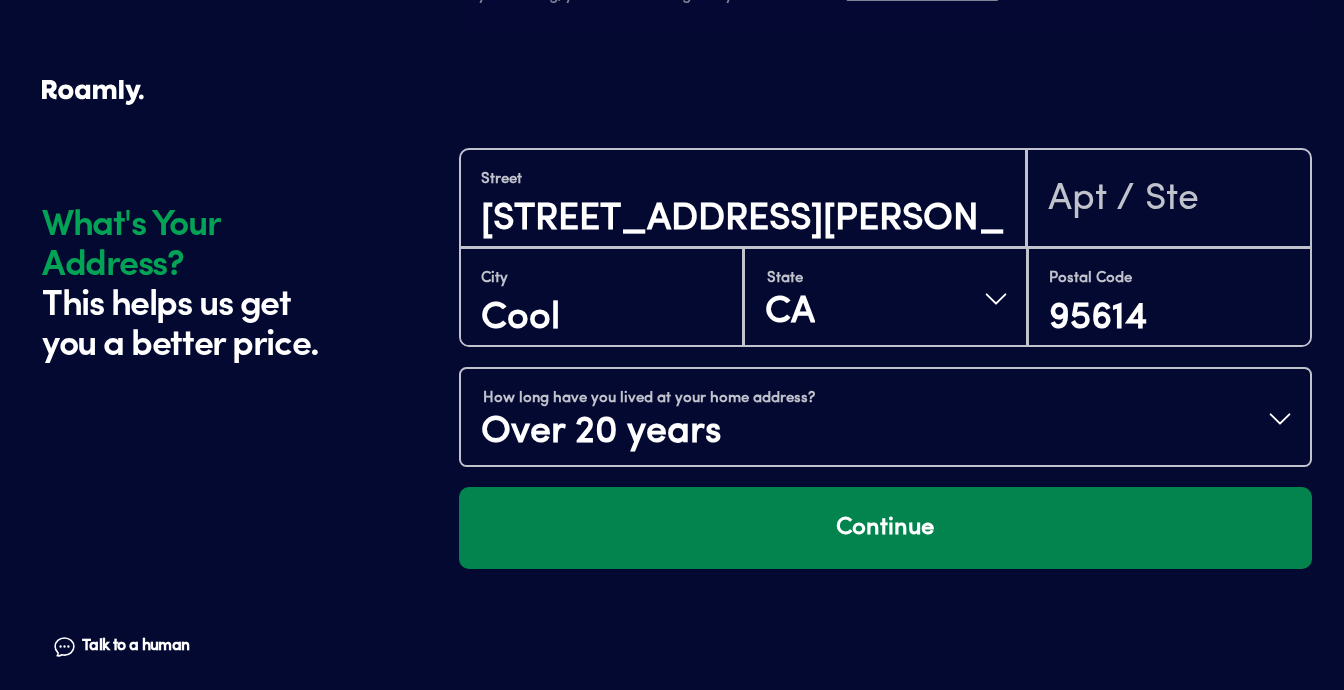 click on "Continue" at bounding box center [885, 528] 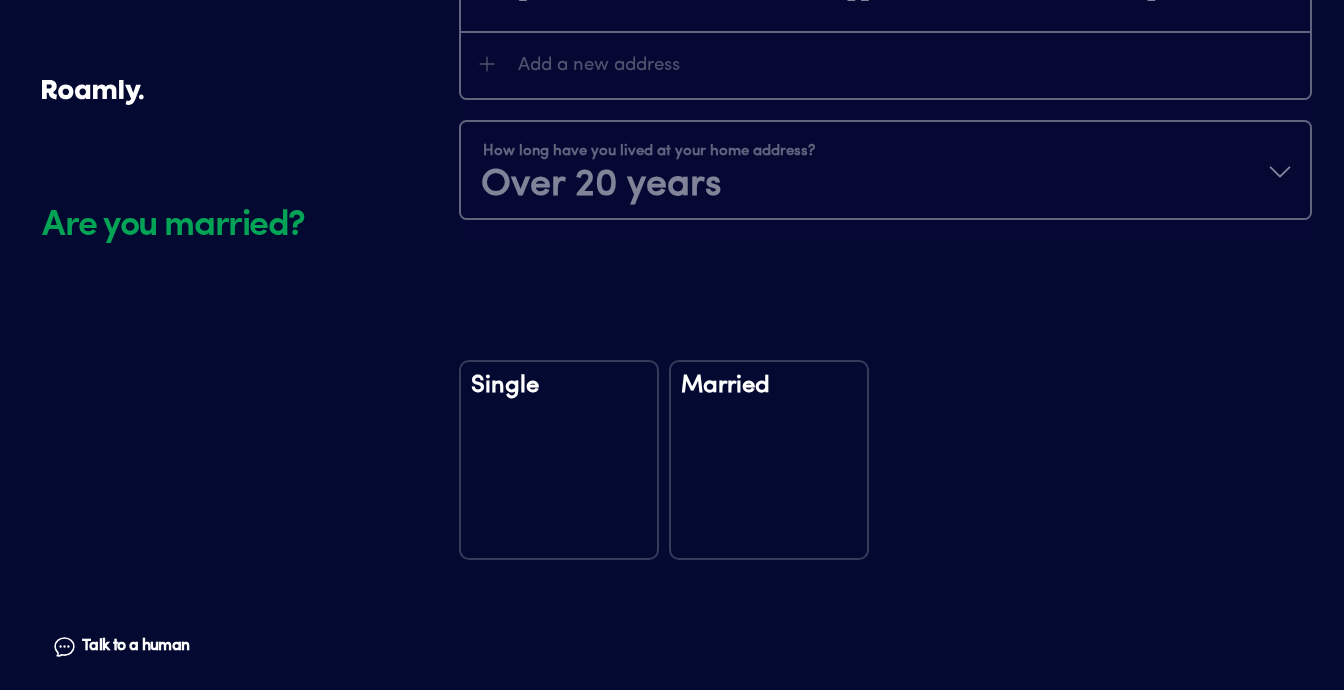 scroll, scrollTop: 2294, scrollLeft: 0, axis: vertical 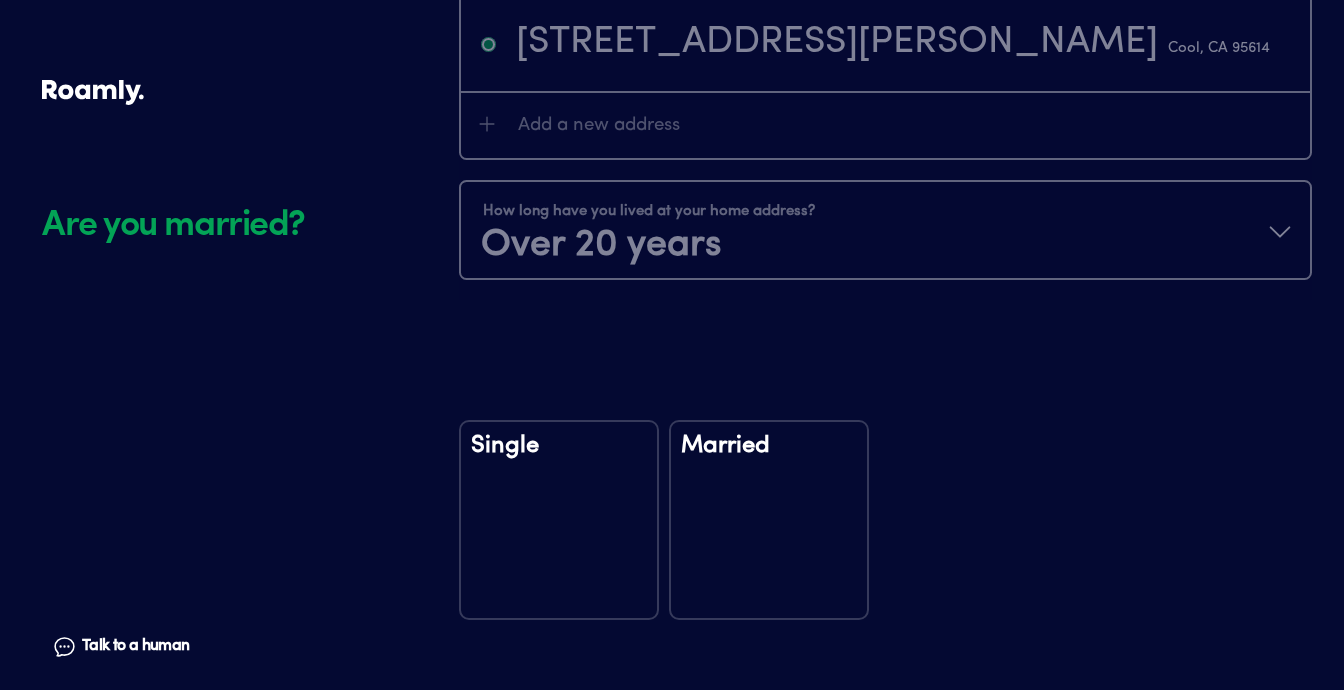 click on "Married" at bounding box center (769, 520) 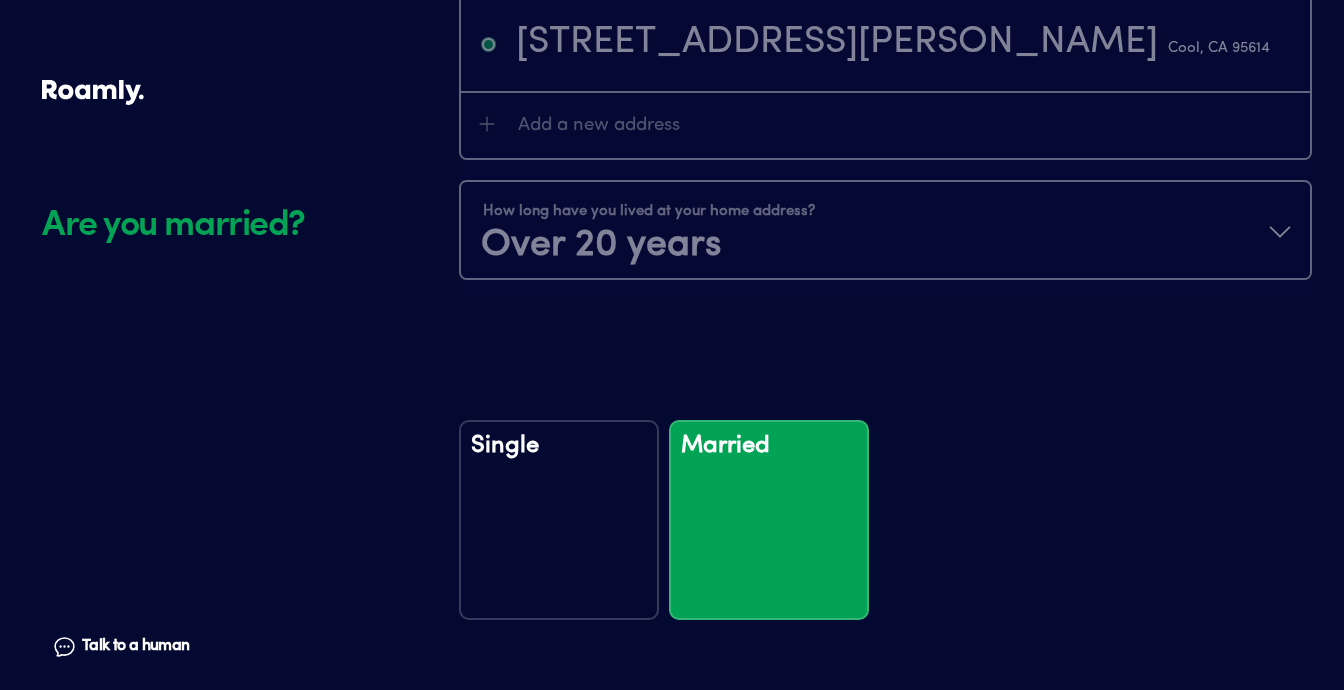 scroll, scrollTop: 2296, scrollLeft: 1, axis: both 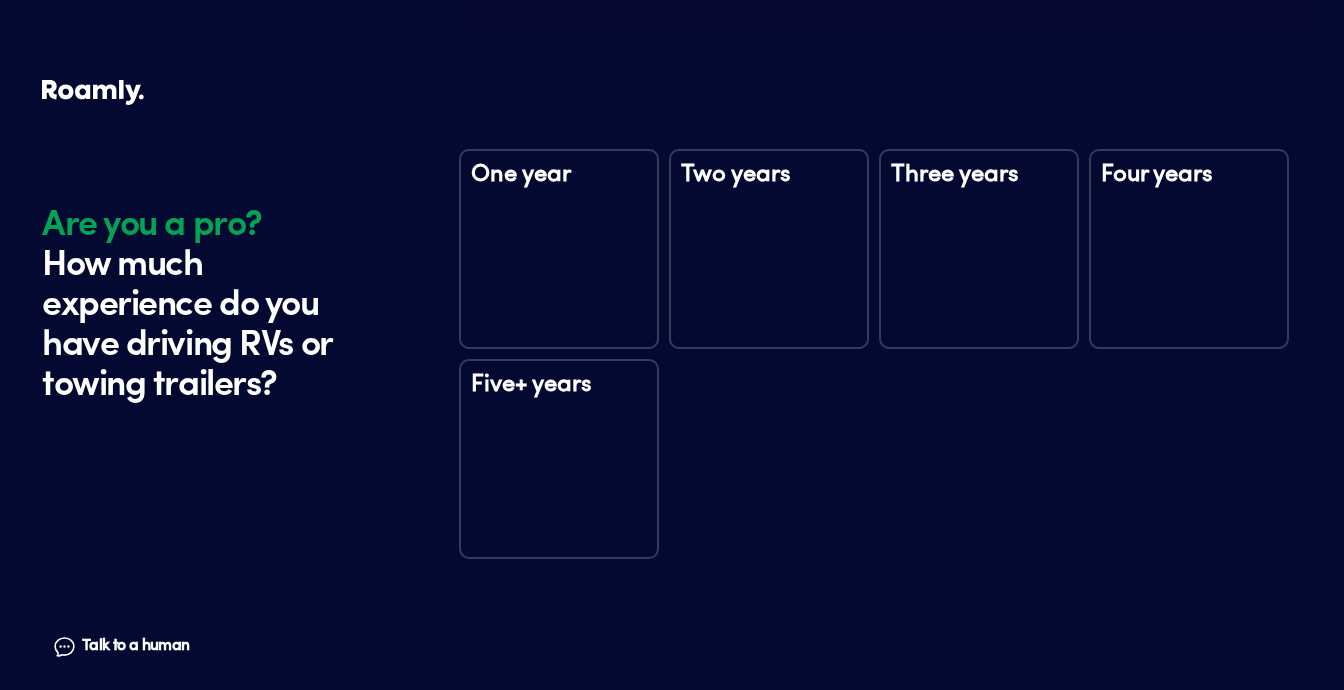 click on "Five+ years" at bounding box center [559, 459] 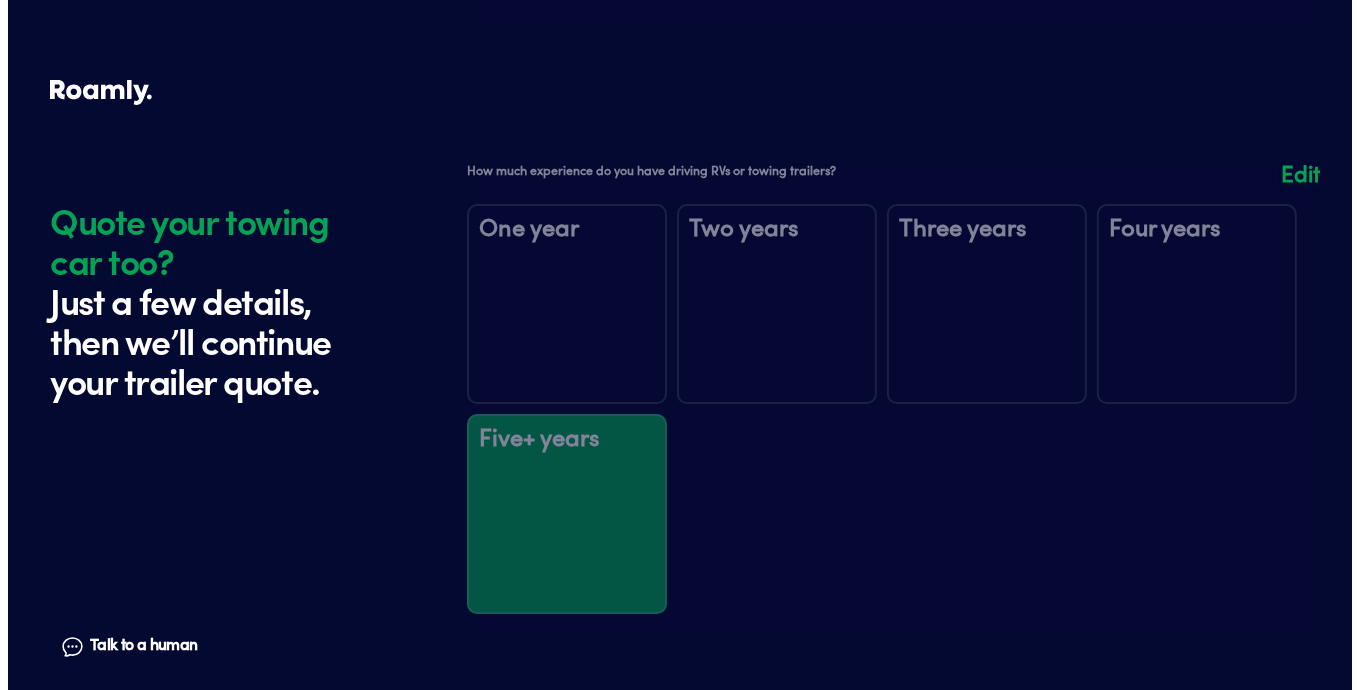 scroll, scrollTop: 3545, scrollLeft: 0, axis: vertical 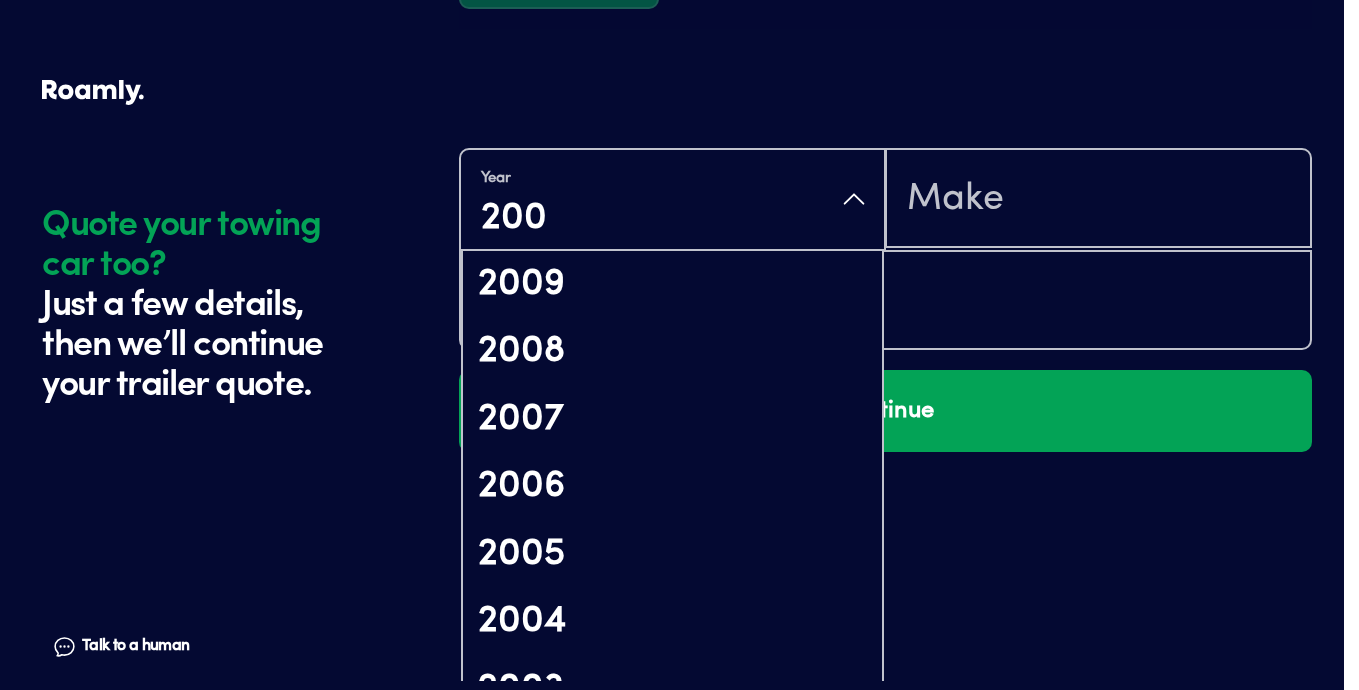 type on "2002" 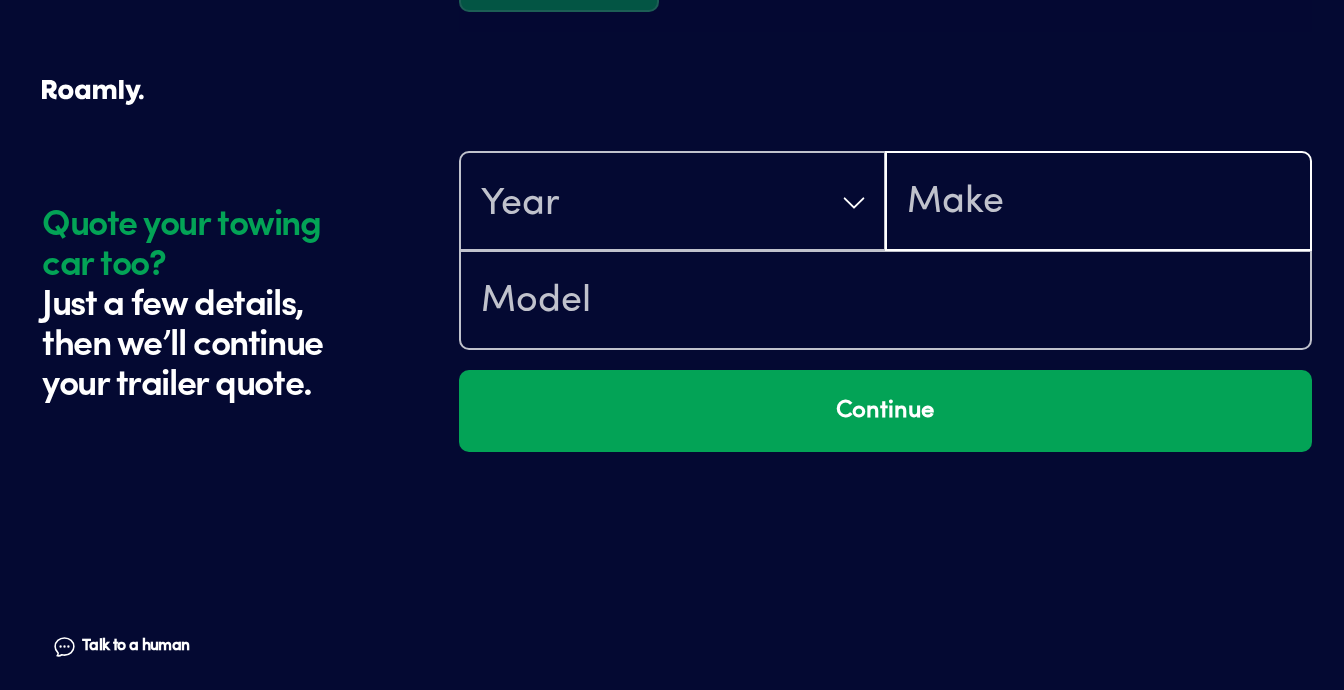 click on "Year" at bounding box center (885, 201) 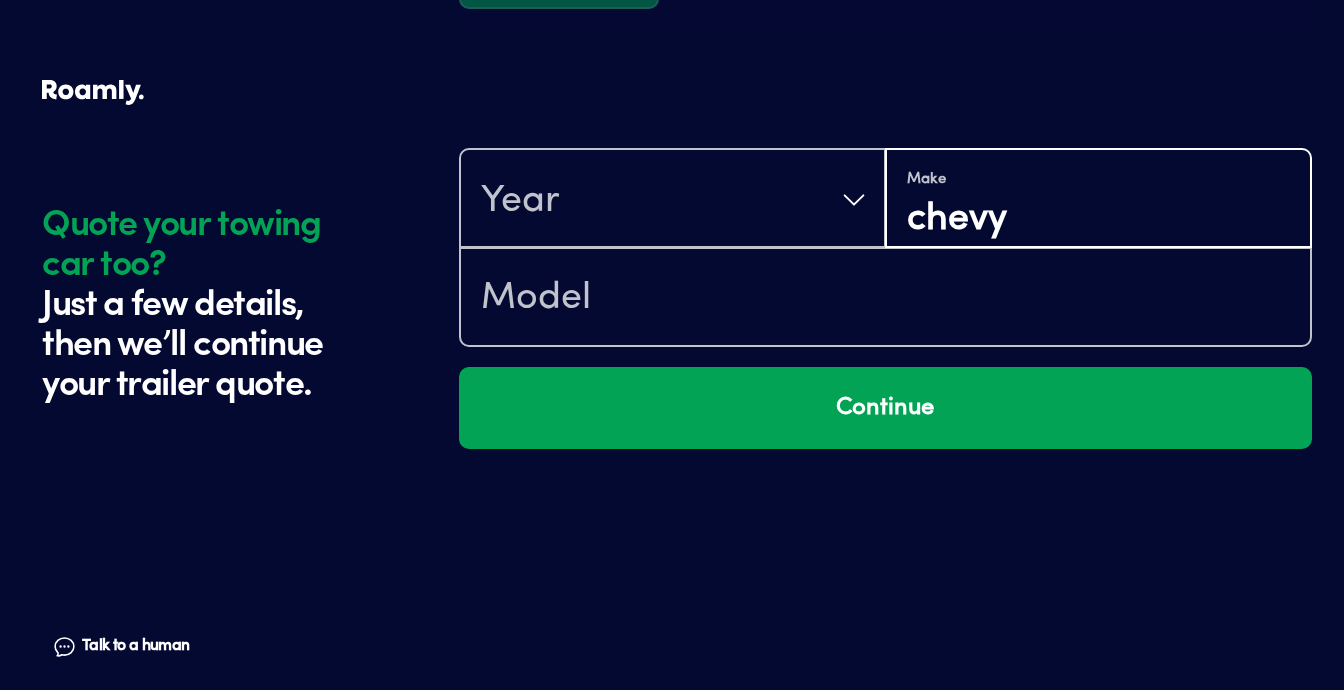 scroll, scrollTop: 3540, scrollLeft: 0, axis: vertical 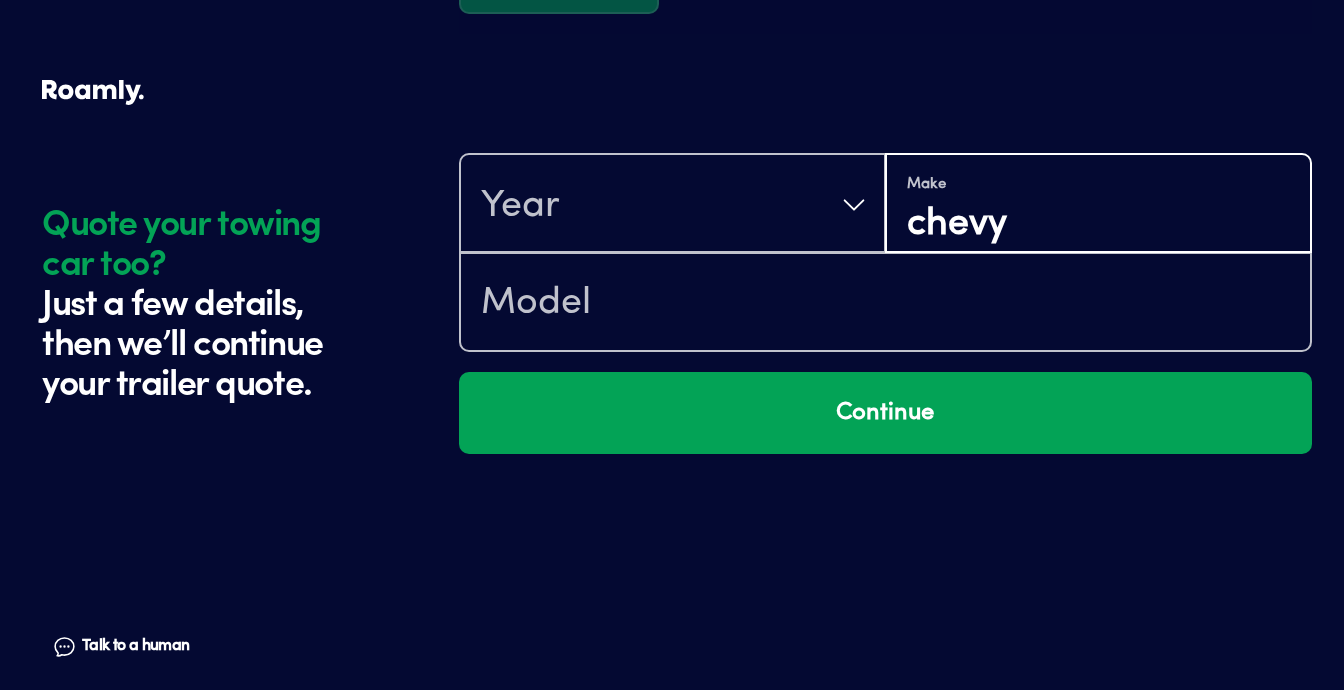 type on "chevy" 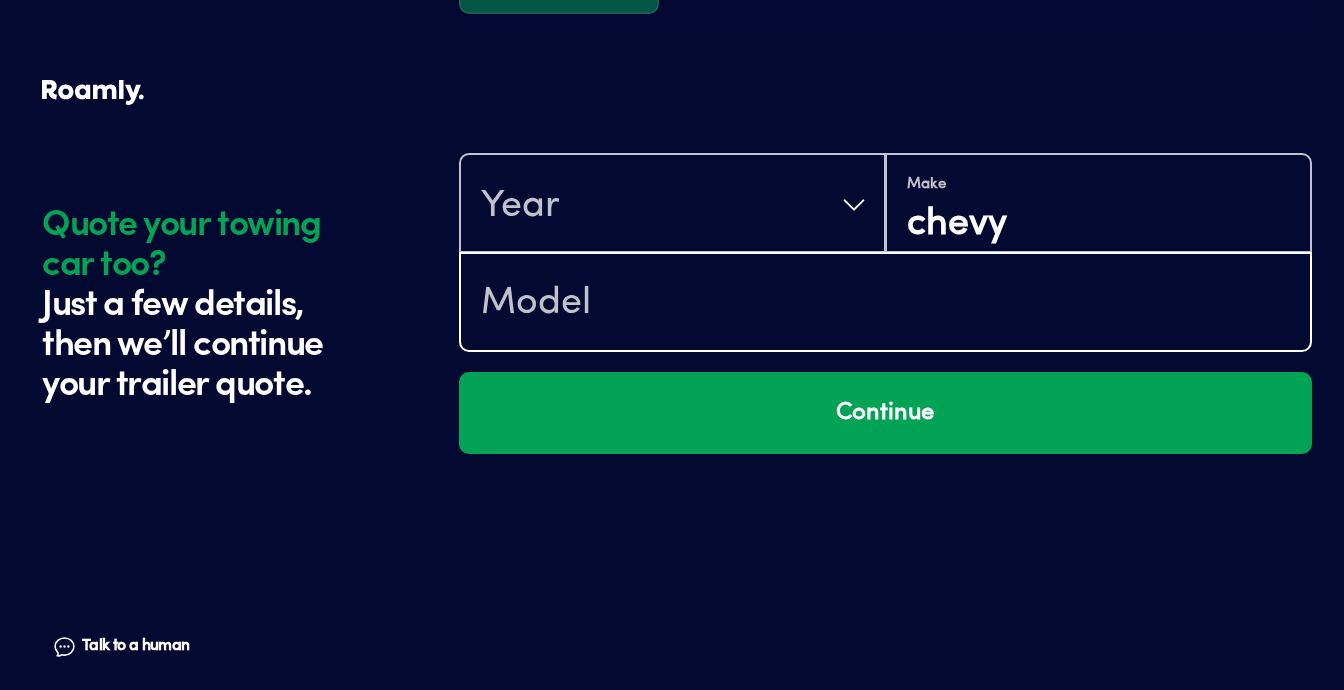 click at bounding box center [885, 304] 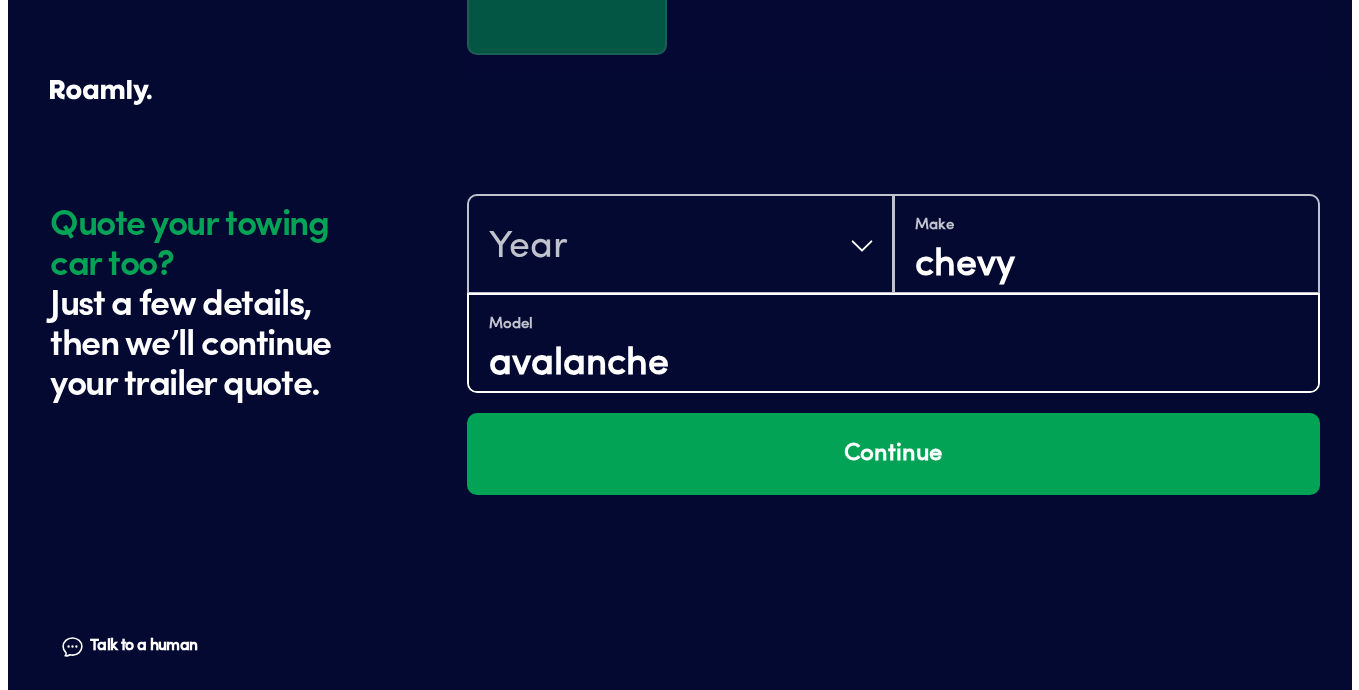 scroll, scrollTop: 3476, scrollLeft: 0, axis: vertical 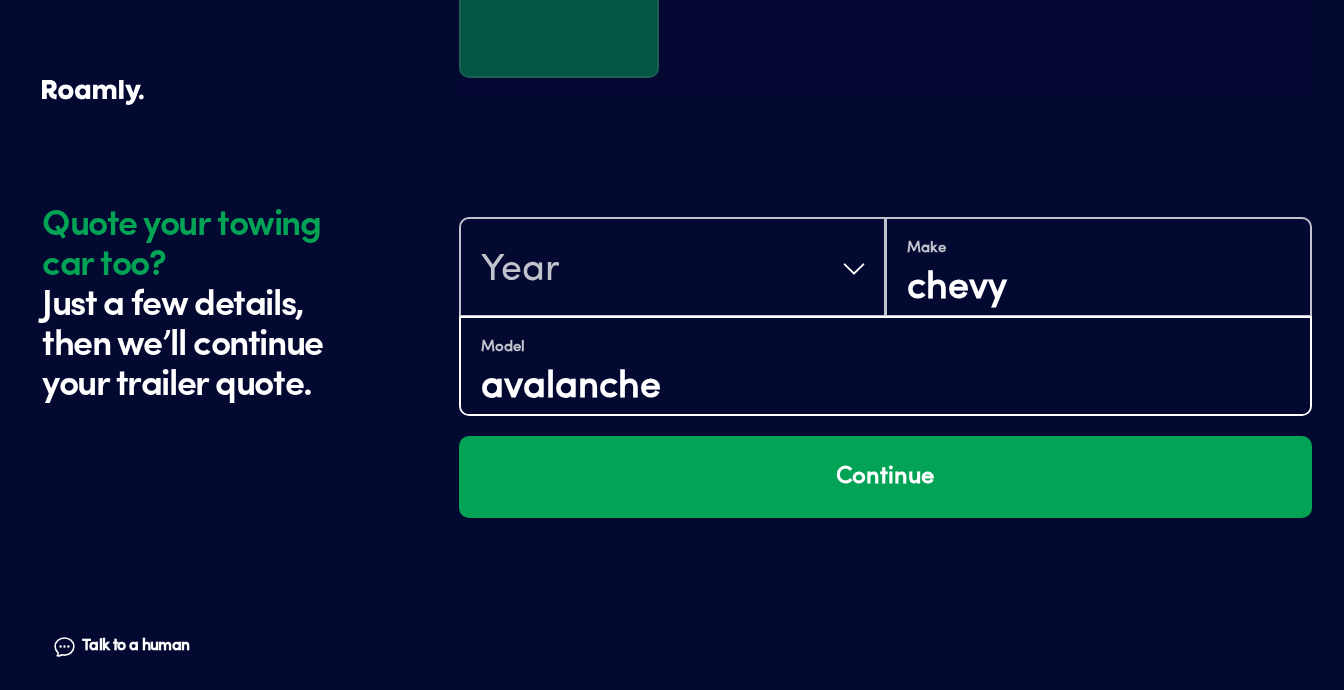 type on "avalanche" 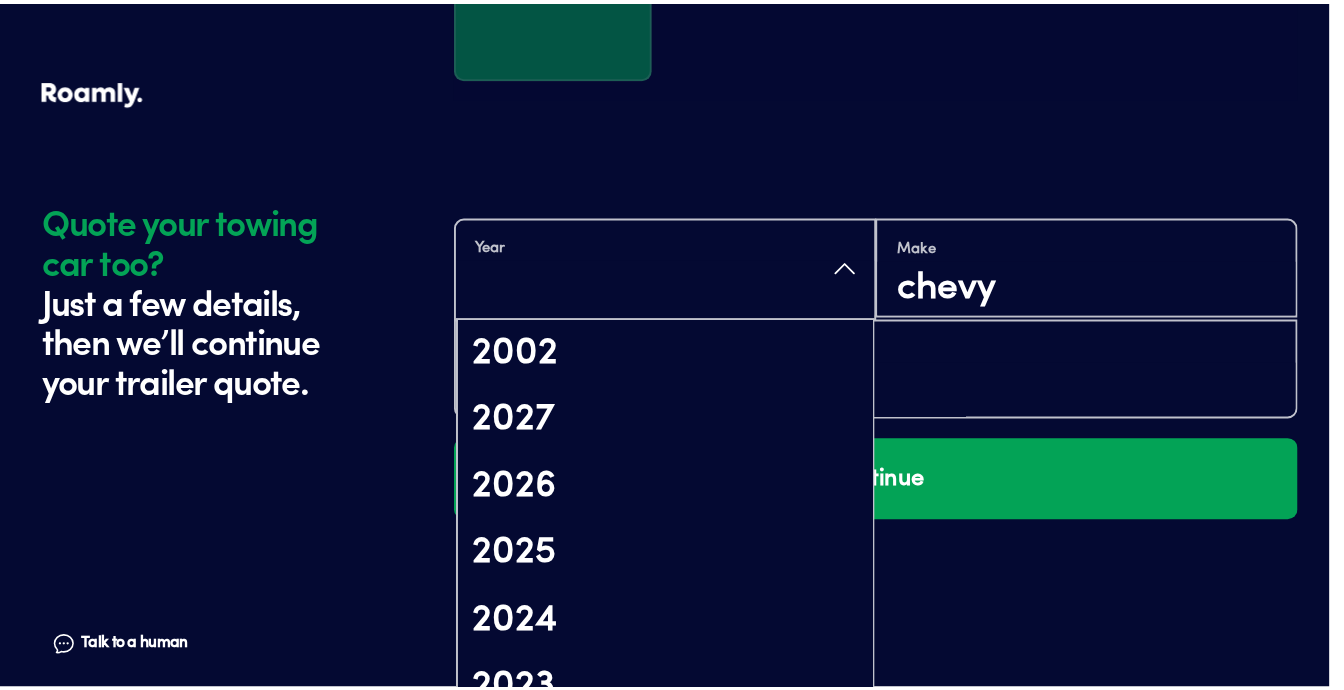 scroll, scrollTop: 2, scrollLeft: 0, axis: vertical 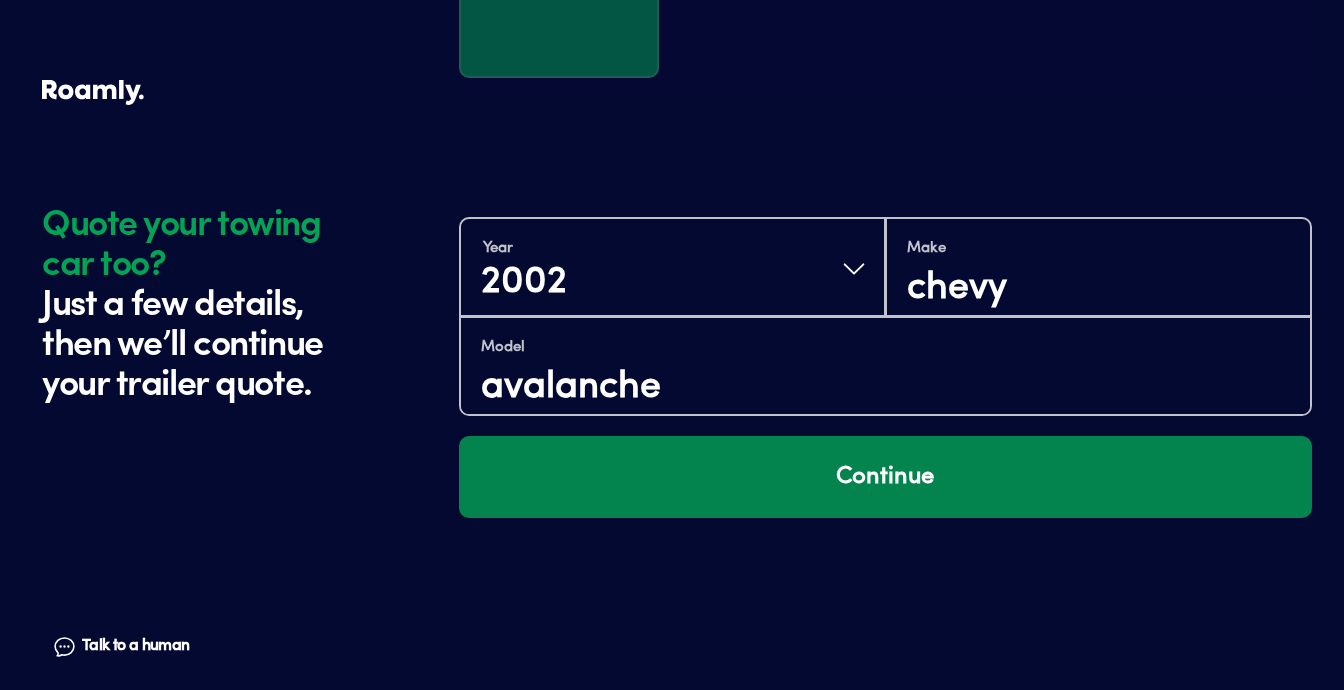 click on "Continue" at bounding box center [885, 477] 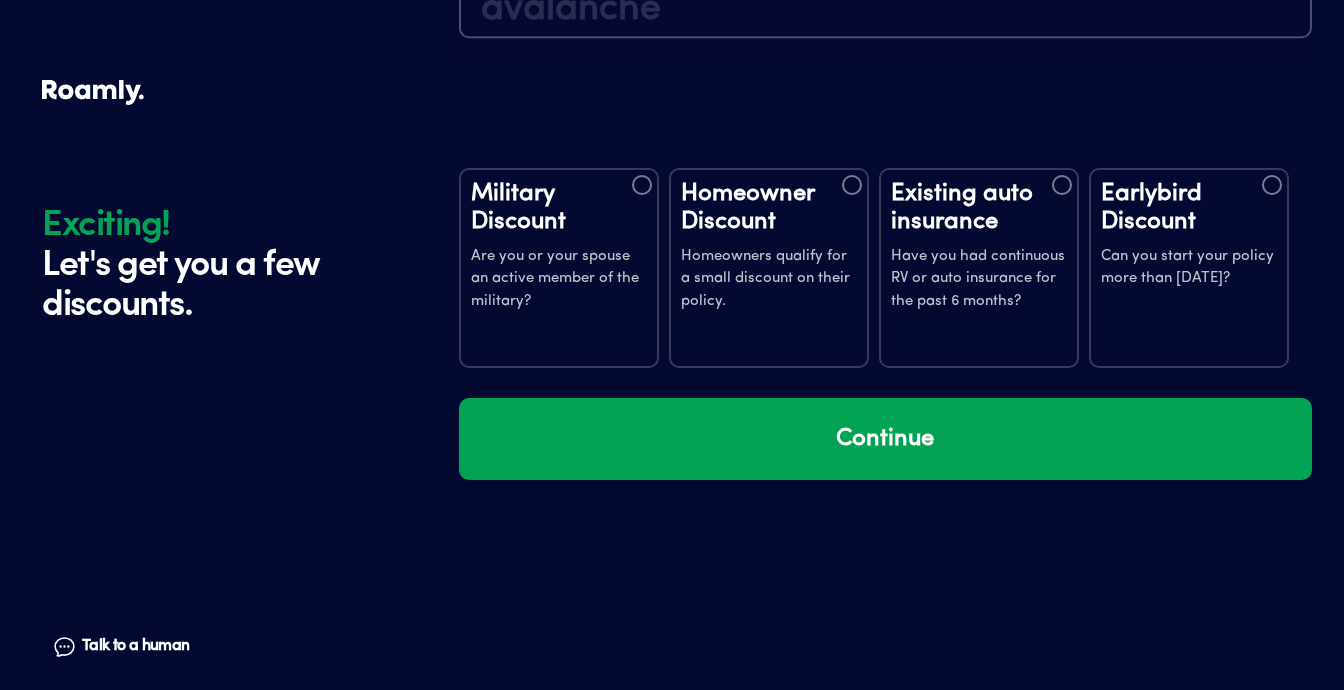 scroll, scrollTop: 3923, scrollLeft: 0, axis: vertical 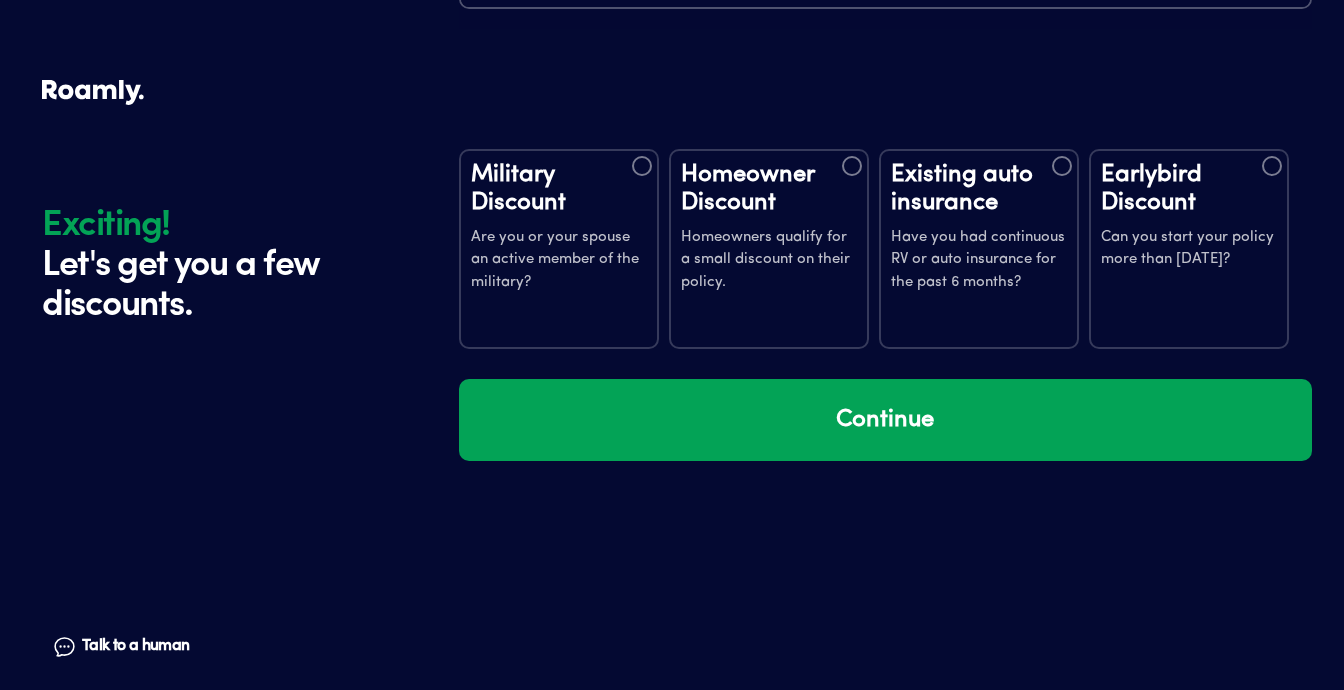 click at bounding box center (852, 166) 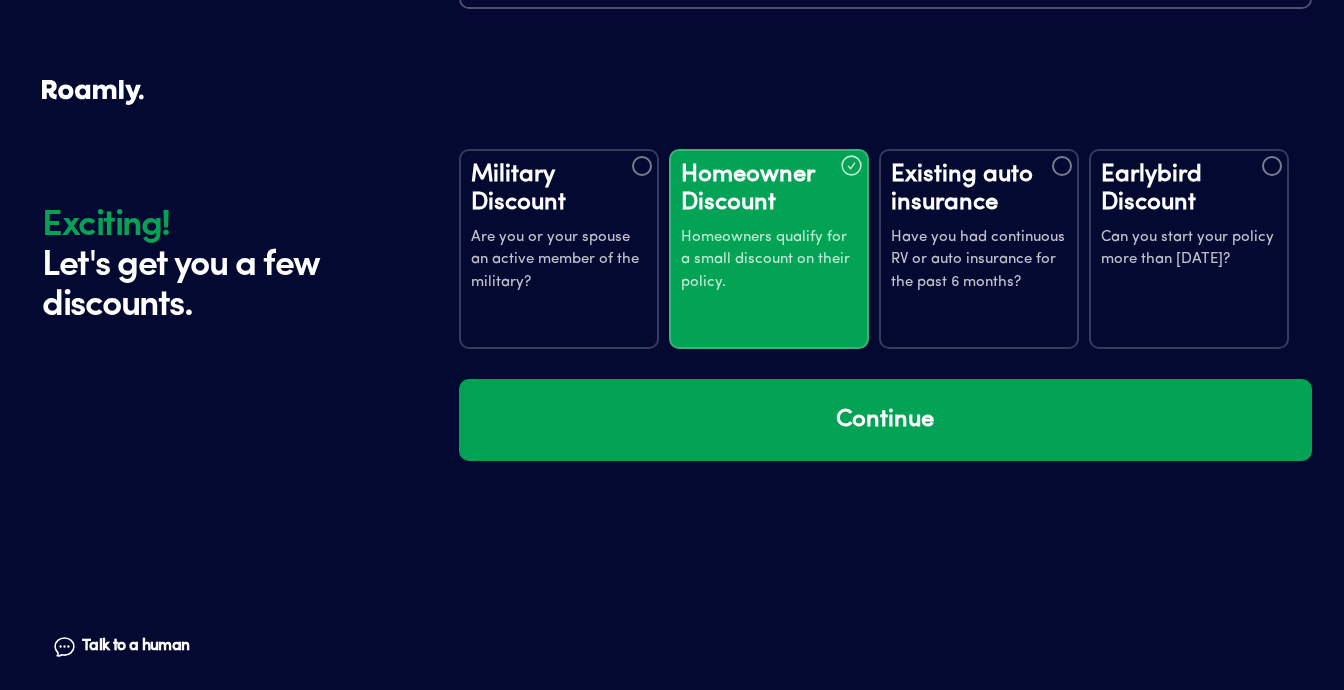 click at bounding box center (1272, 166) 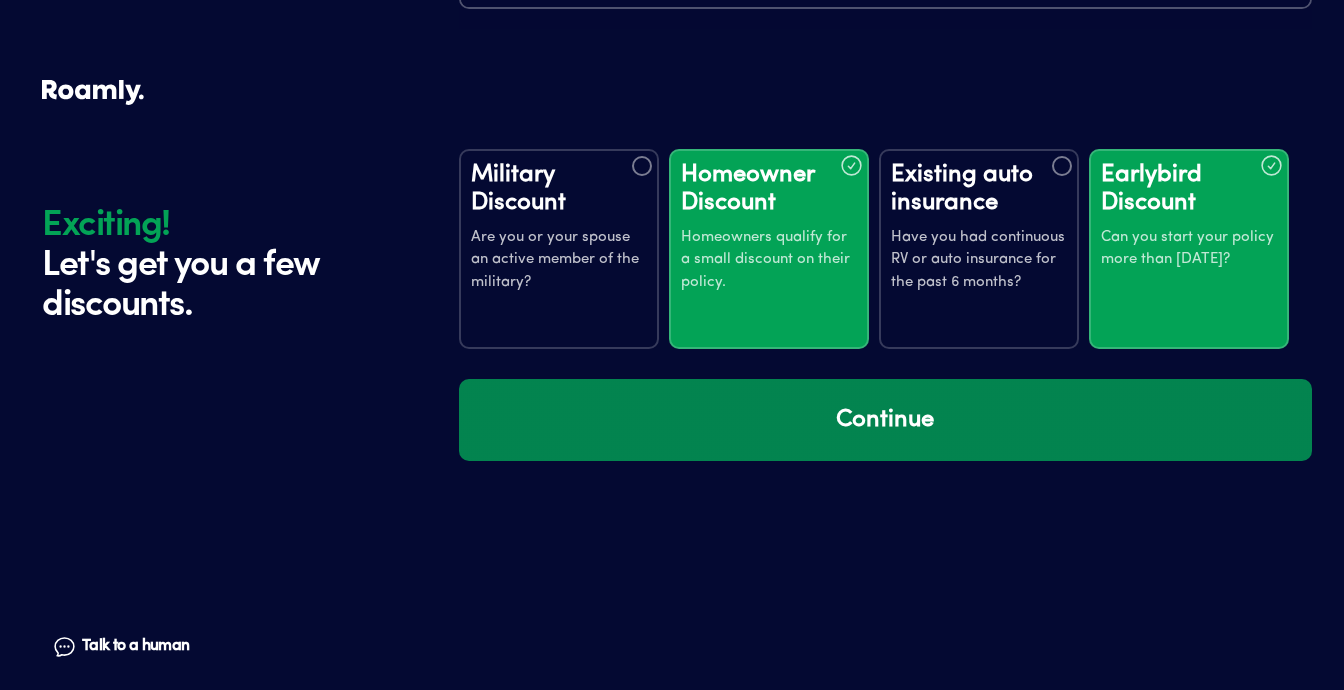 click on "Continue" at bounding box center (885, 420) 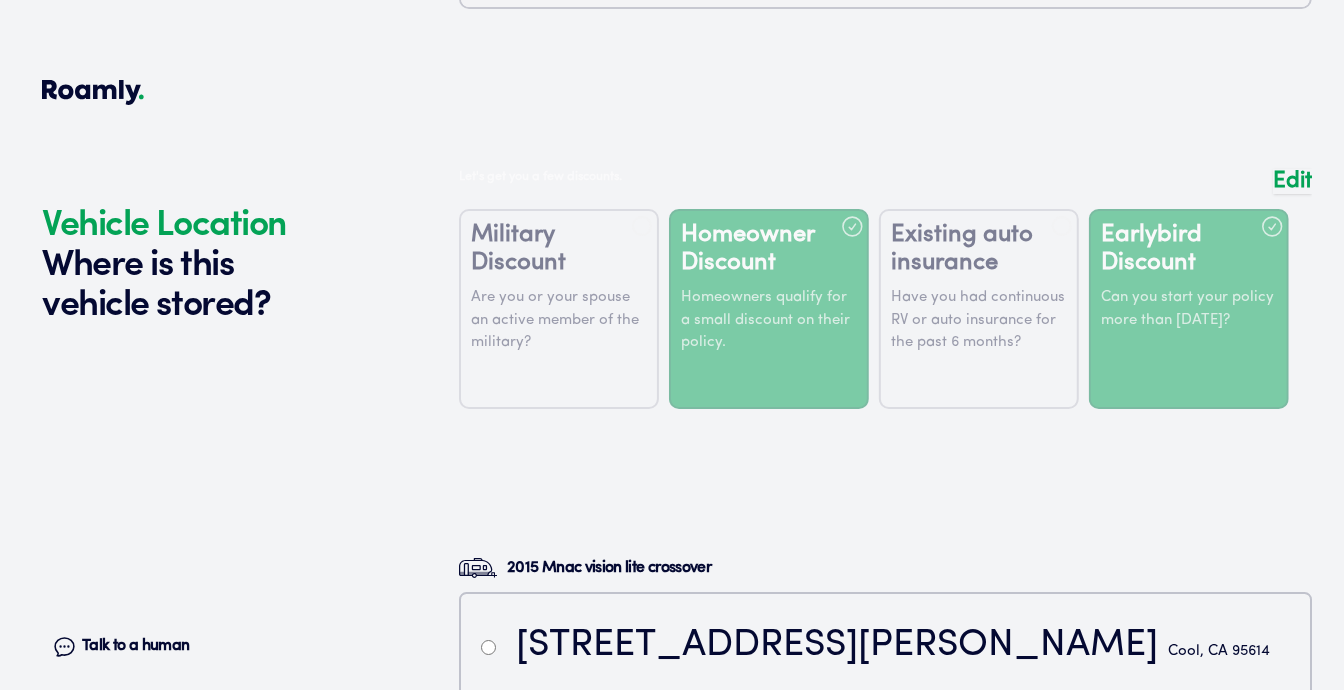 scroll, scrollTop: 4313, scrollLeft: 0, axis: vertical 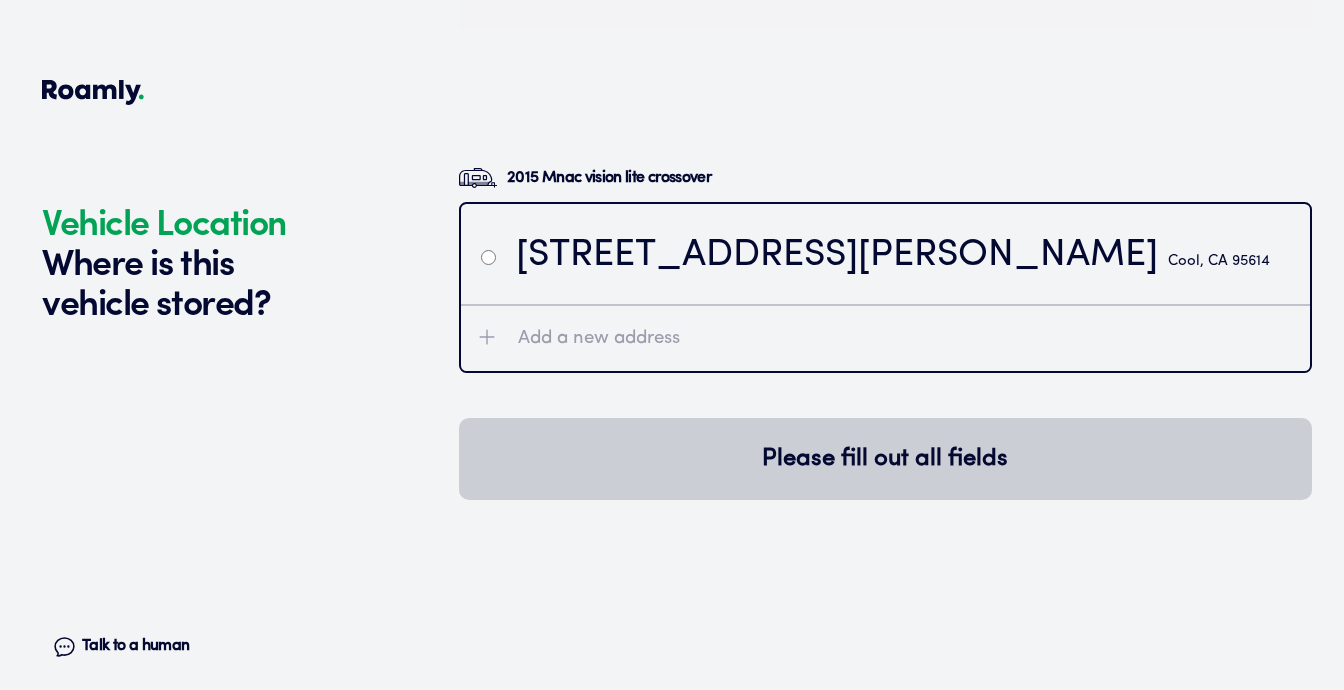 click on "Cool, CA 95614" at bounding box center [1219, 261] 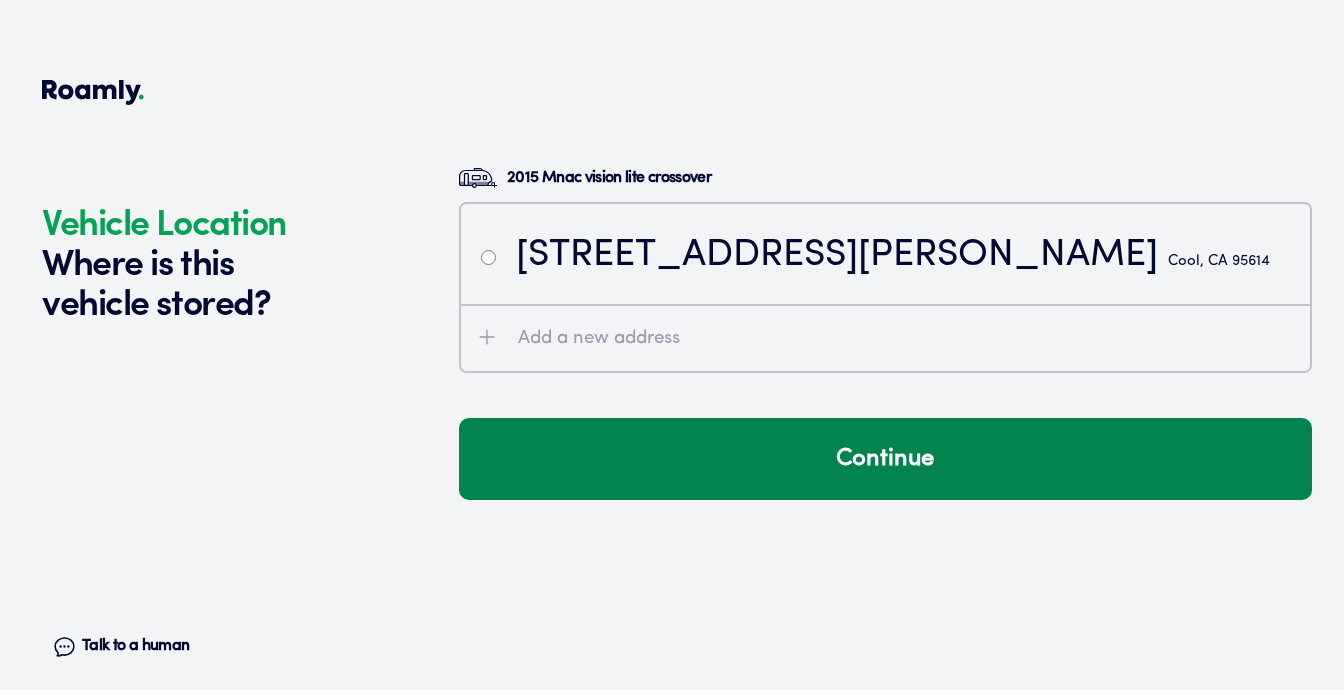 click on "Continue" at bounding box center [885, 459] 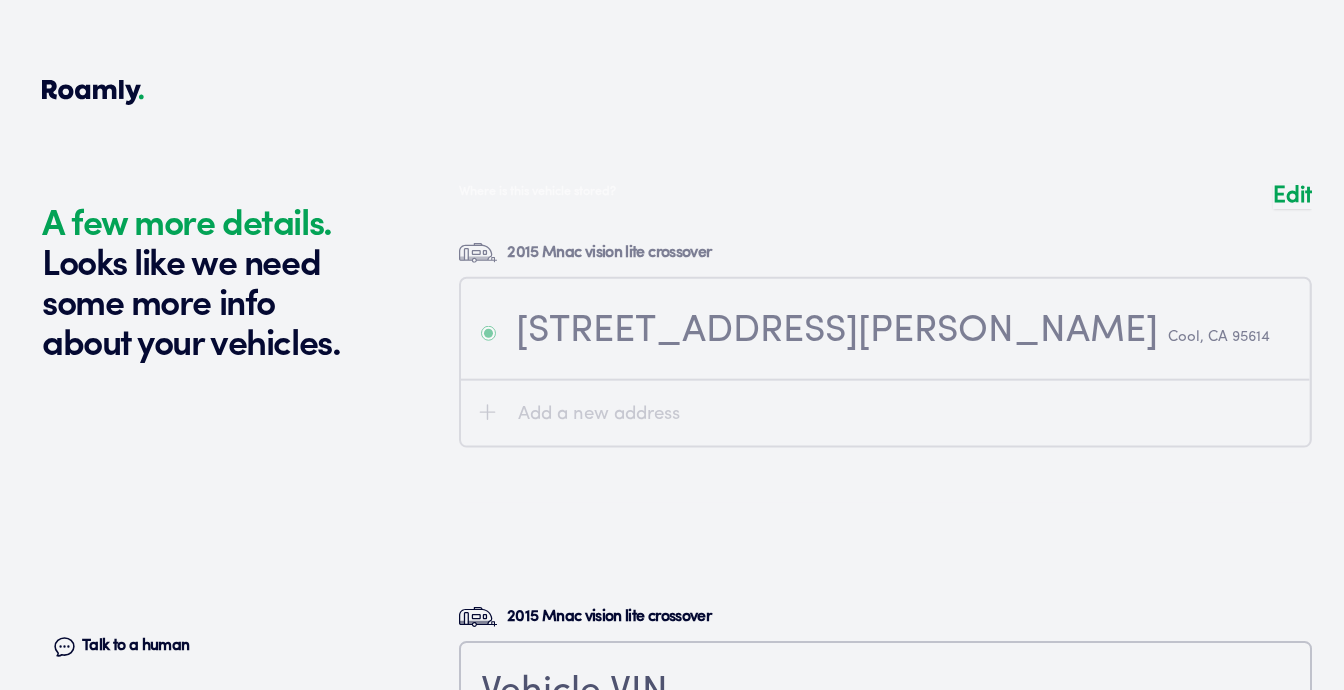scroll, scrollTop: 4751, scrollLeft: 0, axis: vertical 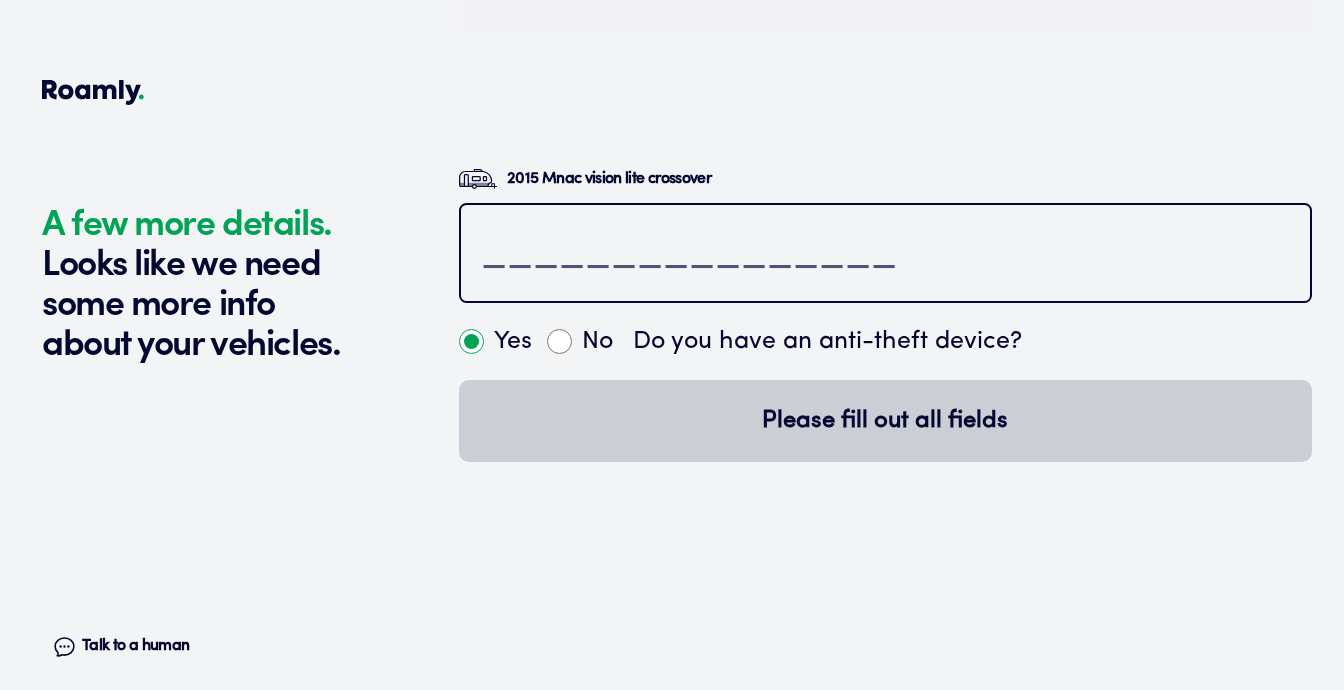 click at bounding box center (885, 255) 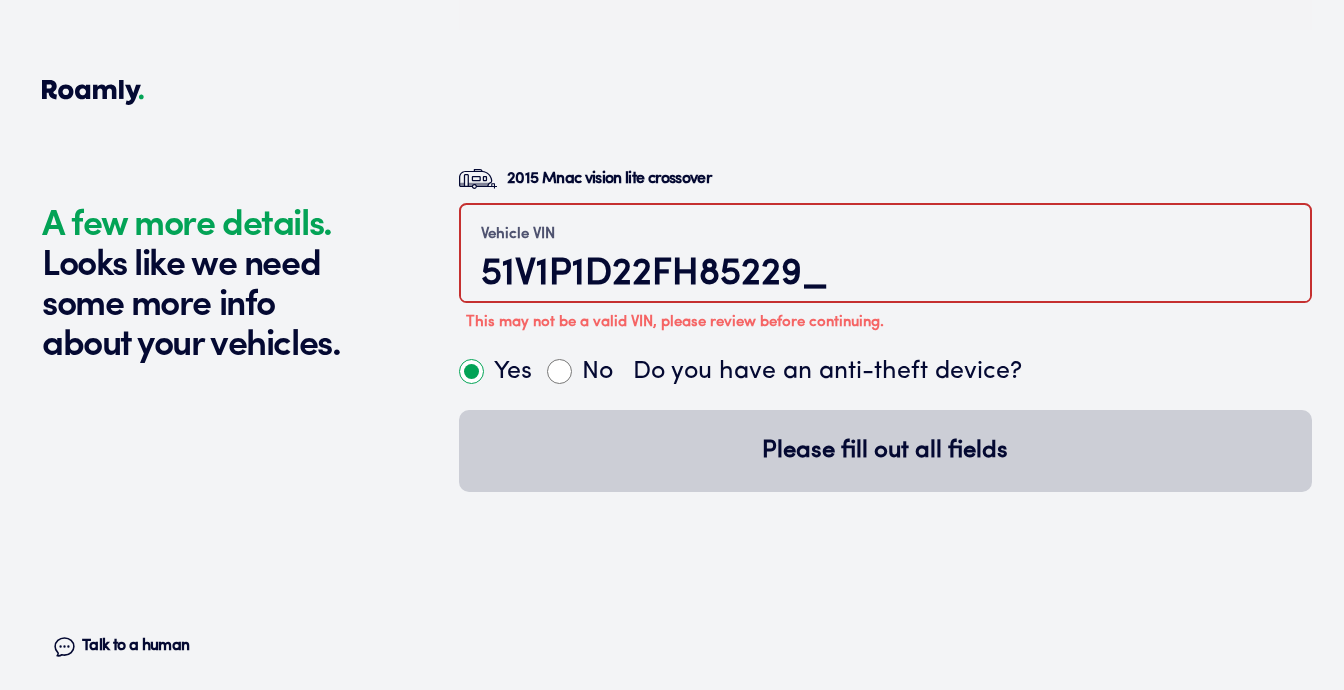 type on "[US_VEHICLE_IDENTIFICATION_NUMBER]" 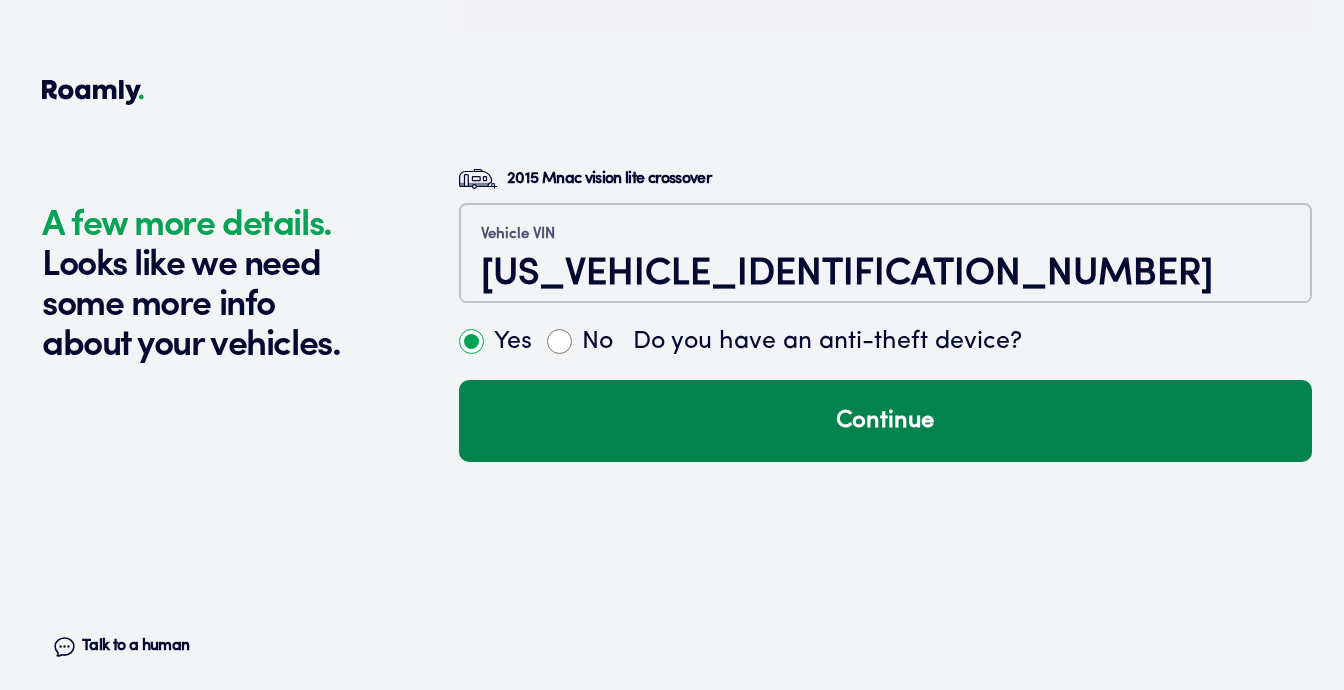 click on "Continue" at bounding box center (885, 421) 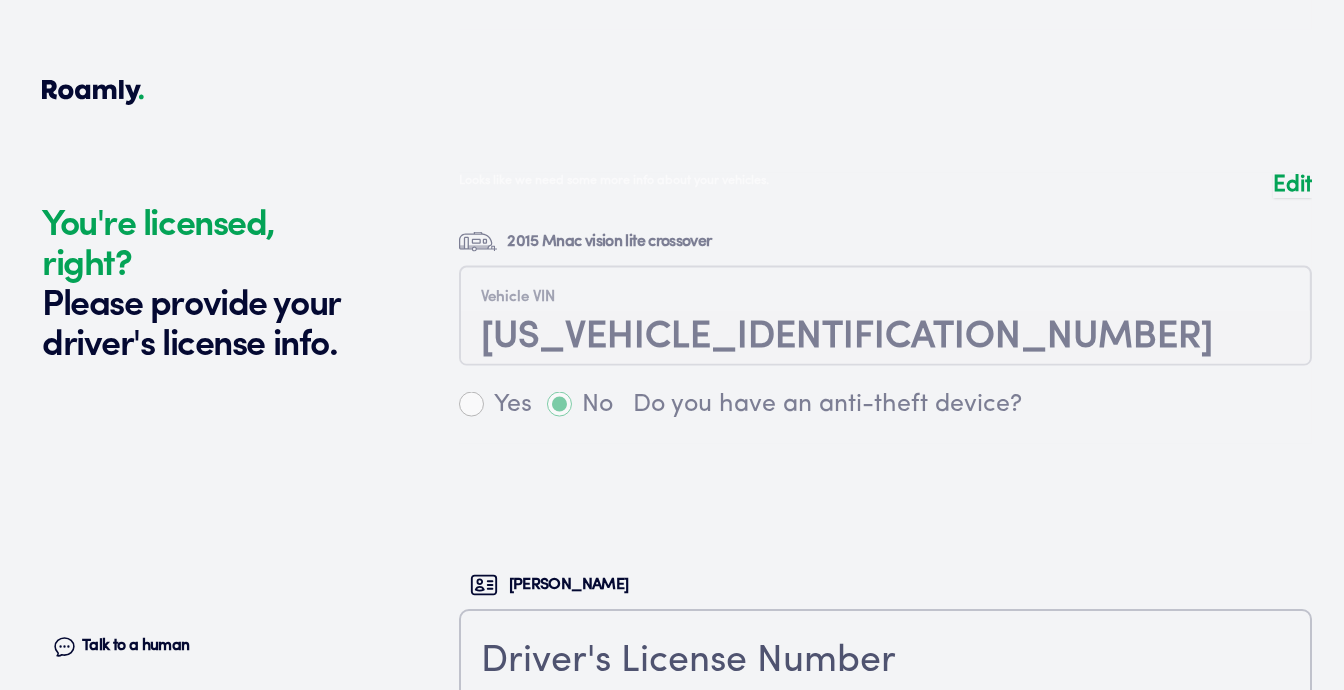 scroll, scrollTop: 5141, scrollLeft: 0, axis: vertical 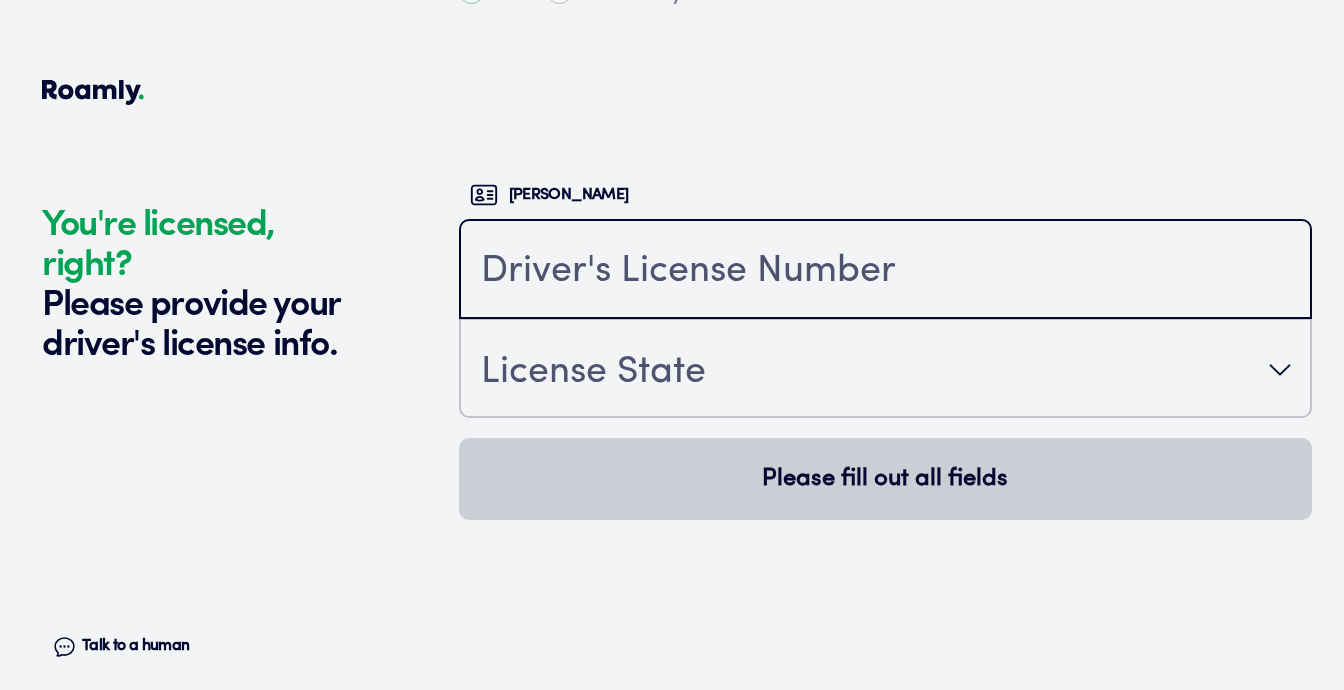 click at bounding box center [885, 271] 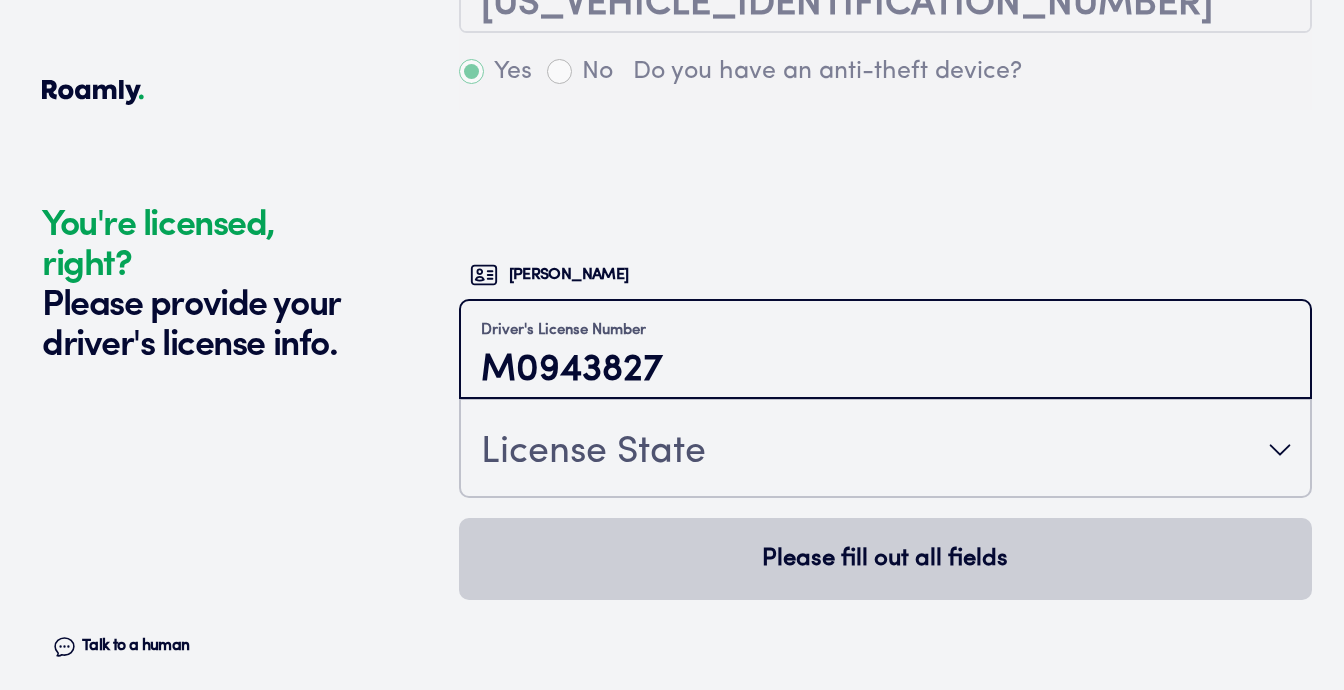 scroll, scrollTop: 5044, scrollLeft: 0, axis: vertical 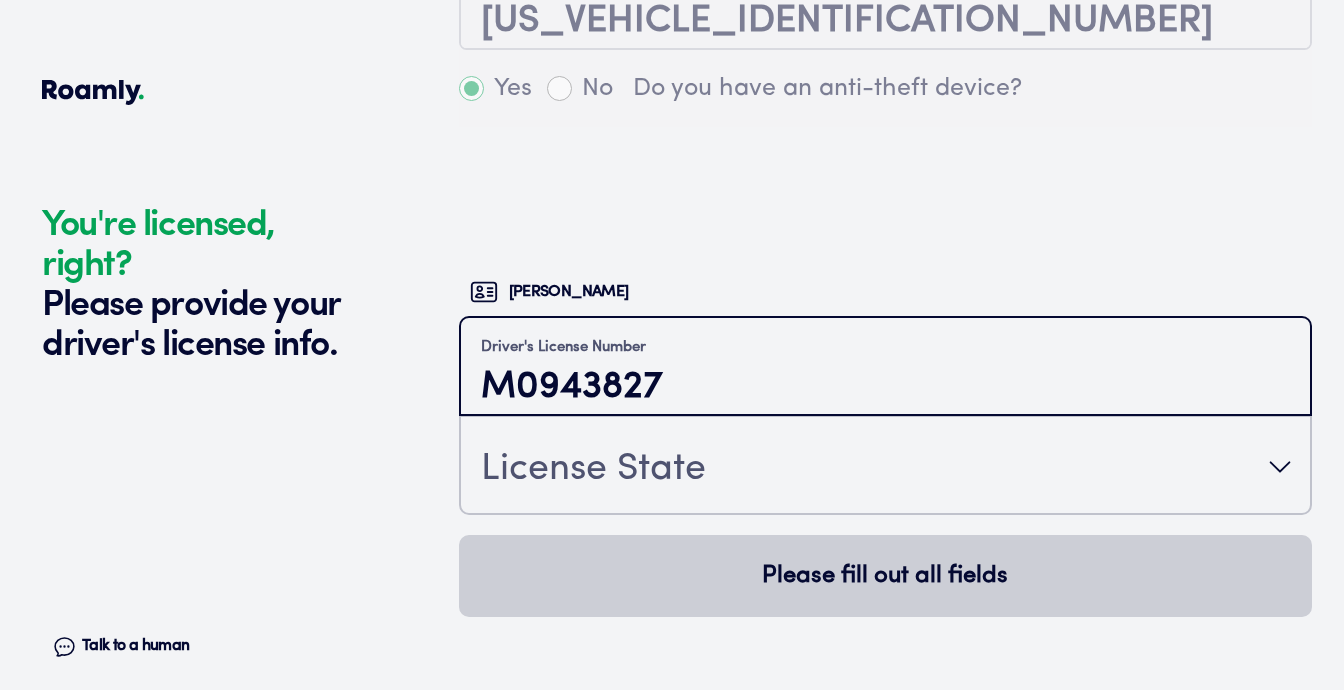 type on "M0943827" 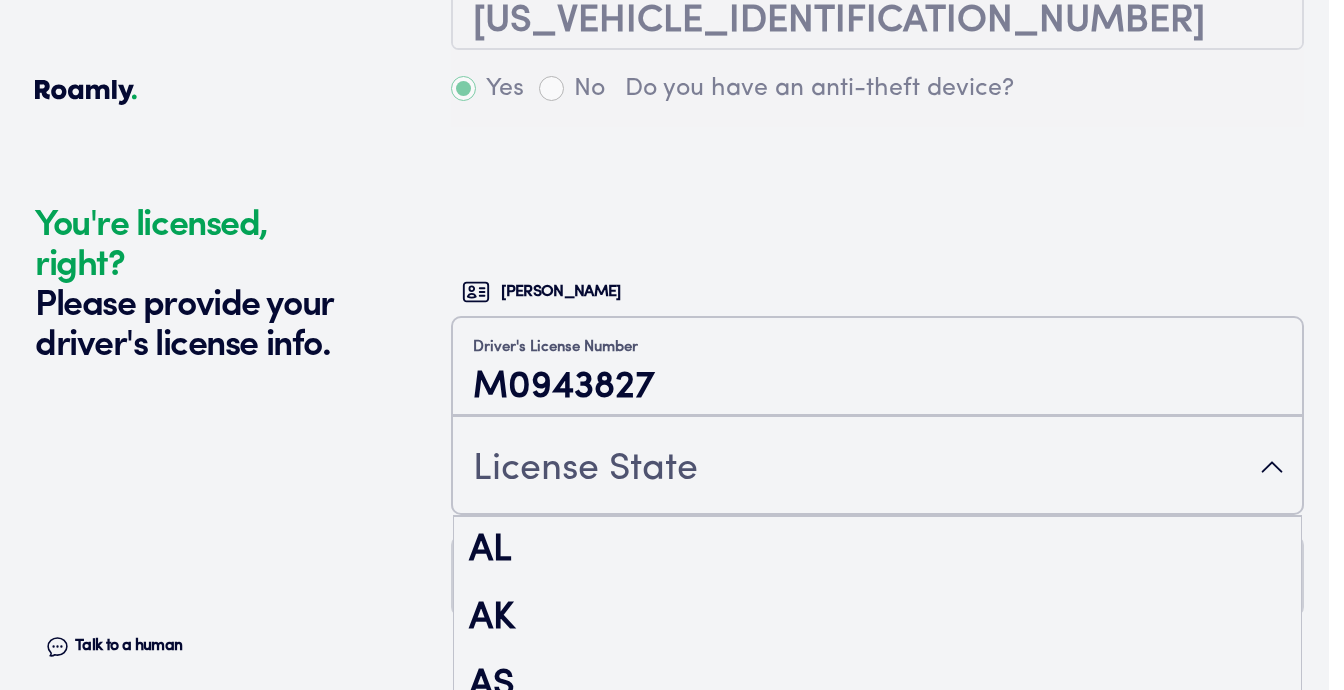 scroll, scrollTop: 5047, scrollLeft: 0, axis: vertical 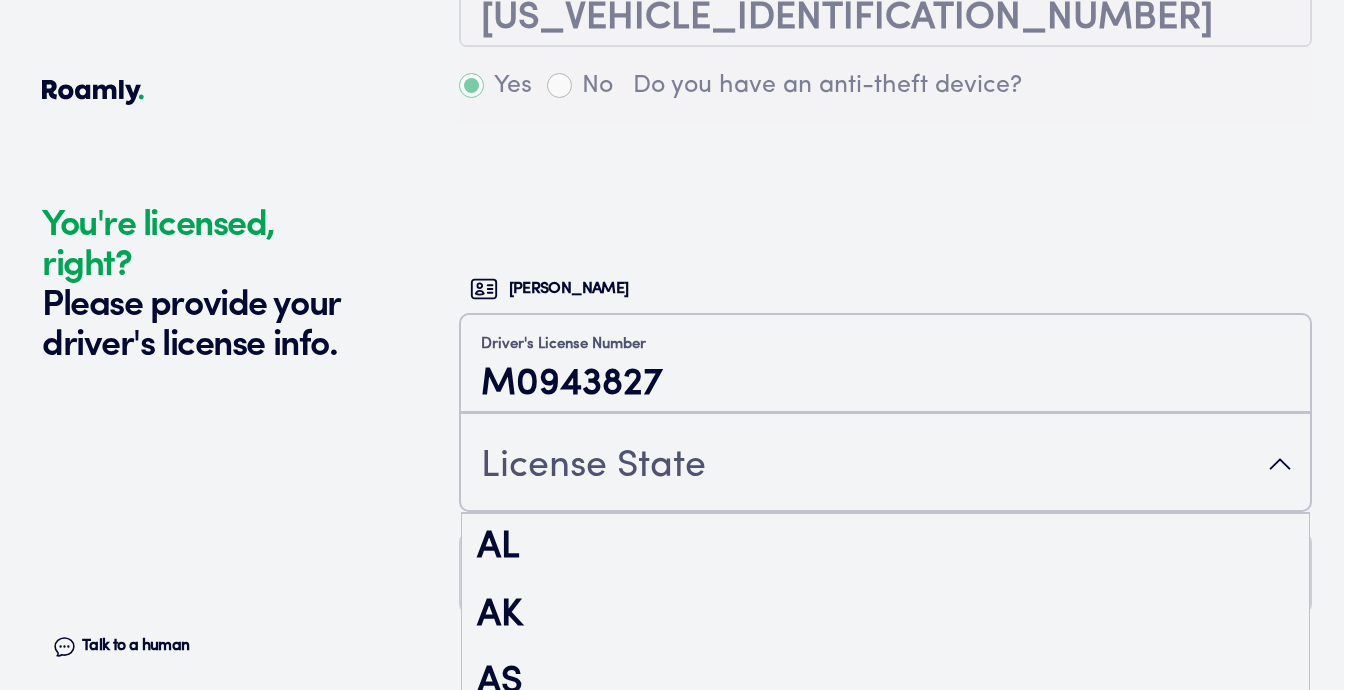 click on "License State" at bounding box center [593, 466] 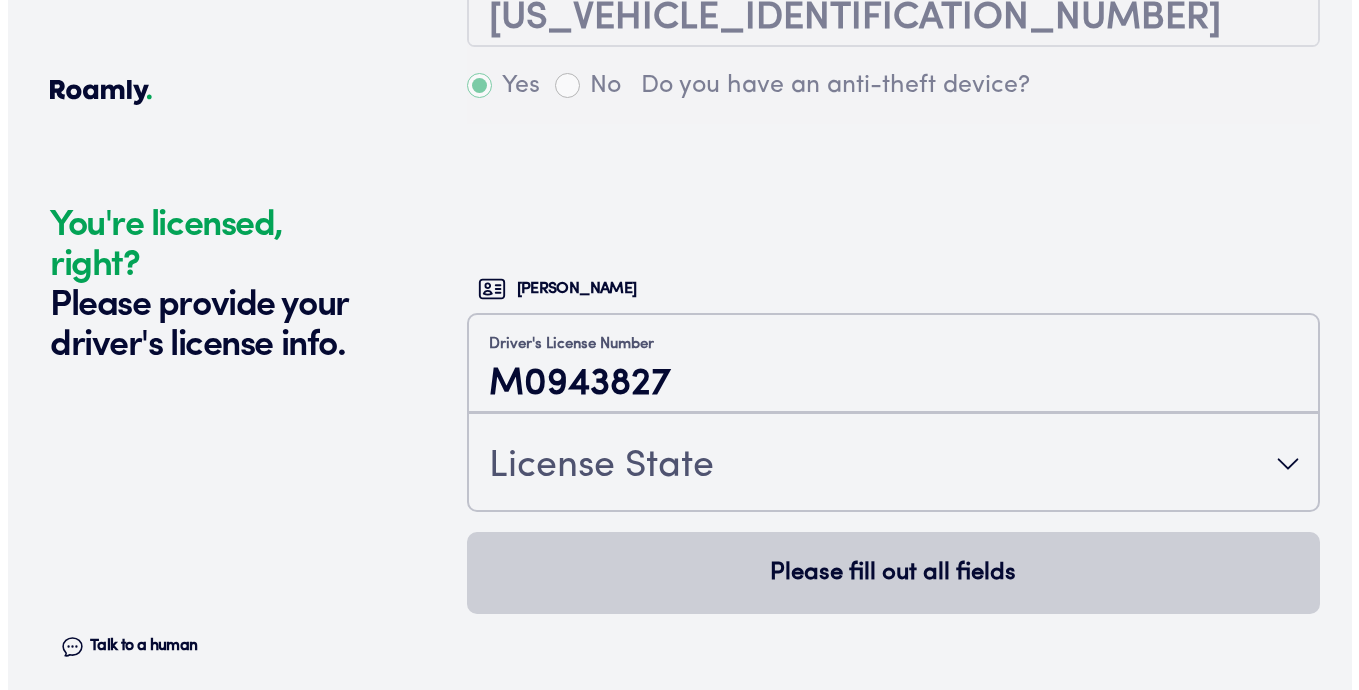 scroll, scrollTop: 5045, scrollLeft: 1, axis: both 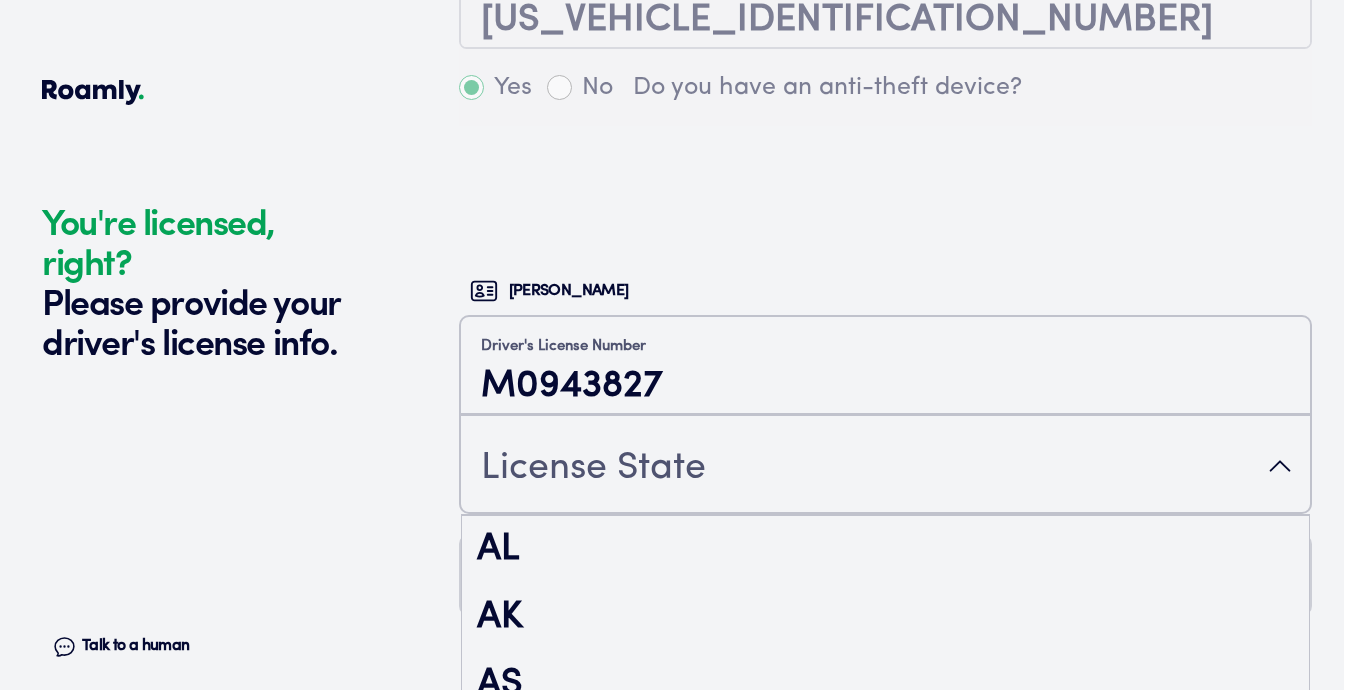 click on "License State" at bounding box center [593, 468] 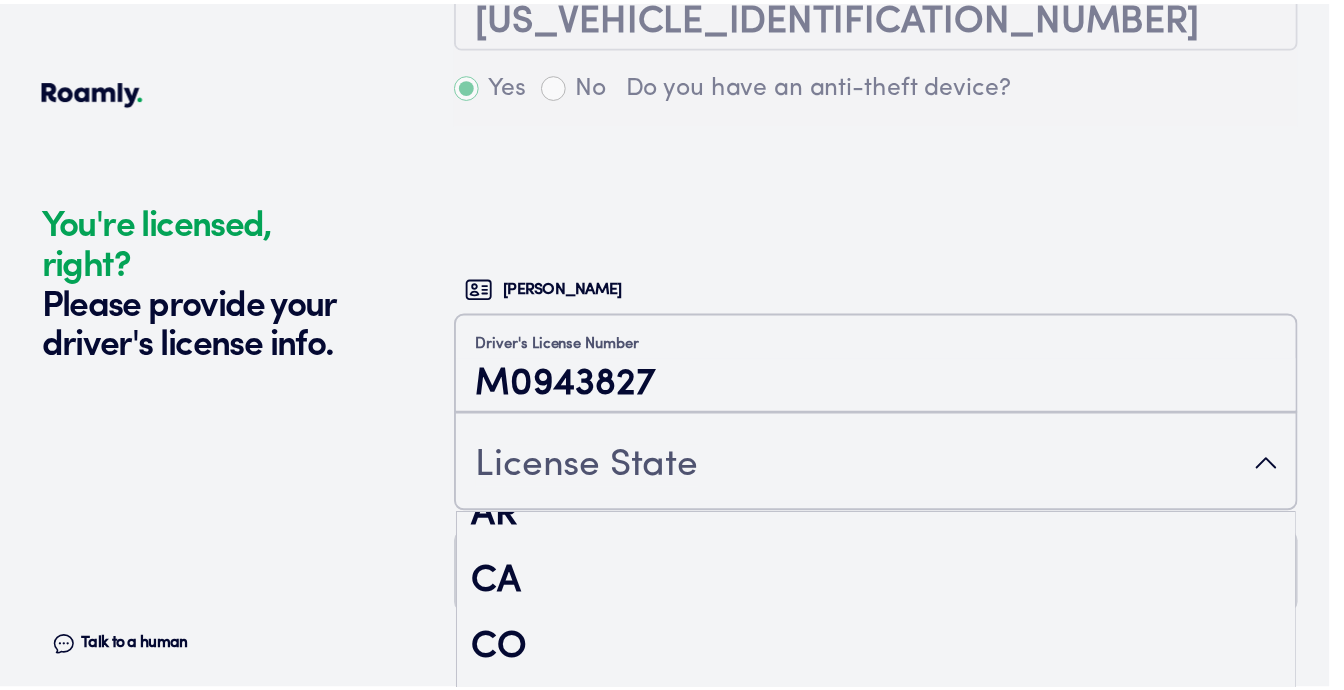 scroll, scrollTop: 291, scrollLeft: 0, axis: vertical 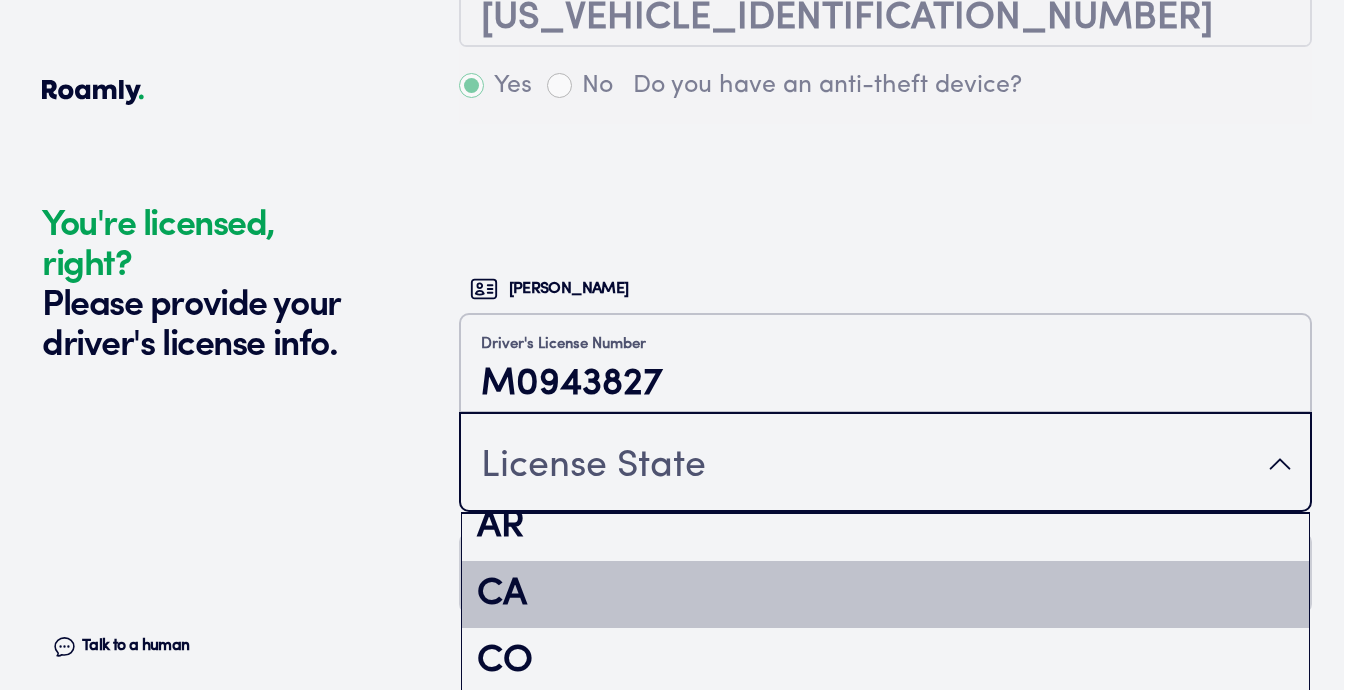 click on "CA" at bounding box center [885, 595] 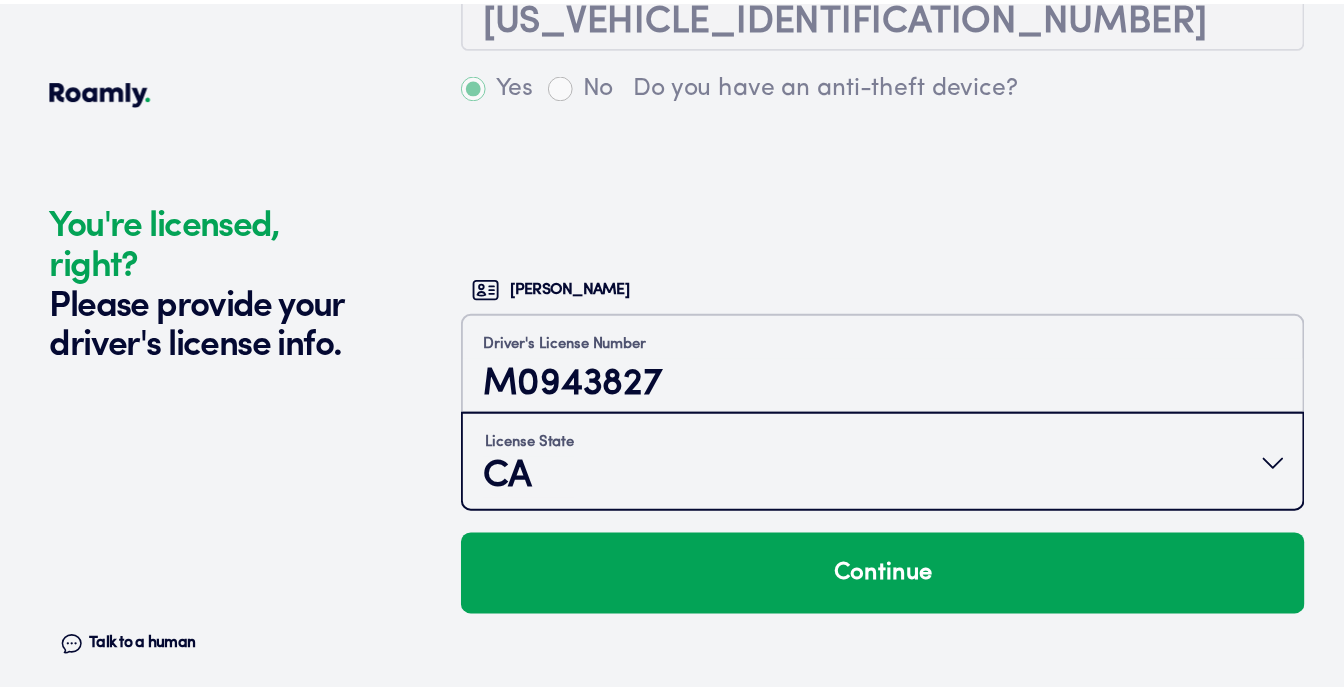 scroll, scrollTop: 0, scrollLeft: 0, axis: both 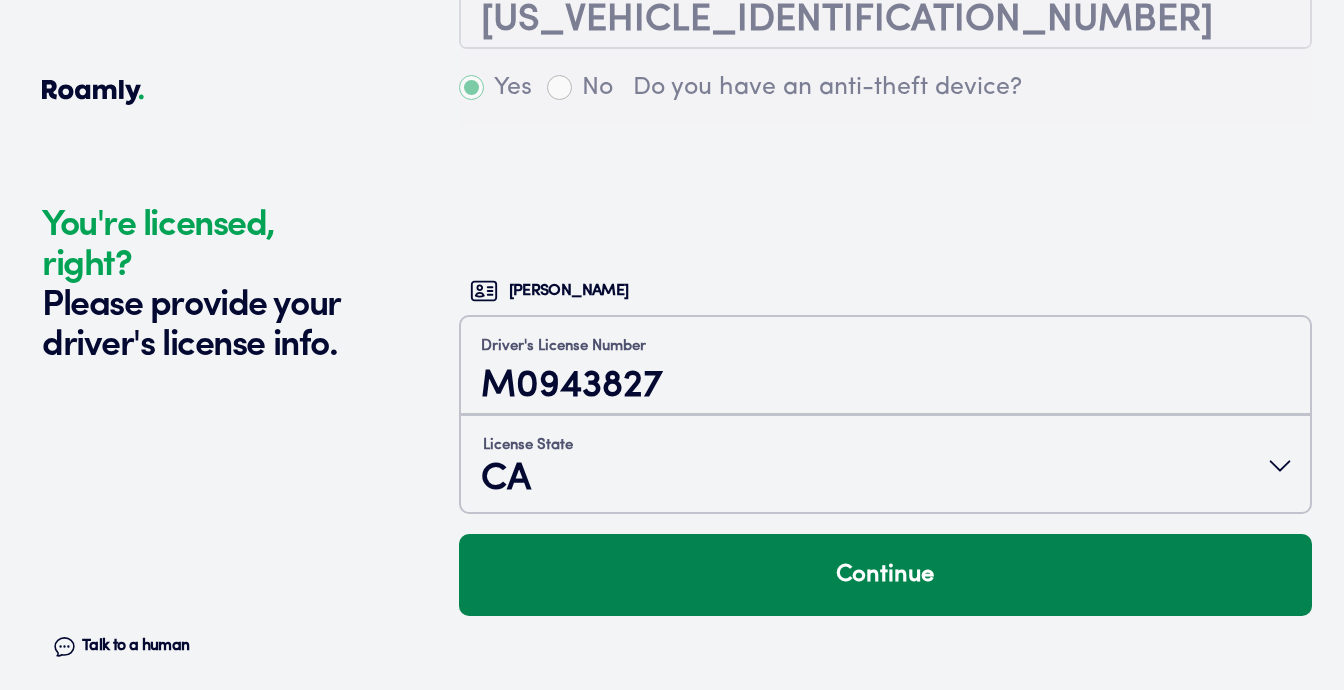 click on "Continue" at bounding box center (885, 575) 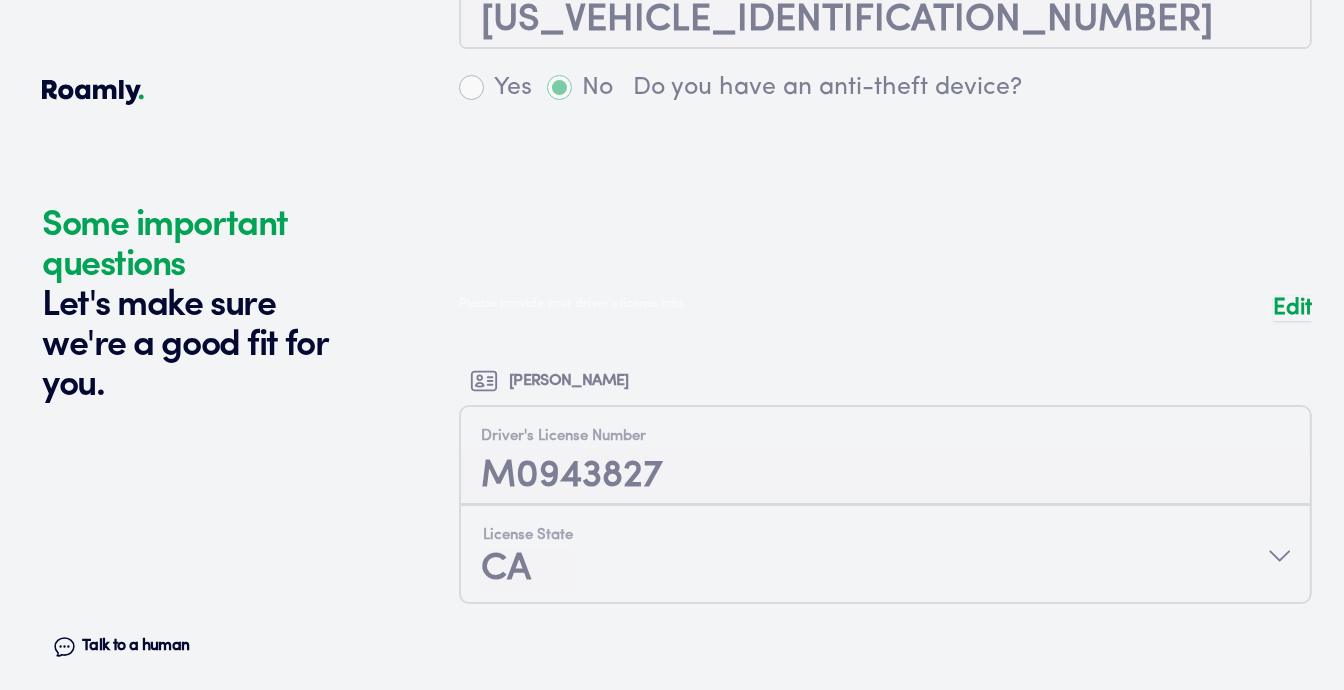 scroll, scrollTop: 5141, scrollLeft: 0, axis: vertical 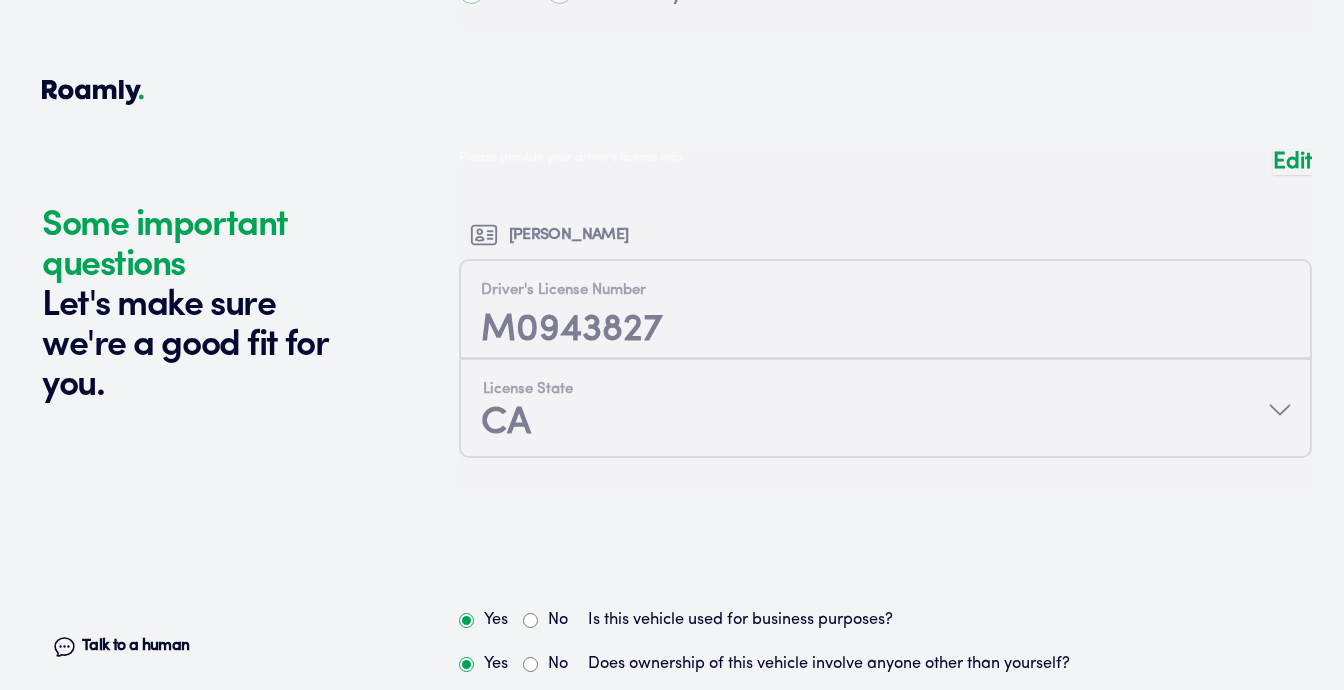 click on "No" at bounding box center [530, 620] 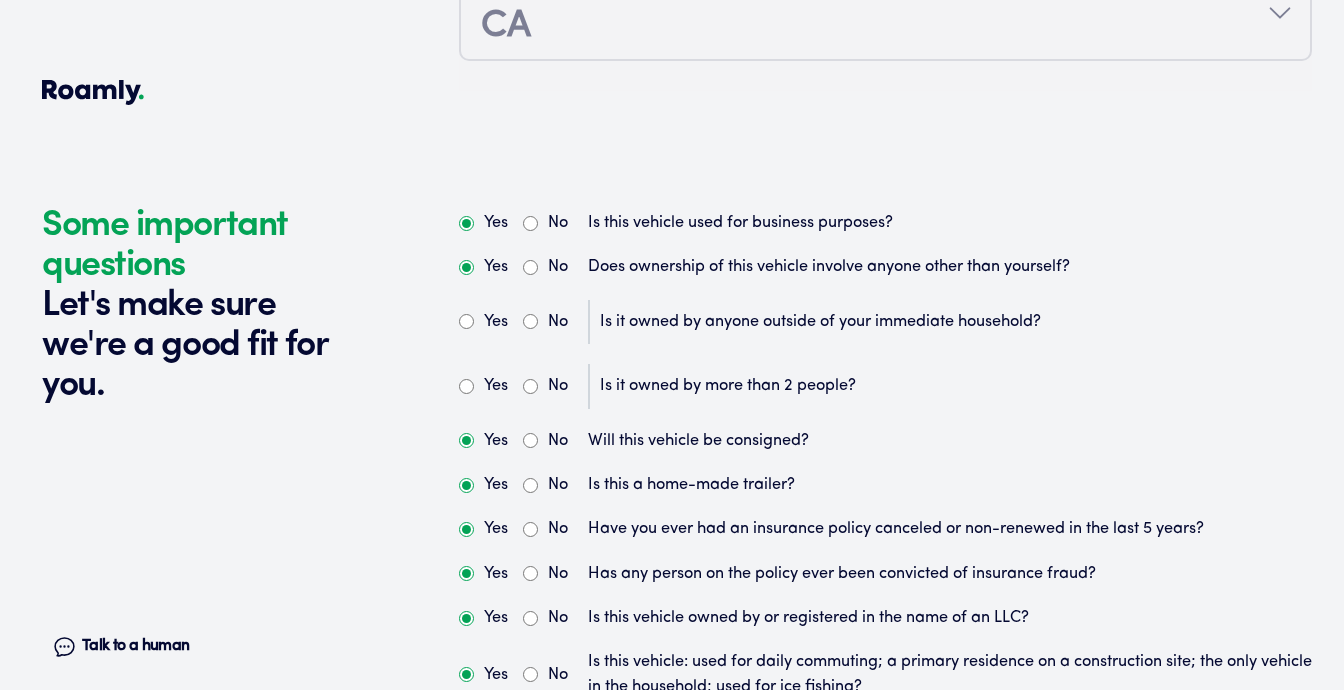 scroll, scrollTop: 5490, scrollLeft: 0, axis: vertical 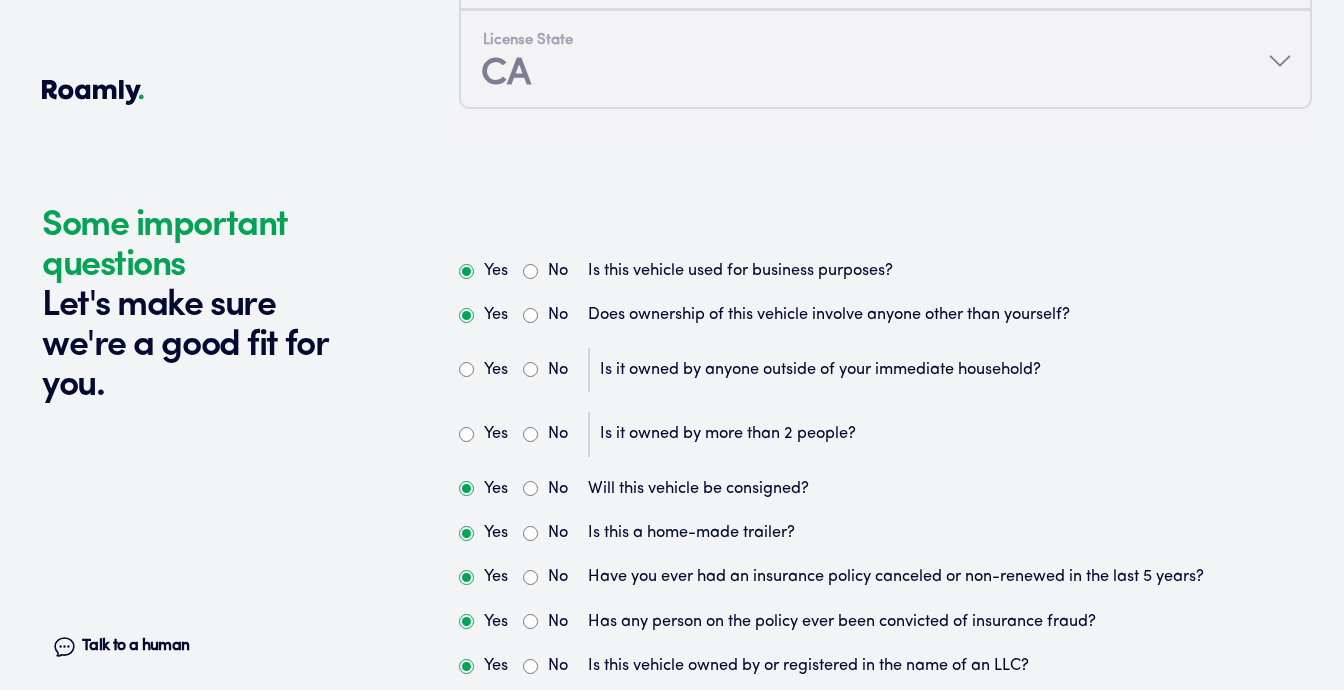 click on "No" at bounding box center (530, 369) 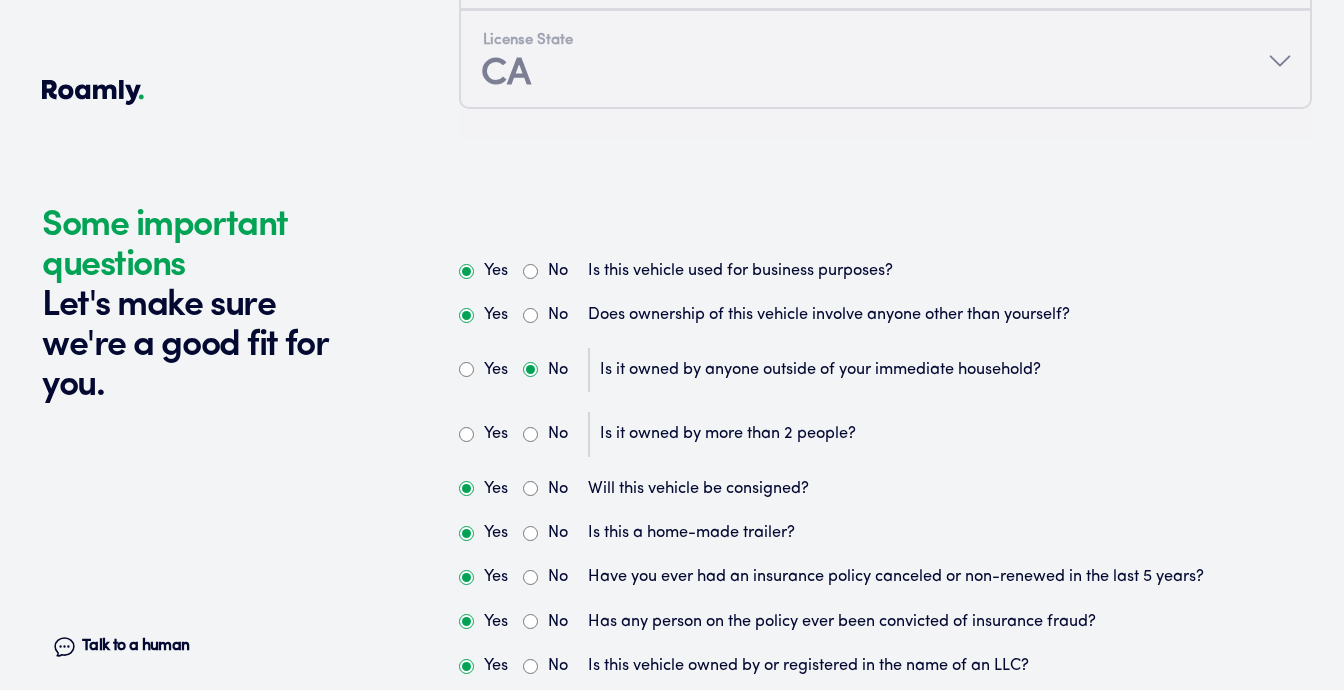 radio on "true" 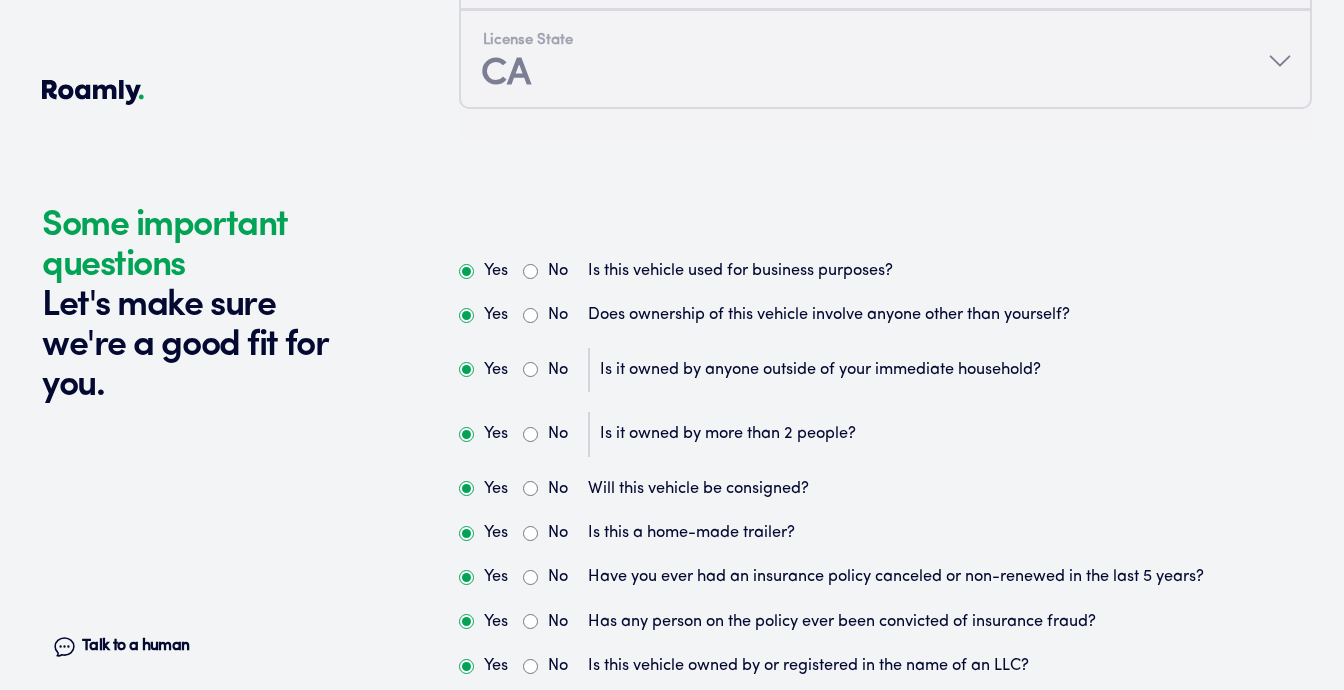 click on "No" at bounding box center [530, 434] 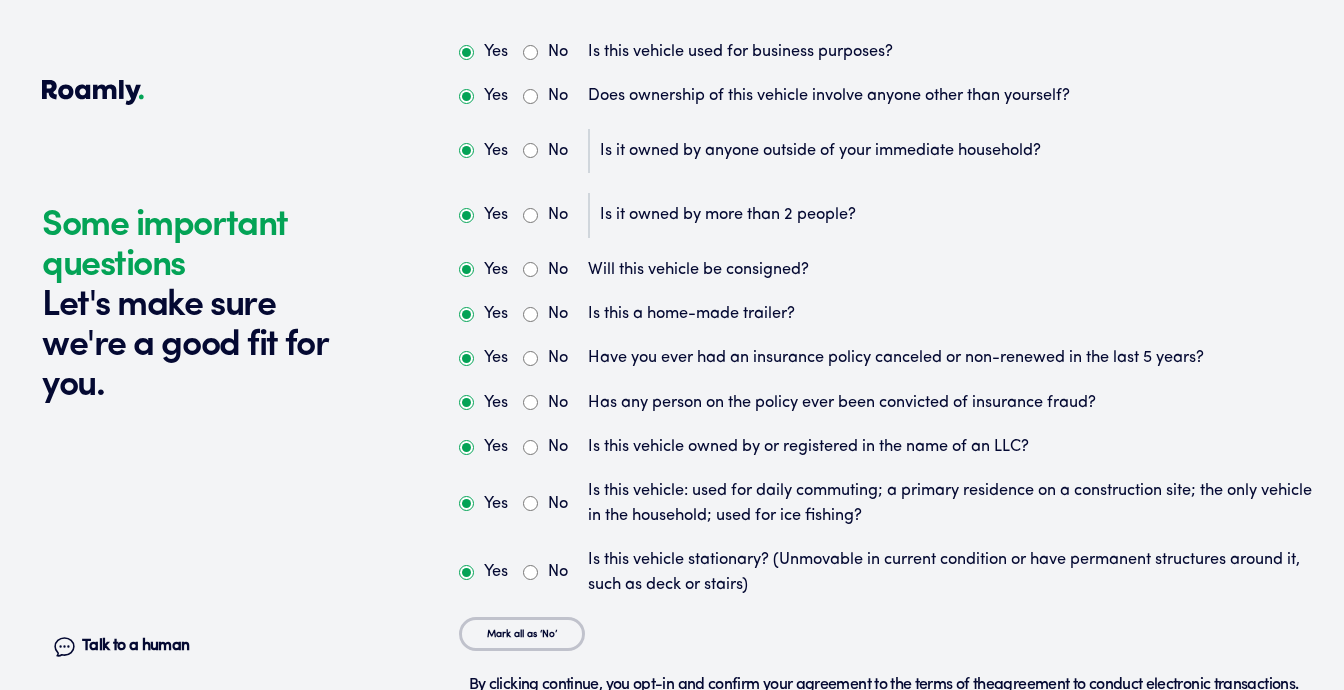 click on "No" at bounding box center [530, 358] 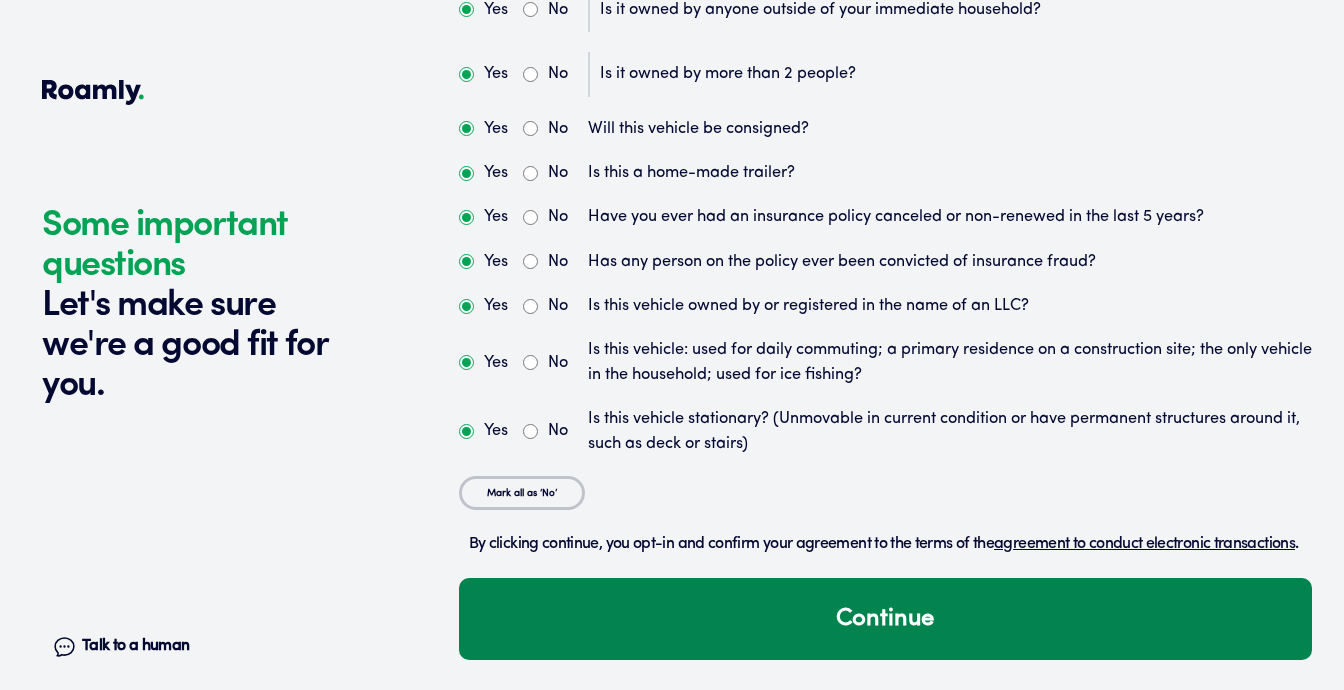 click on "Continue" at bounding box center (885, 619) 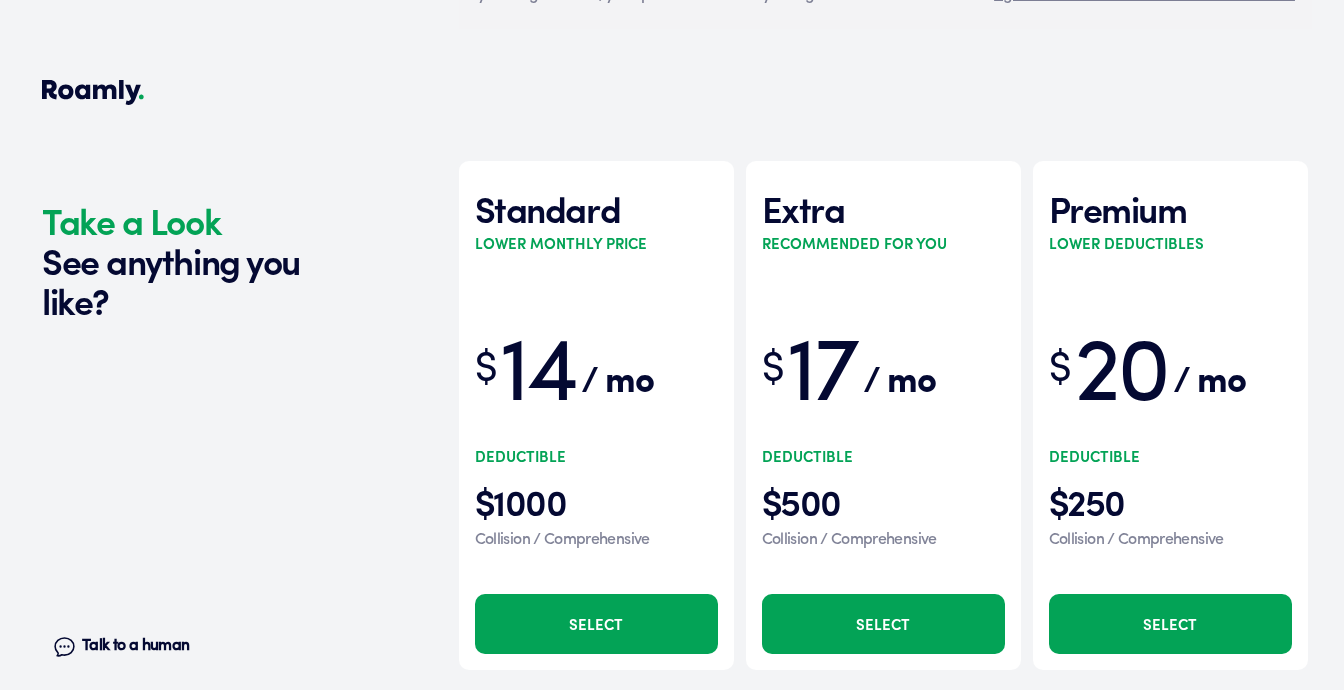 scroll, scrollTop: 6439, scrollLeft: 0, axis: vertical 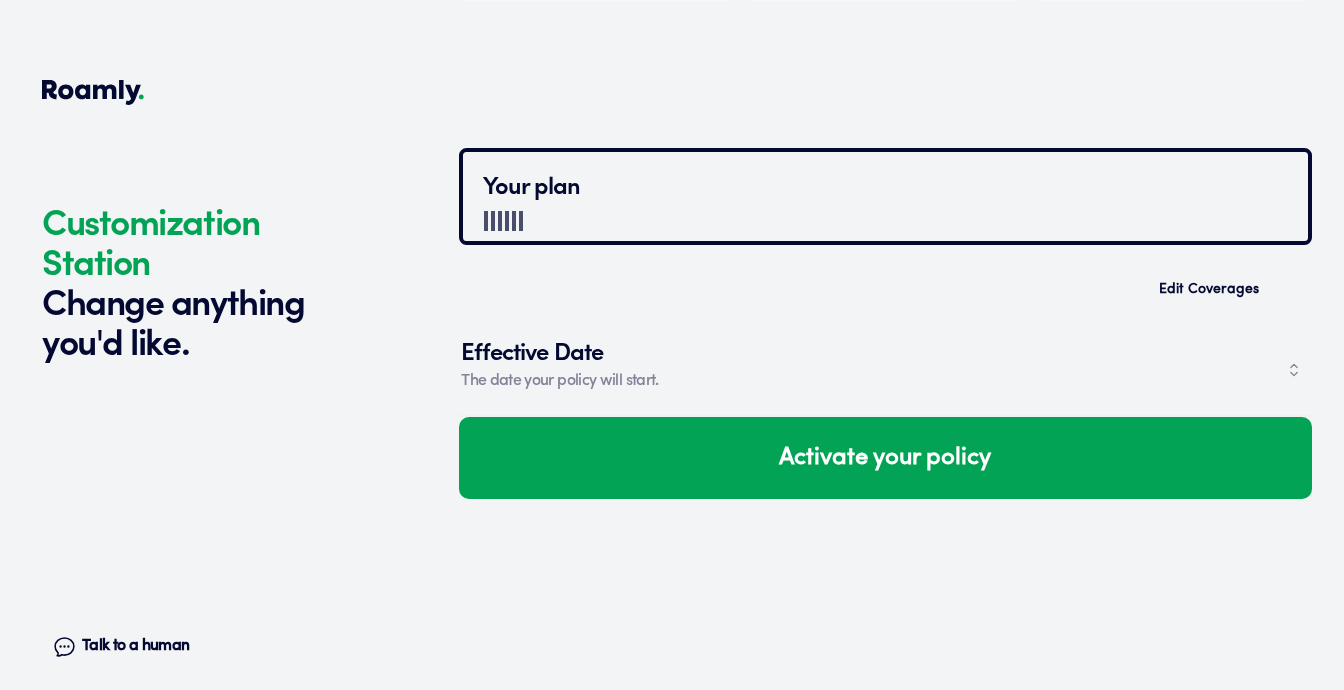 click on "Activate your policy" at bounding box center (885, 458) 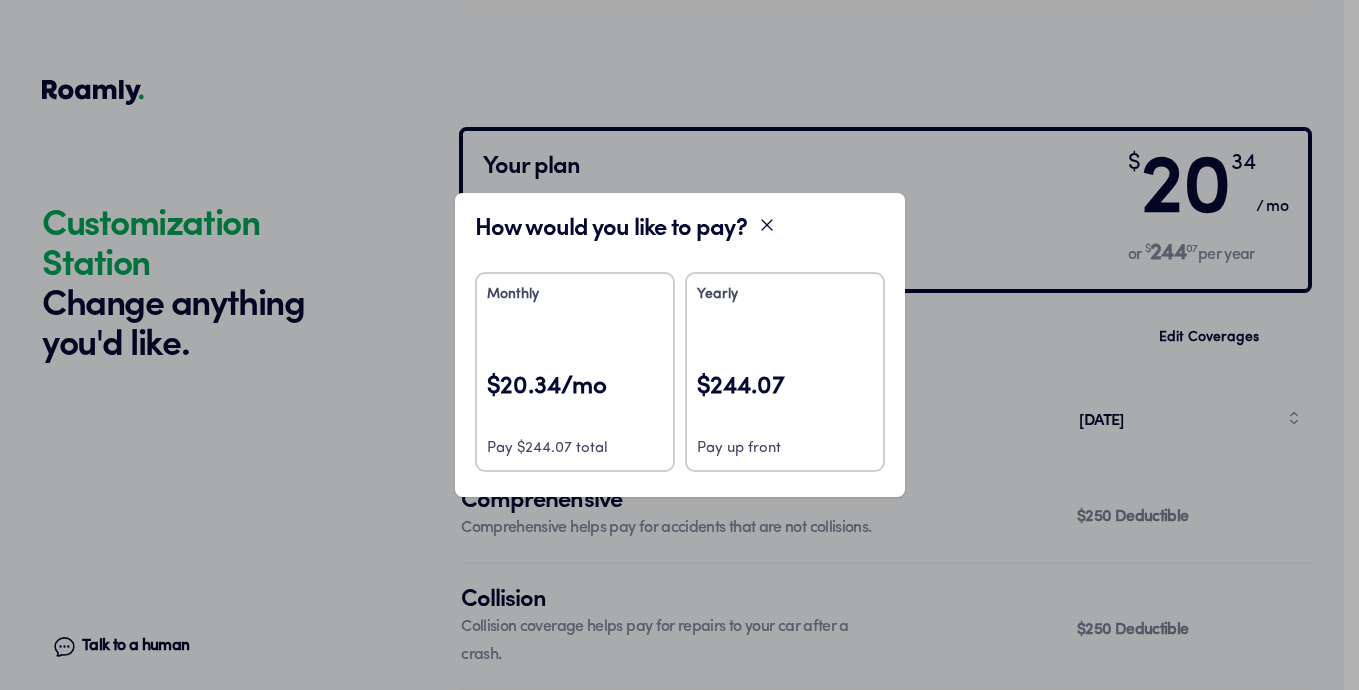 click on "$20.34/mo" at bounding box center [575, 400] 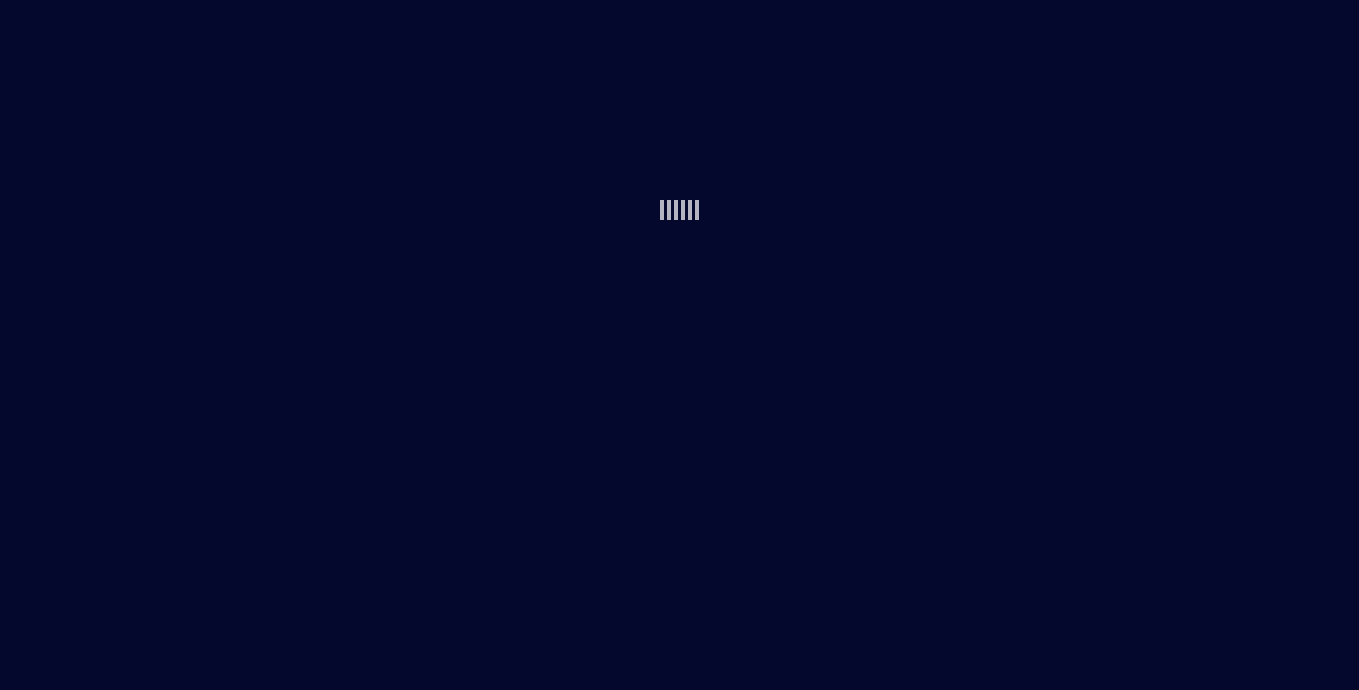 scroll, scrollTop: 0, scrollLeft: 0, axis: both 